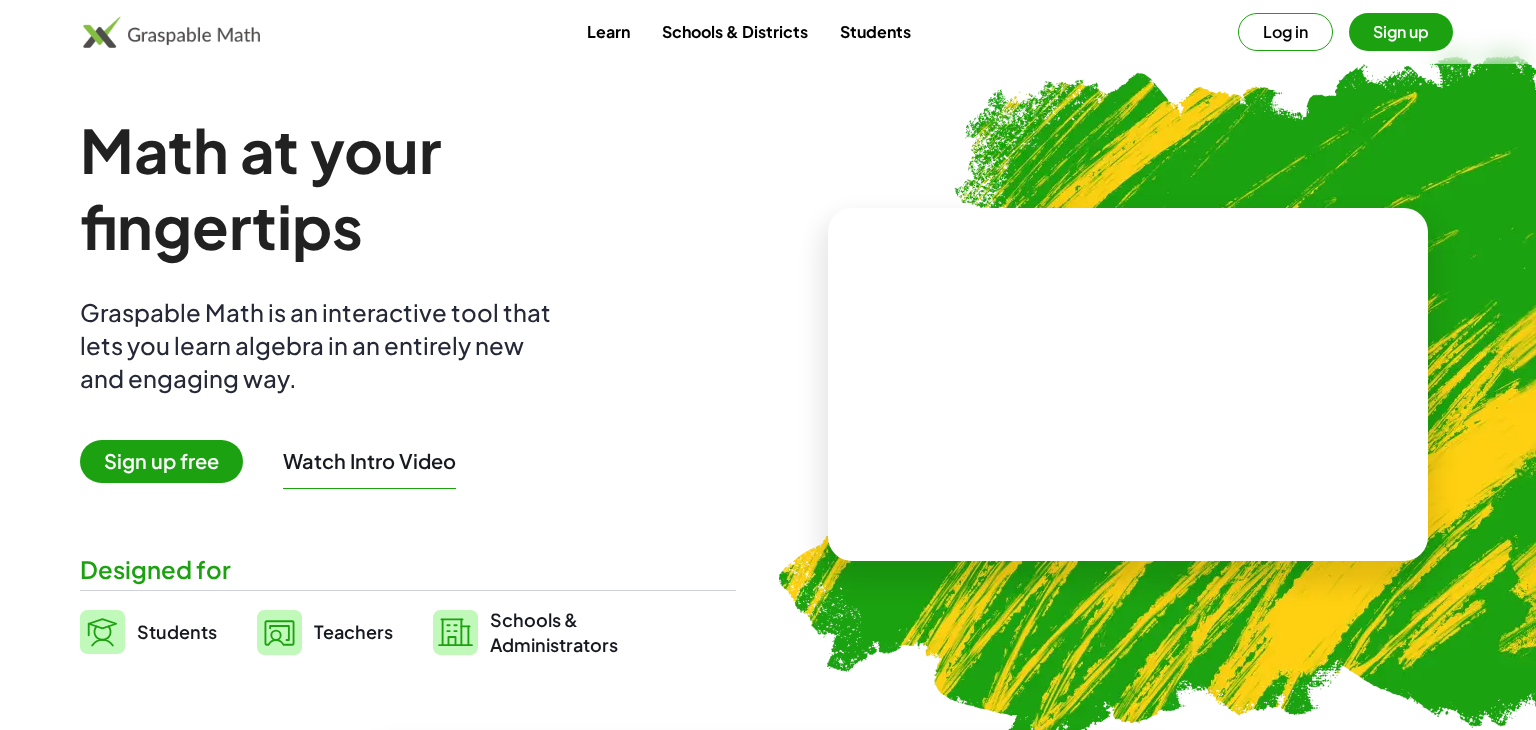 scroll, scrollTop: 0, scrollLeft: 0, axis: both 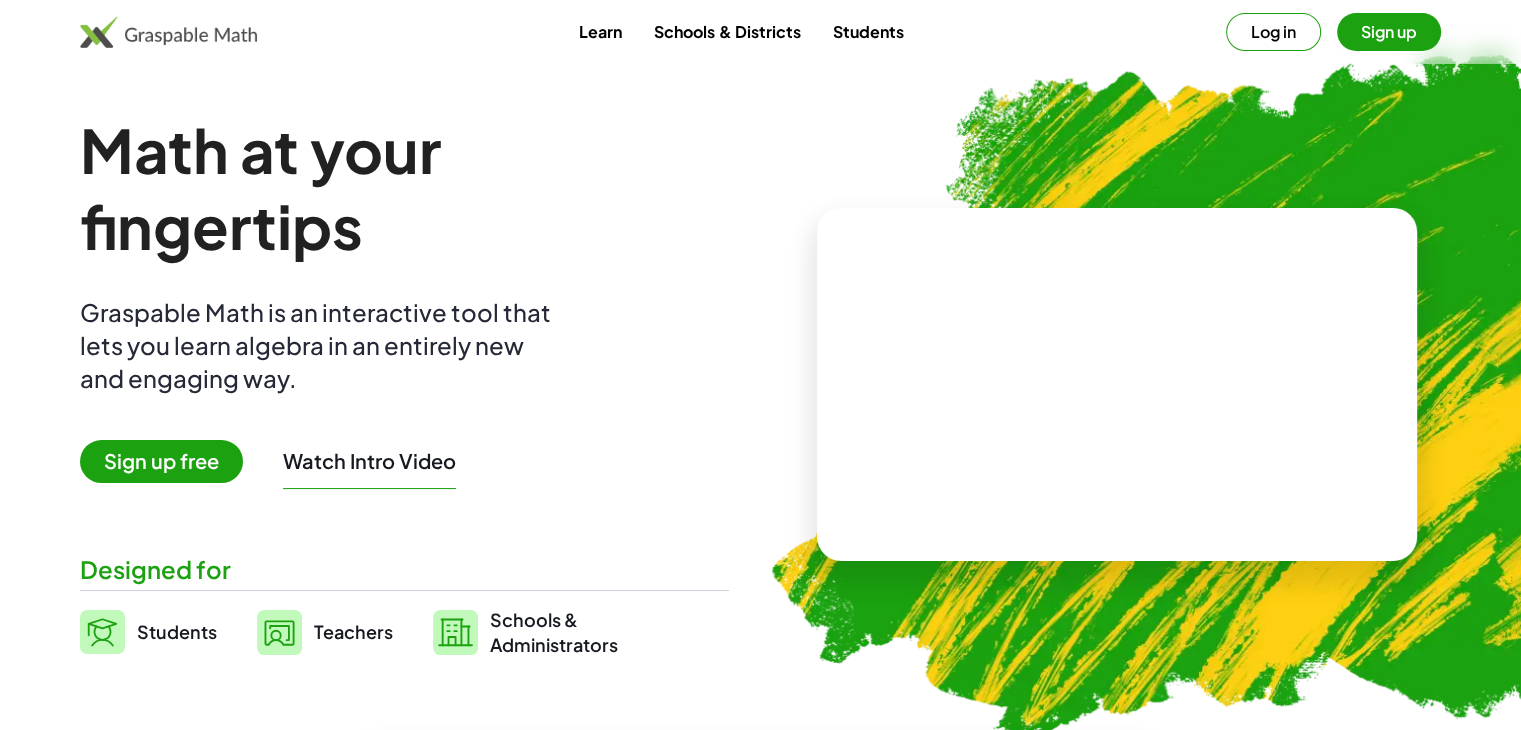 drag, startPoint x: 0, startPoint y: 0, endPoint x: 192, endPoint y: 467, distance: 504.9287 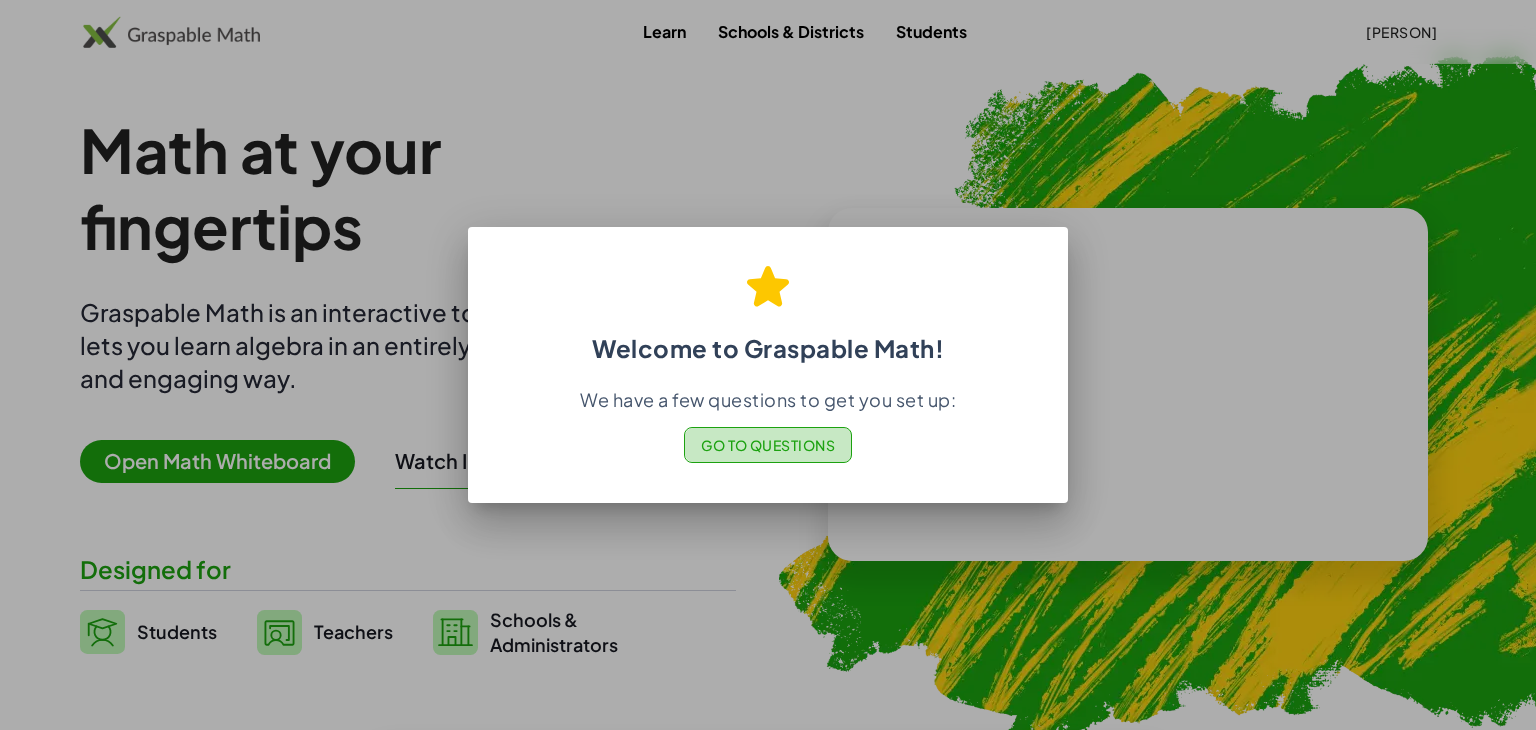 click on "Go to Questions" 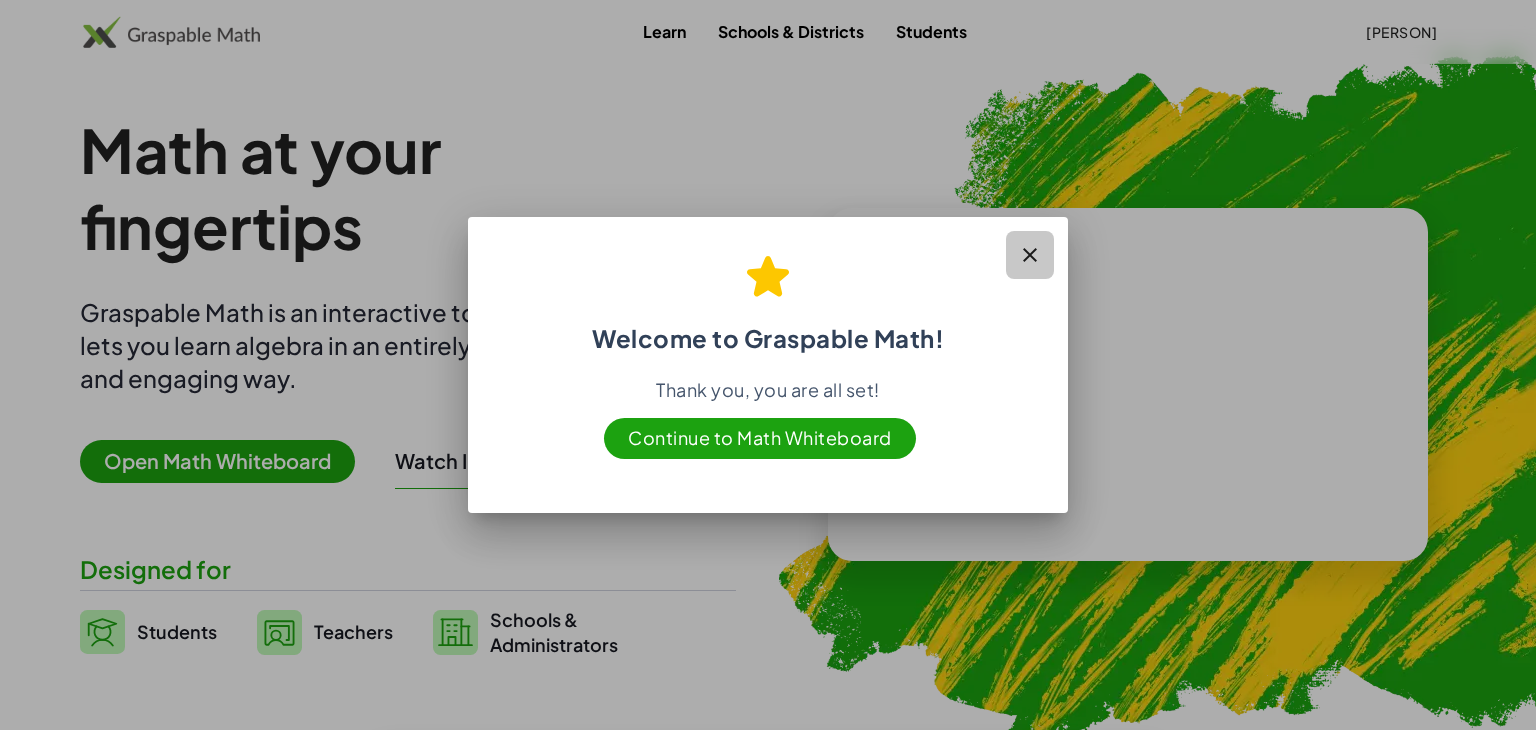 click 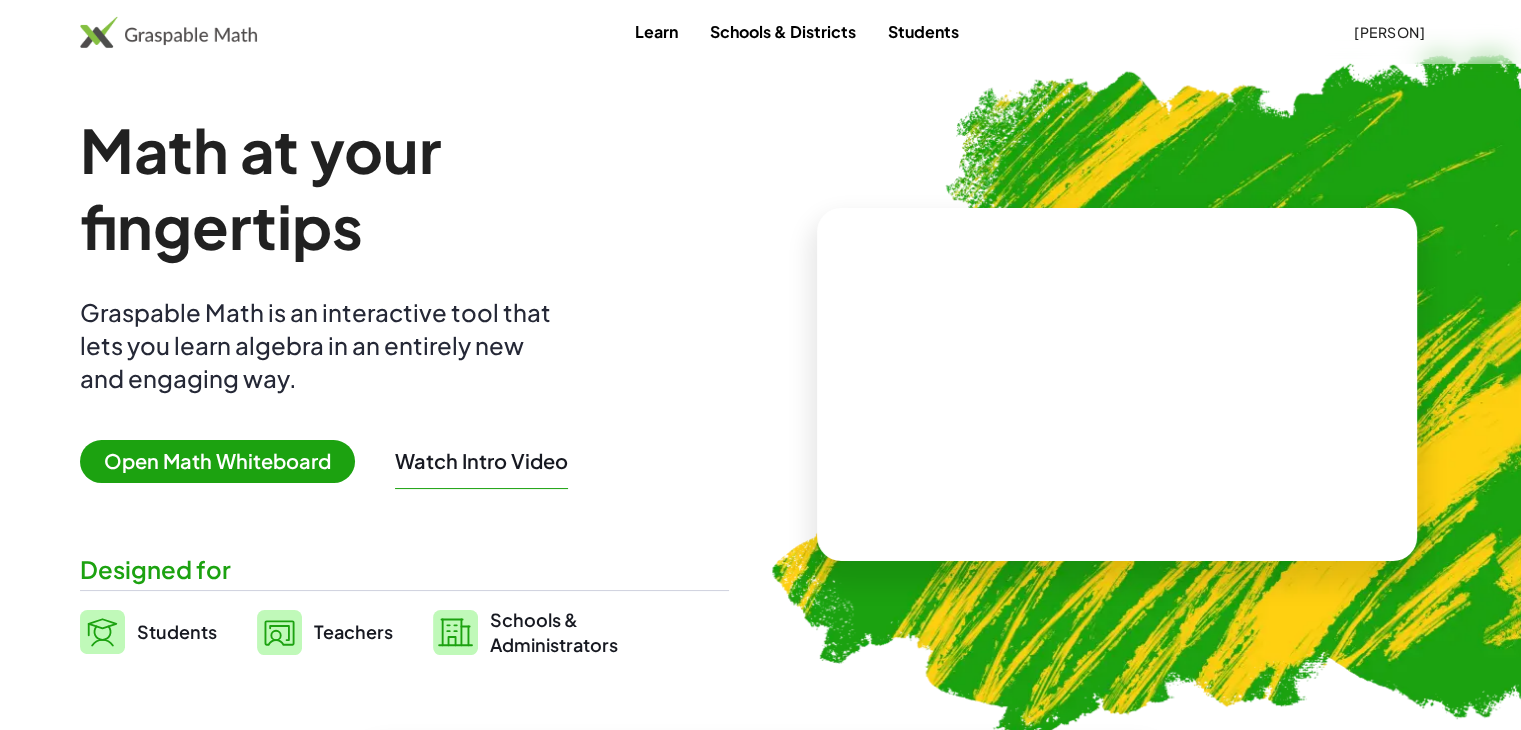 click on "Open Math Whiteboard" at bounding box center (217, 461) 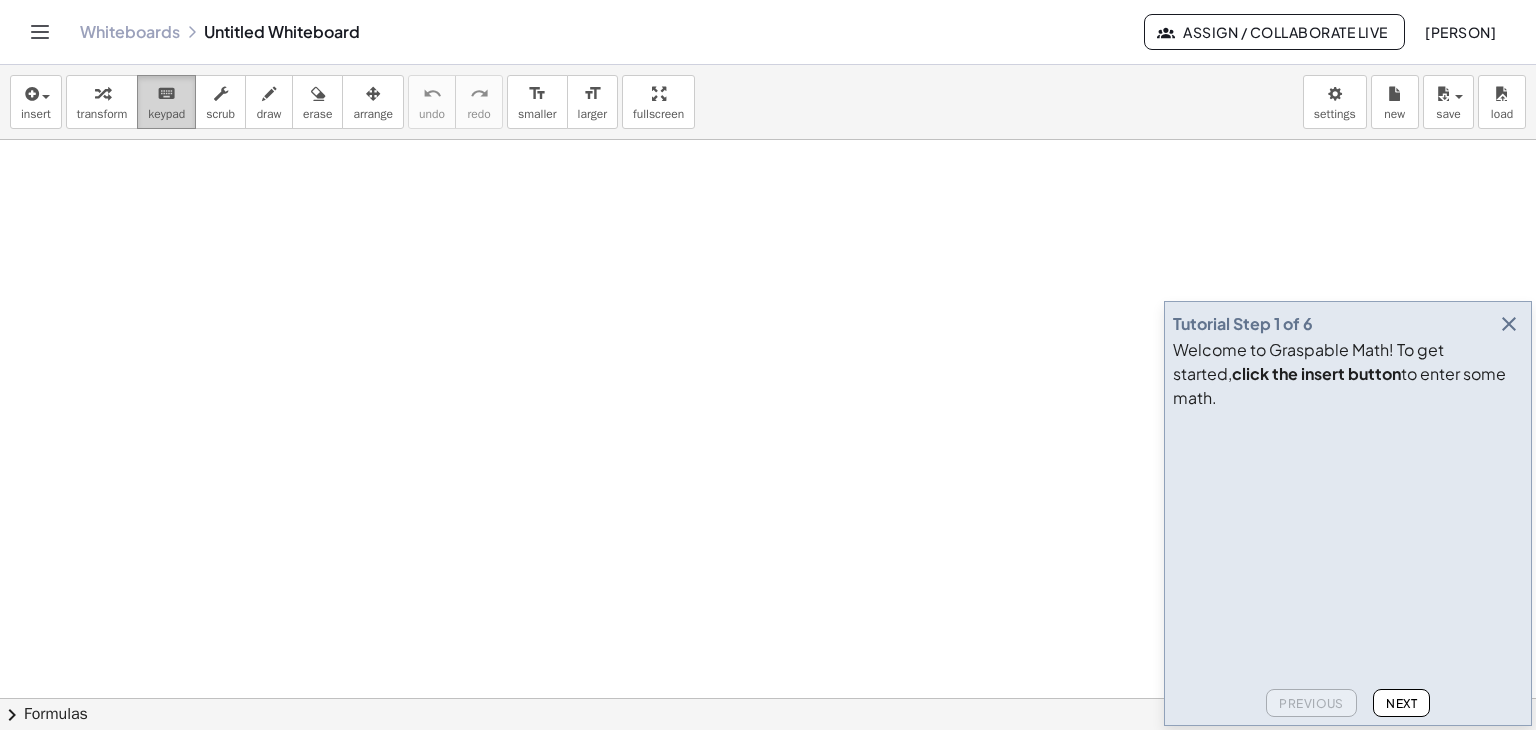 click on "keypad" at bounding box center (166, 114) 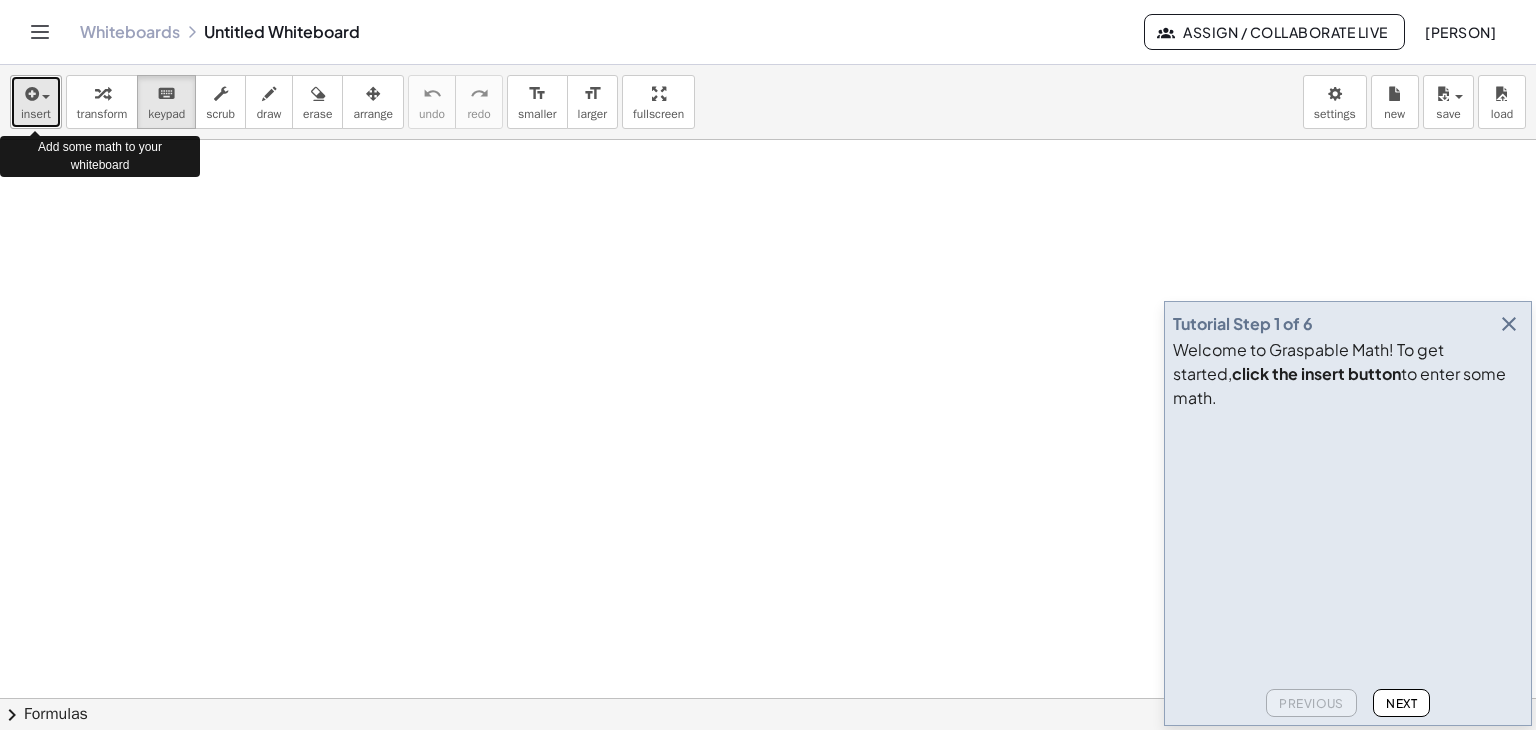 click at bounding box center [36, 93] 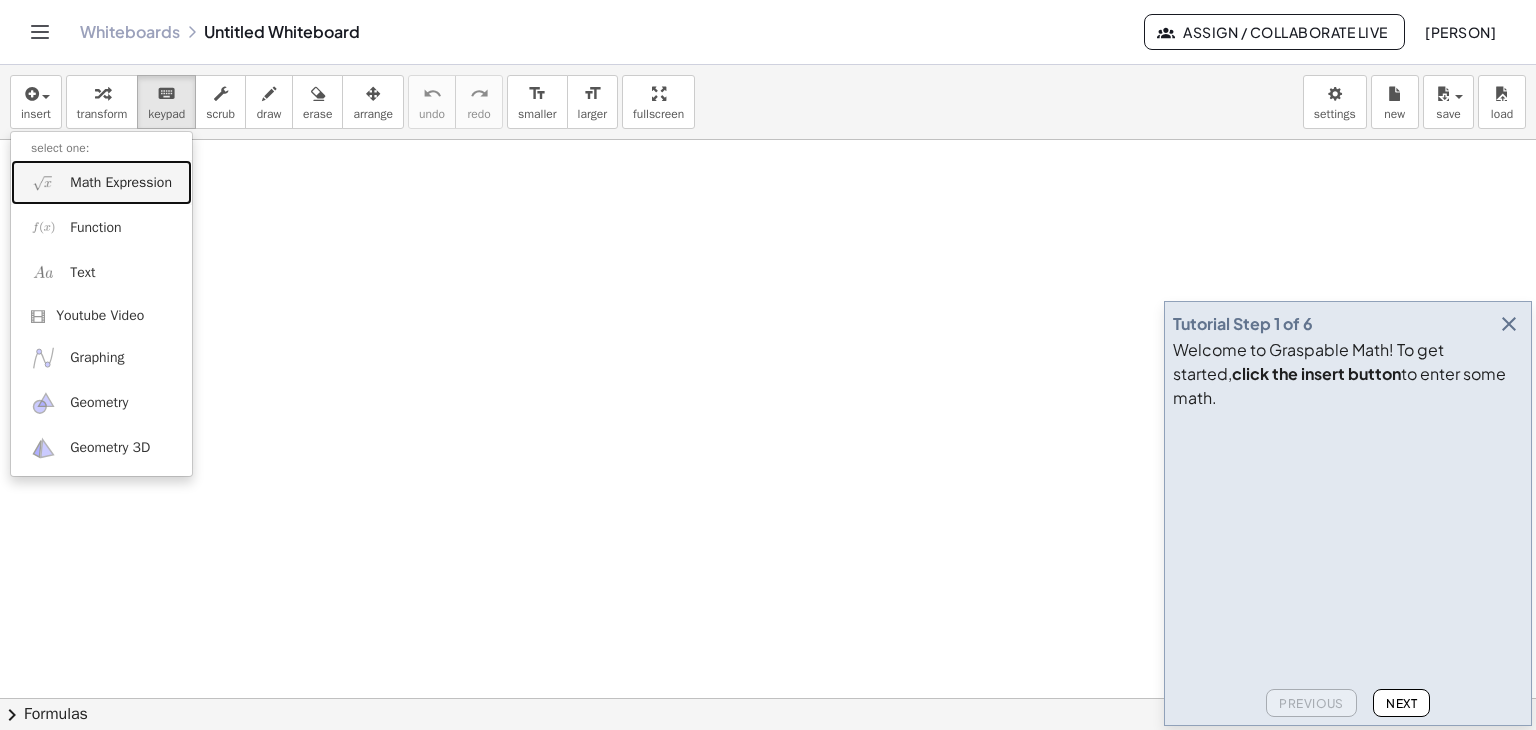 click on "Math Expression" at bounding box center (121, 183) 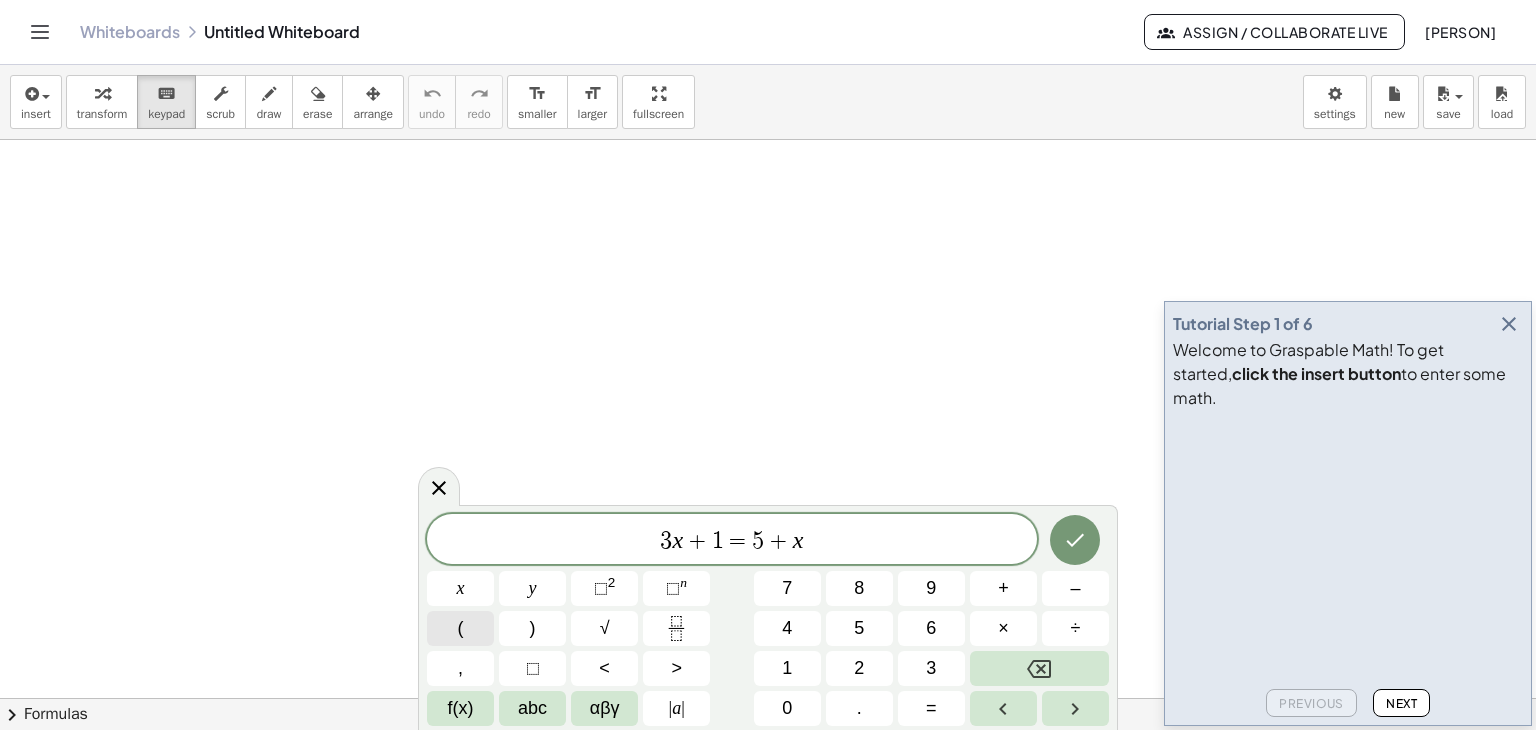 click on "(" at bounding box center [460, 628] 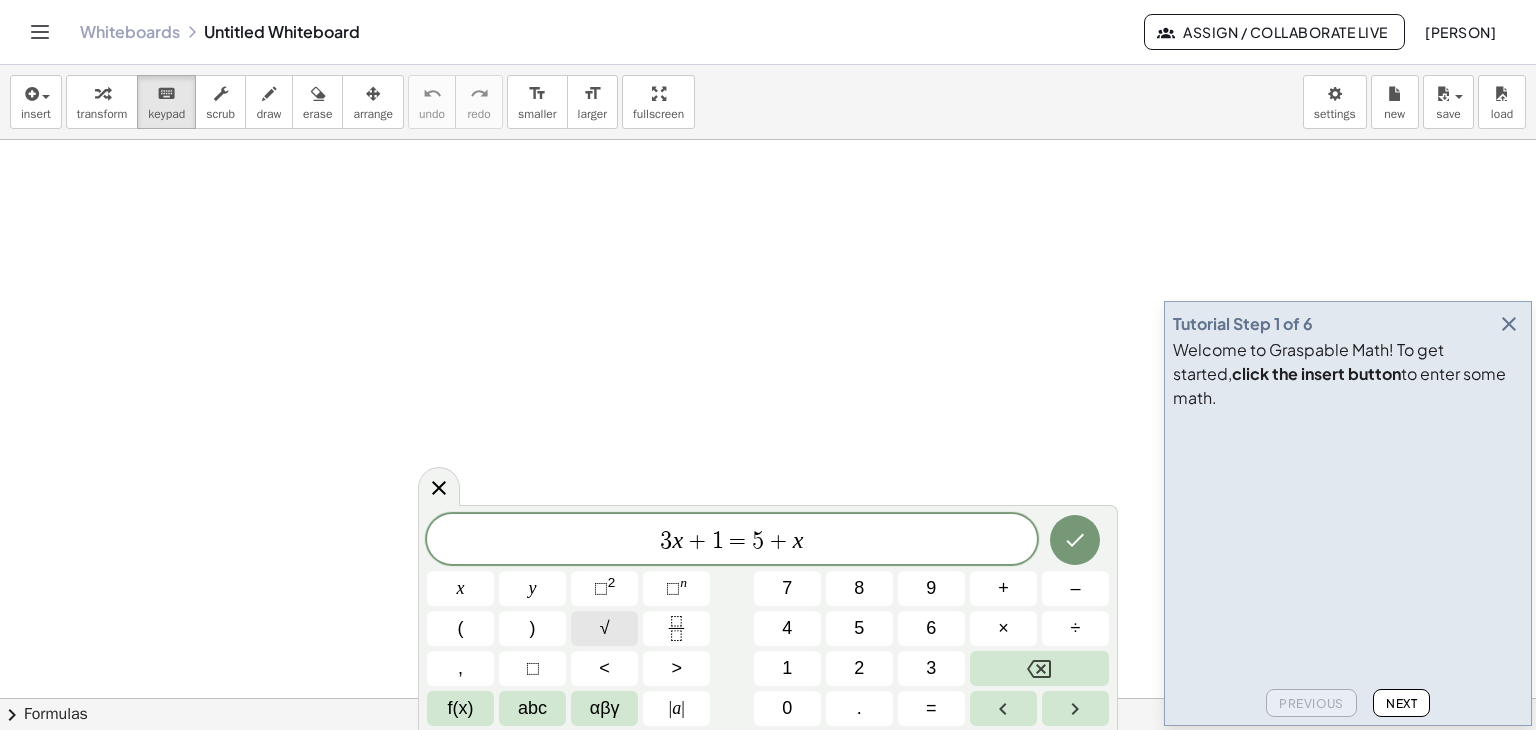 click on "√" at bounding box center [605, 628] 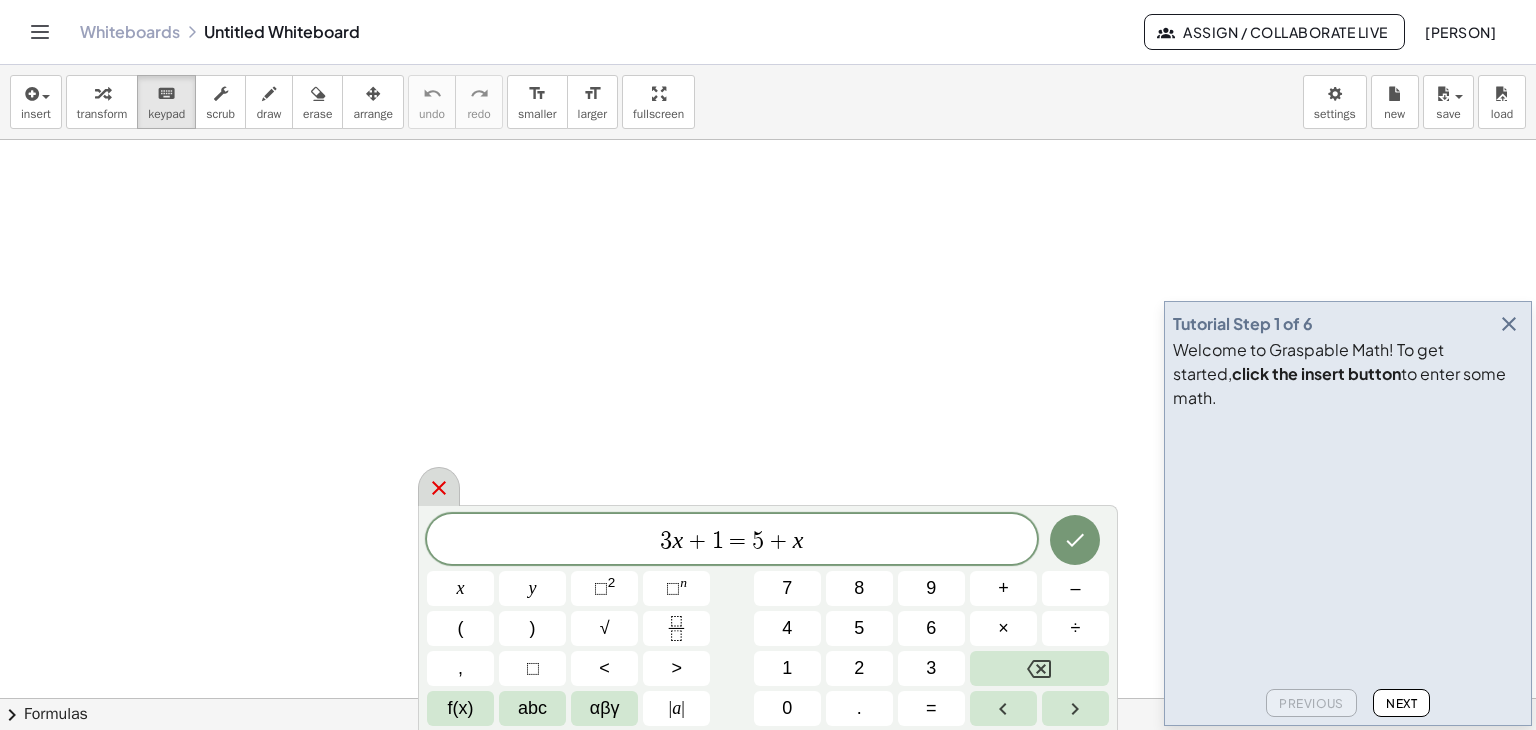 click 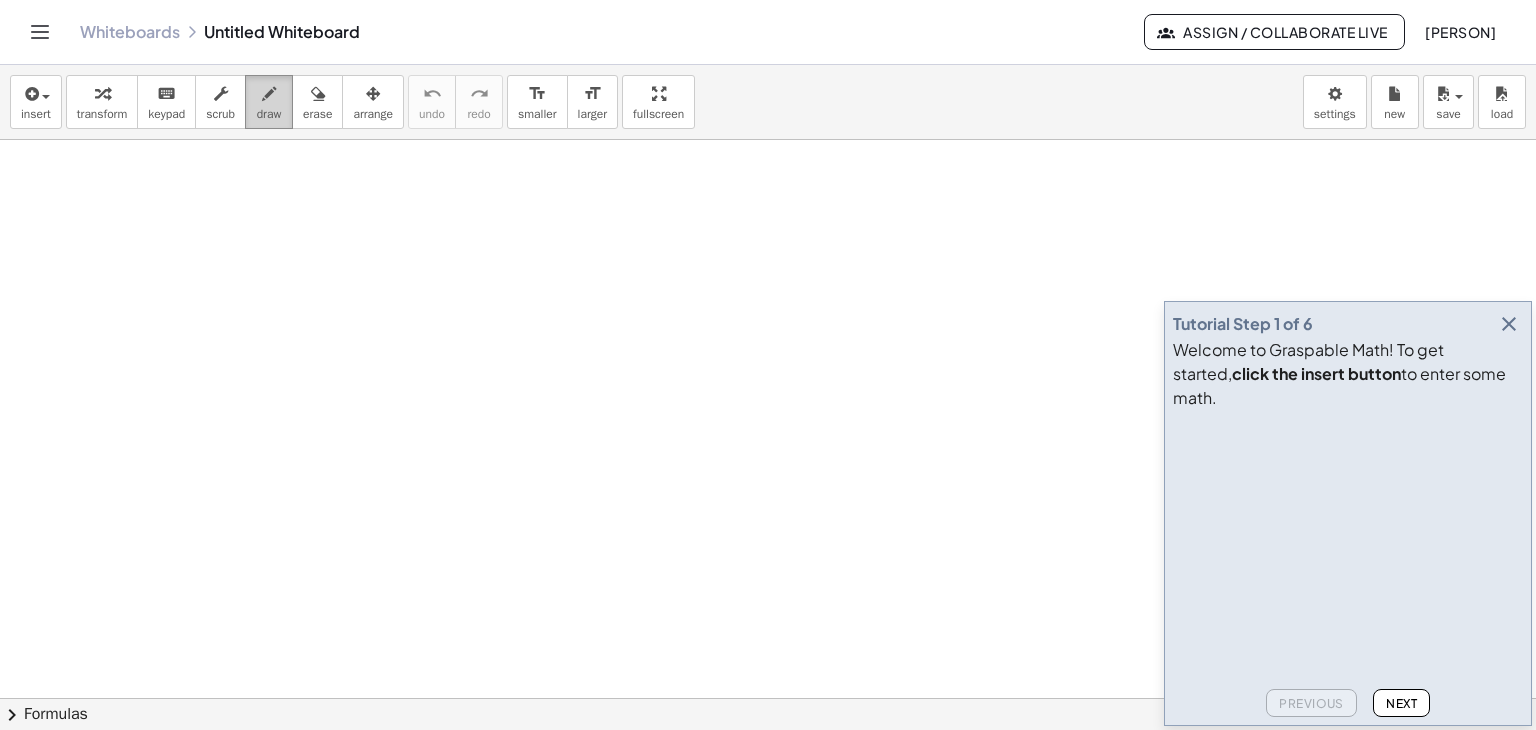 click at bounding box center (269, 94) 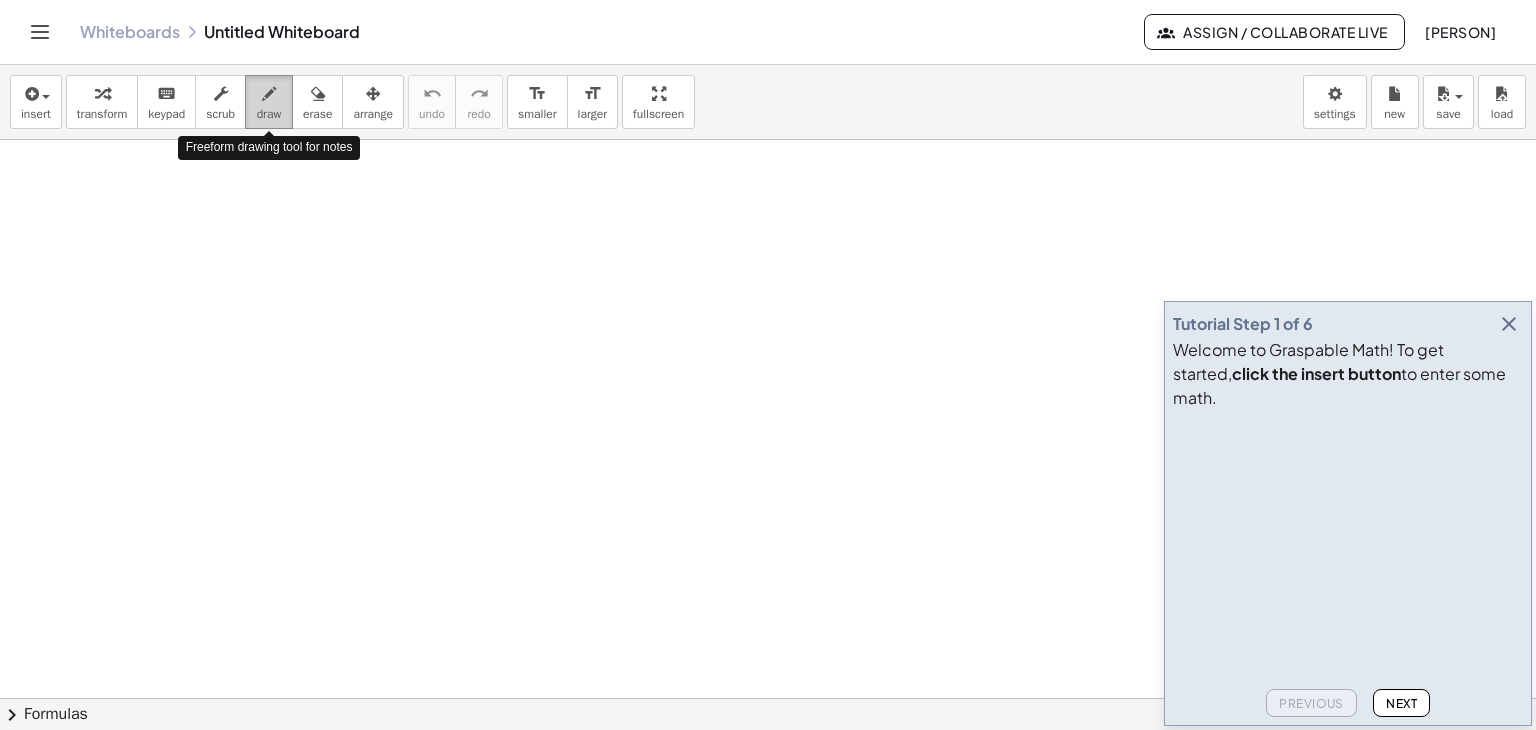 click at bounding box center [269, 94] 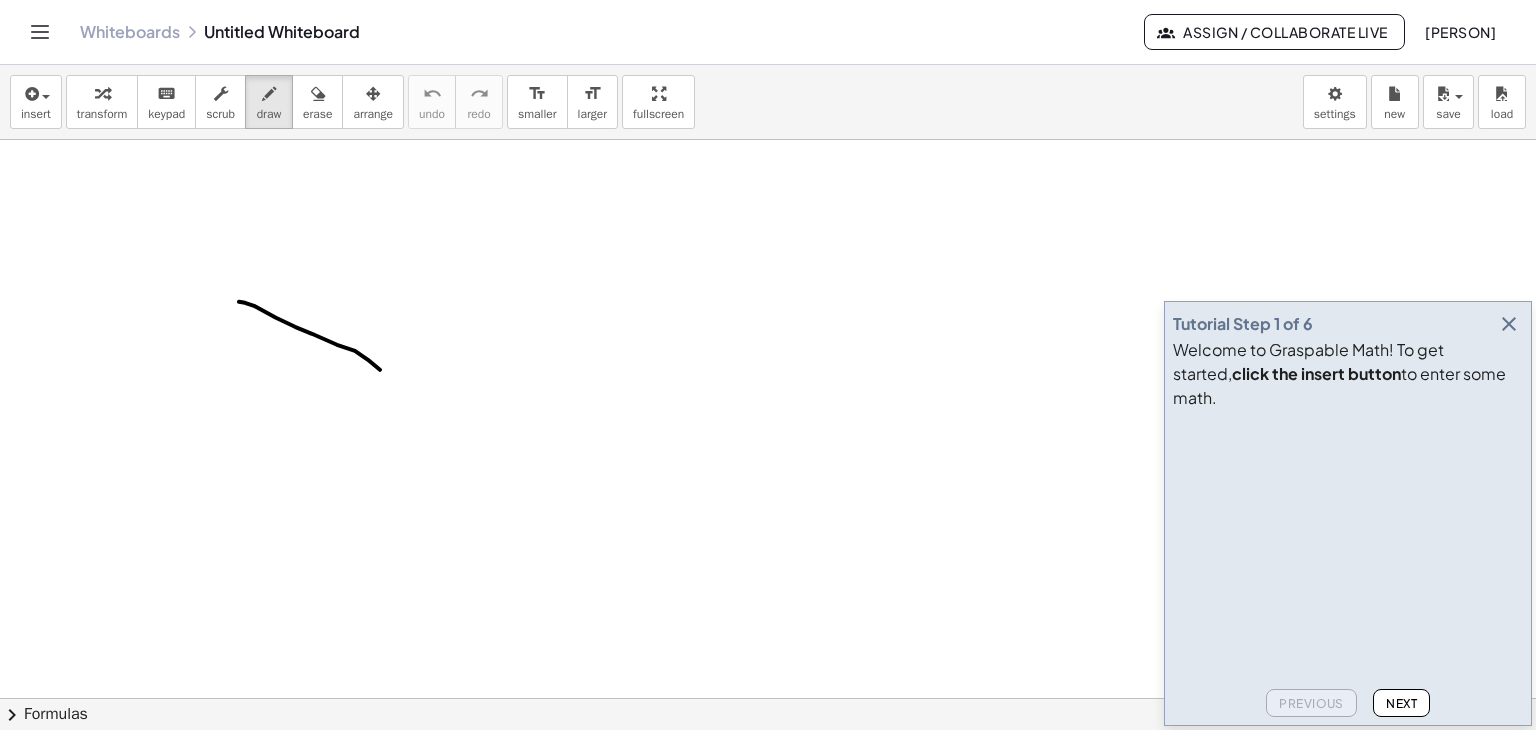 drag, startPoint x: 239, startPoint y: 301, endPoint x: 404, endPoint y: 392, distance: 188.43036 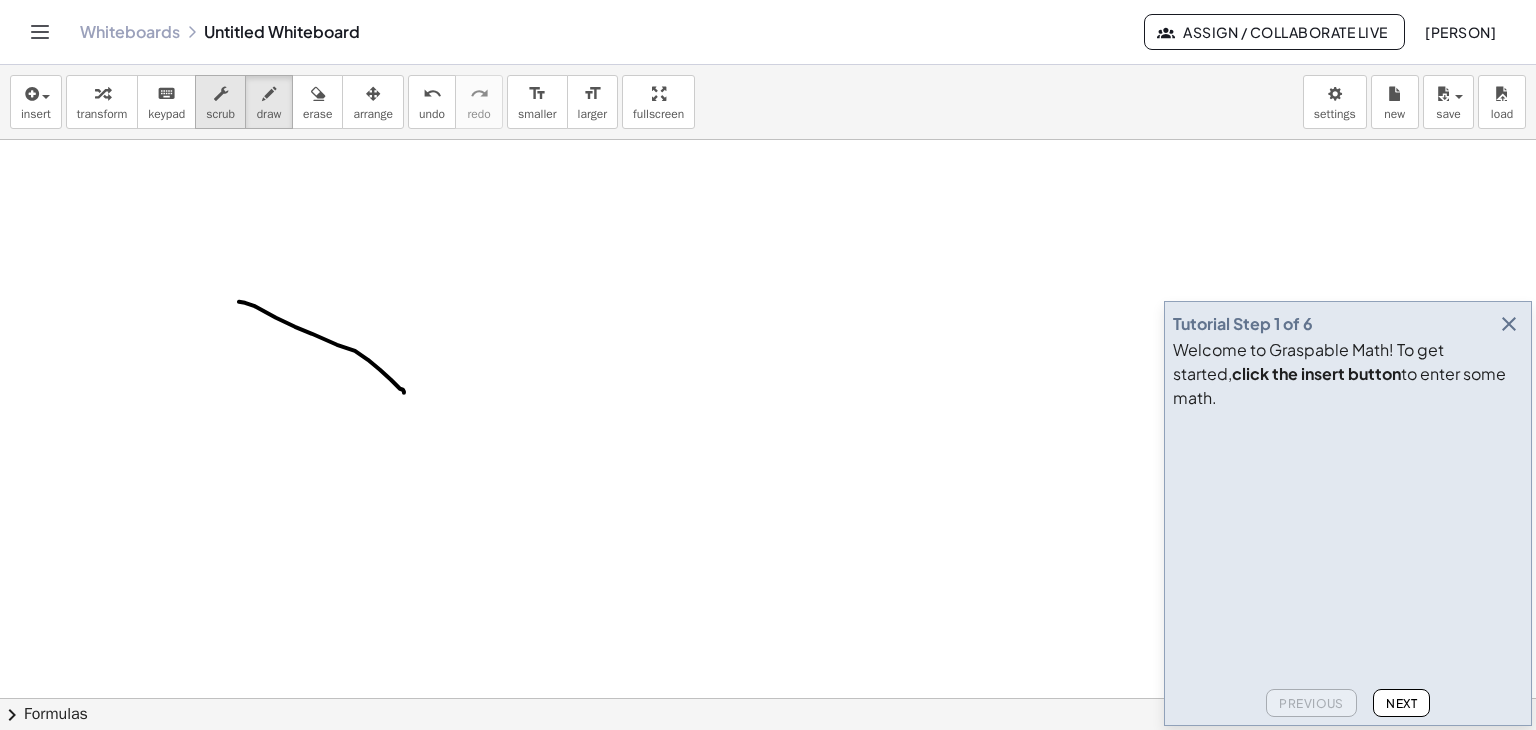 click at bounding box center [220, 93] 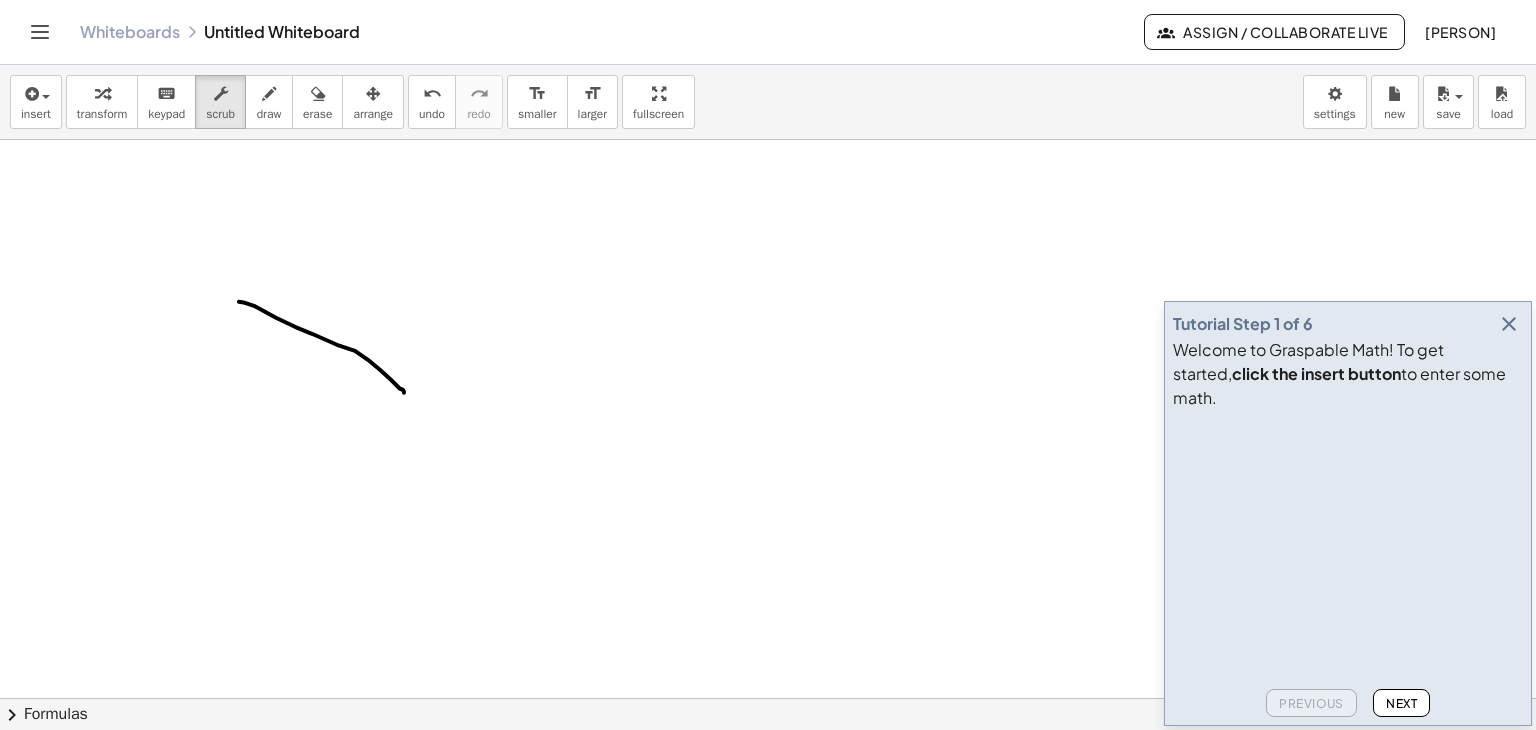 drag, startPoint x: 216, startPoint y: 251, endPoint x: 408, endPoint y: 318, distance: 203.35437 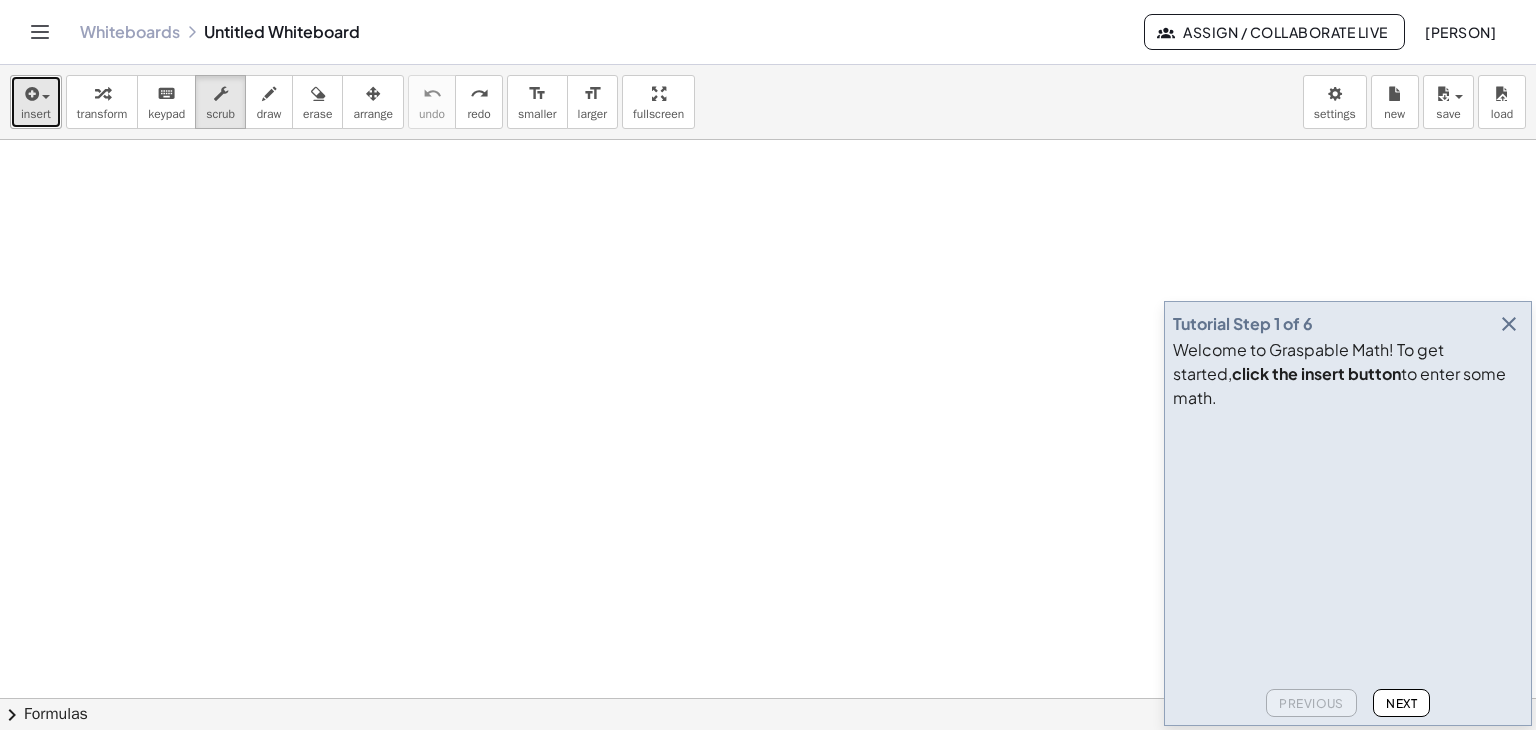 click at bounding box center [30, 94] 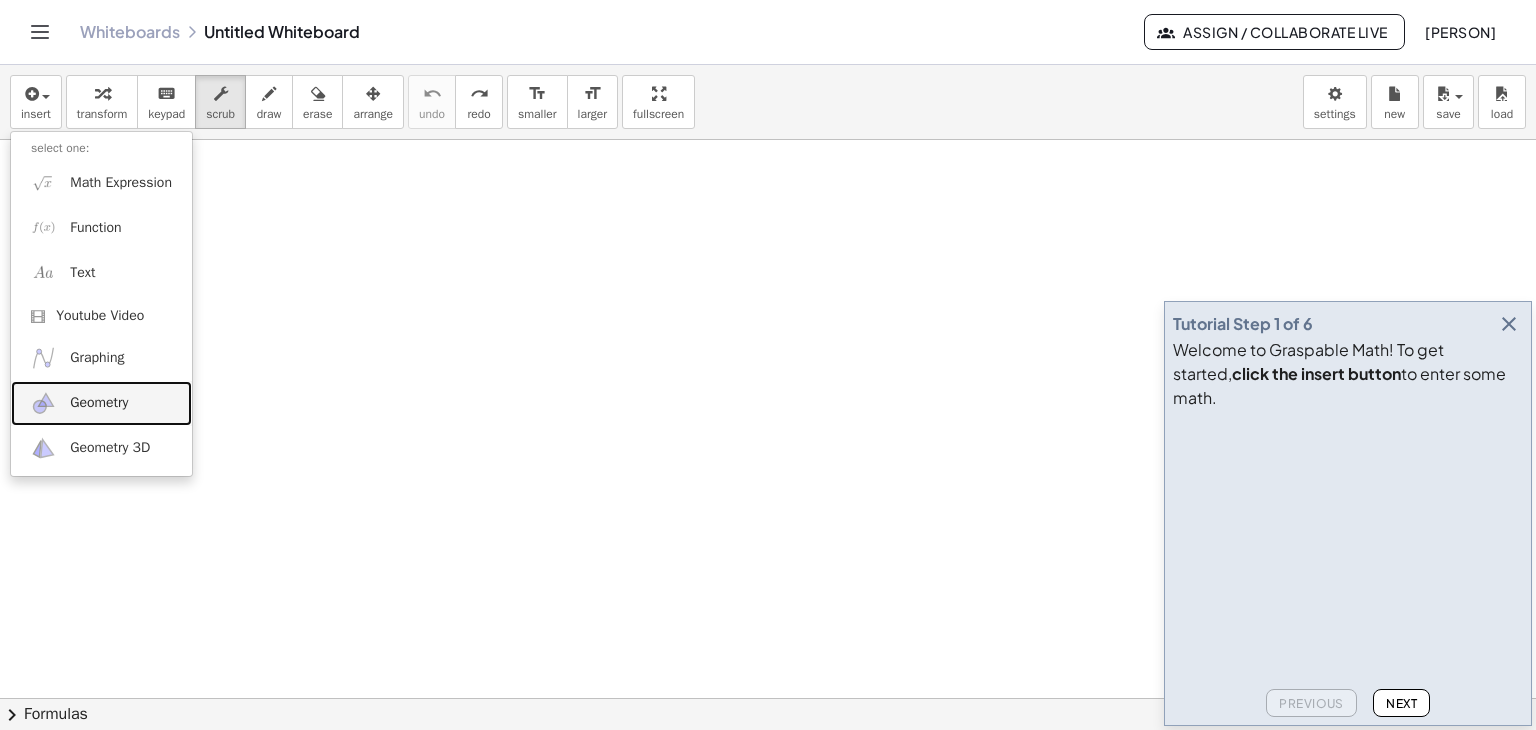 click on "Geometry" at bounding box center (99, 403) 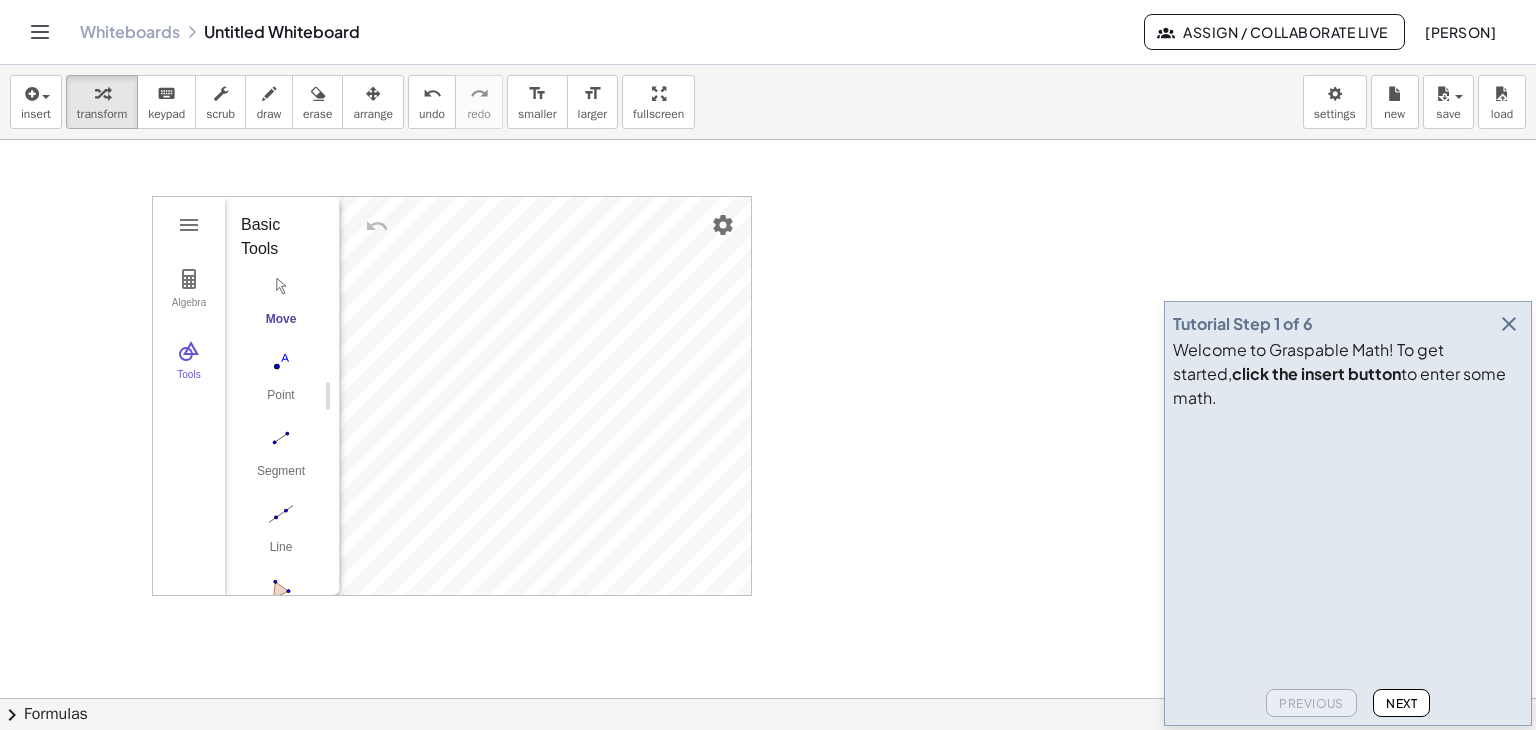 click at bounding box center (1509, 324) 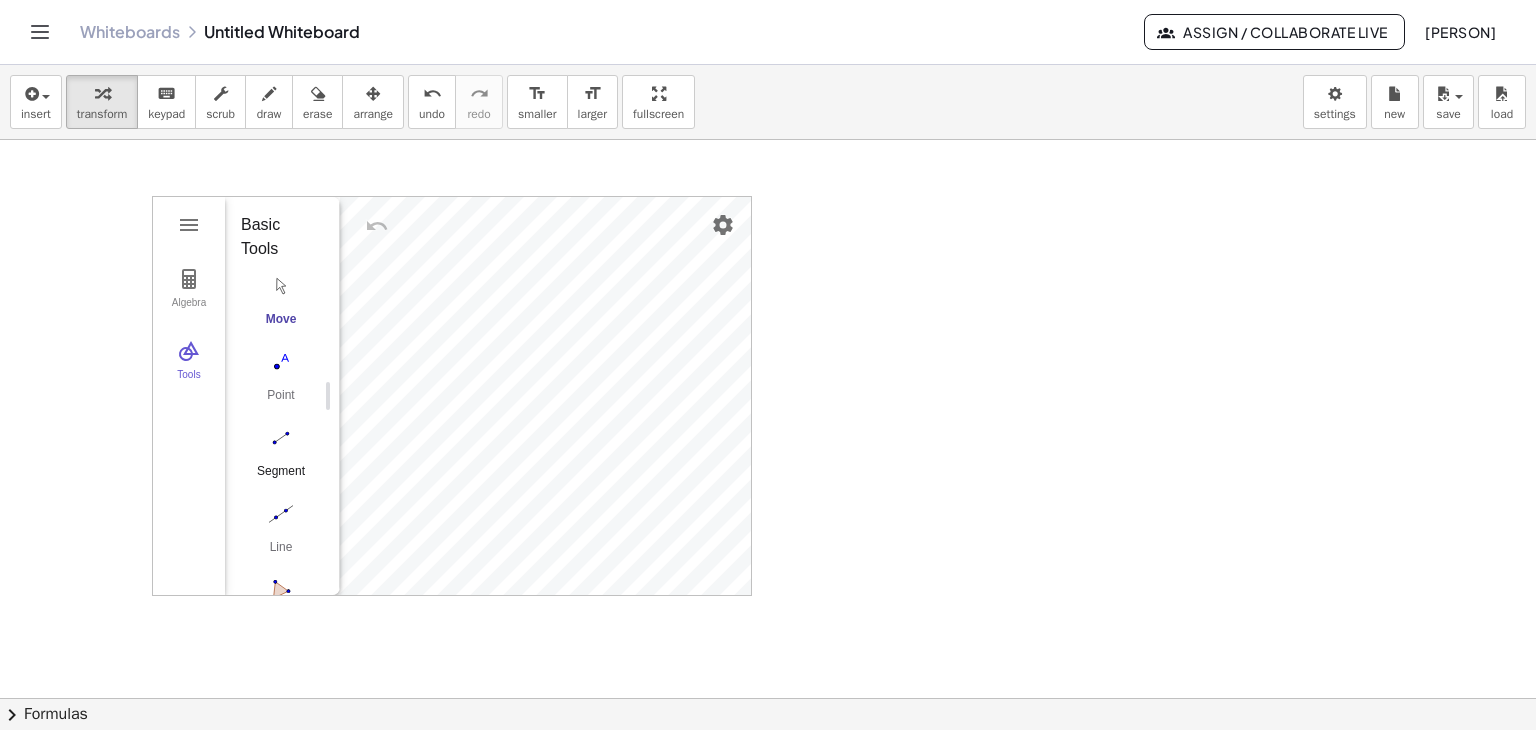 click at bounding box center [281, 438] 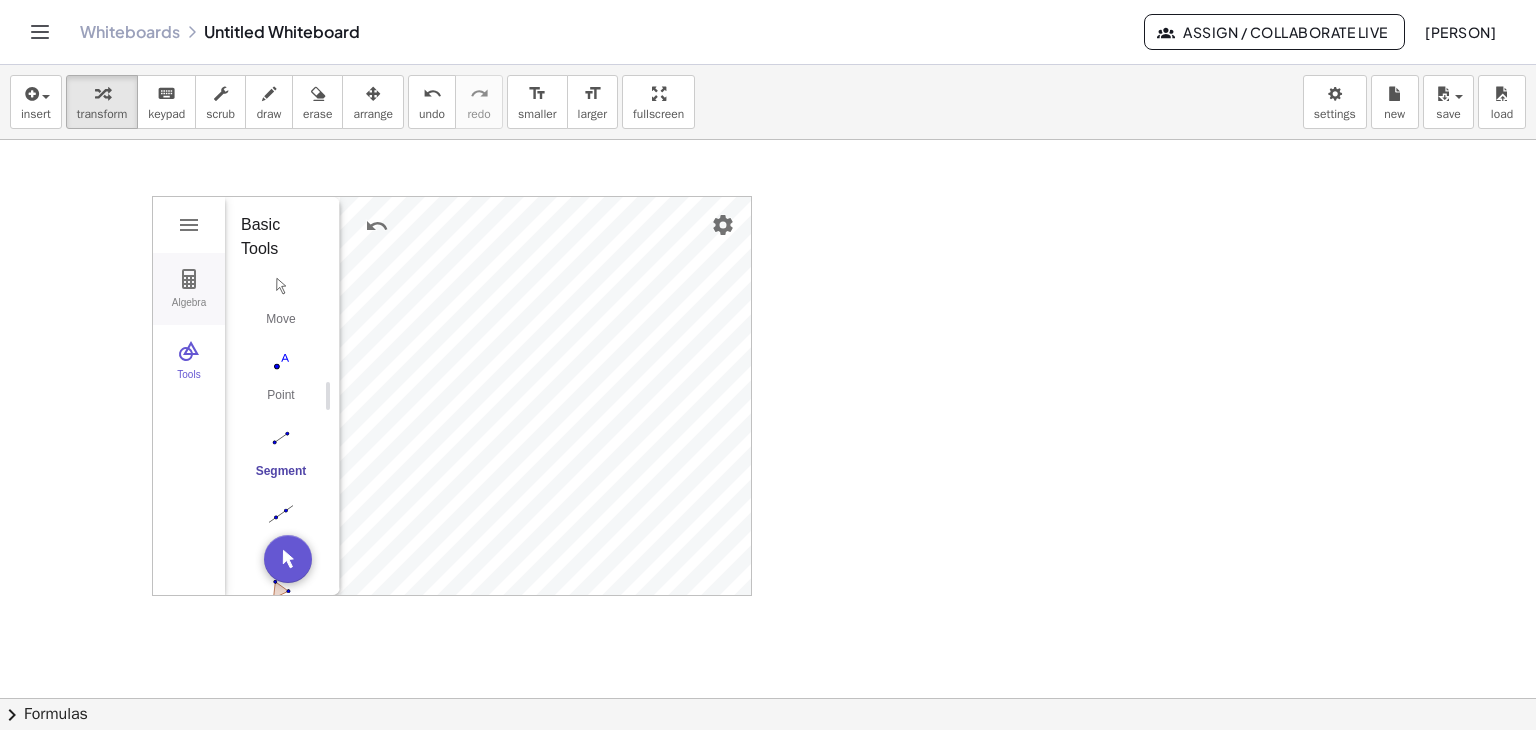click on "Algebra" at bounding box center [189, 289] 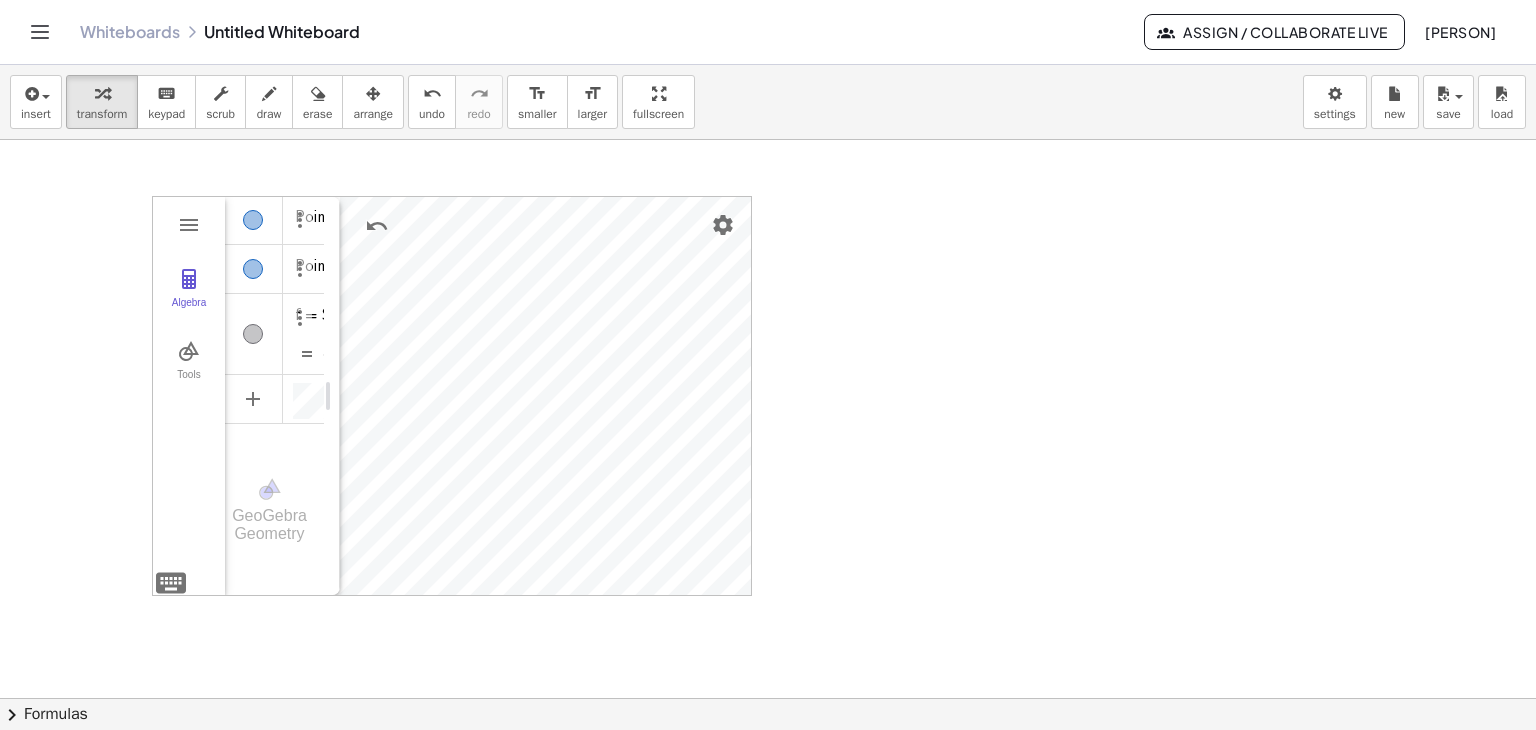 click at bounding box center [253, 334] 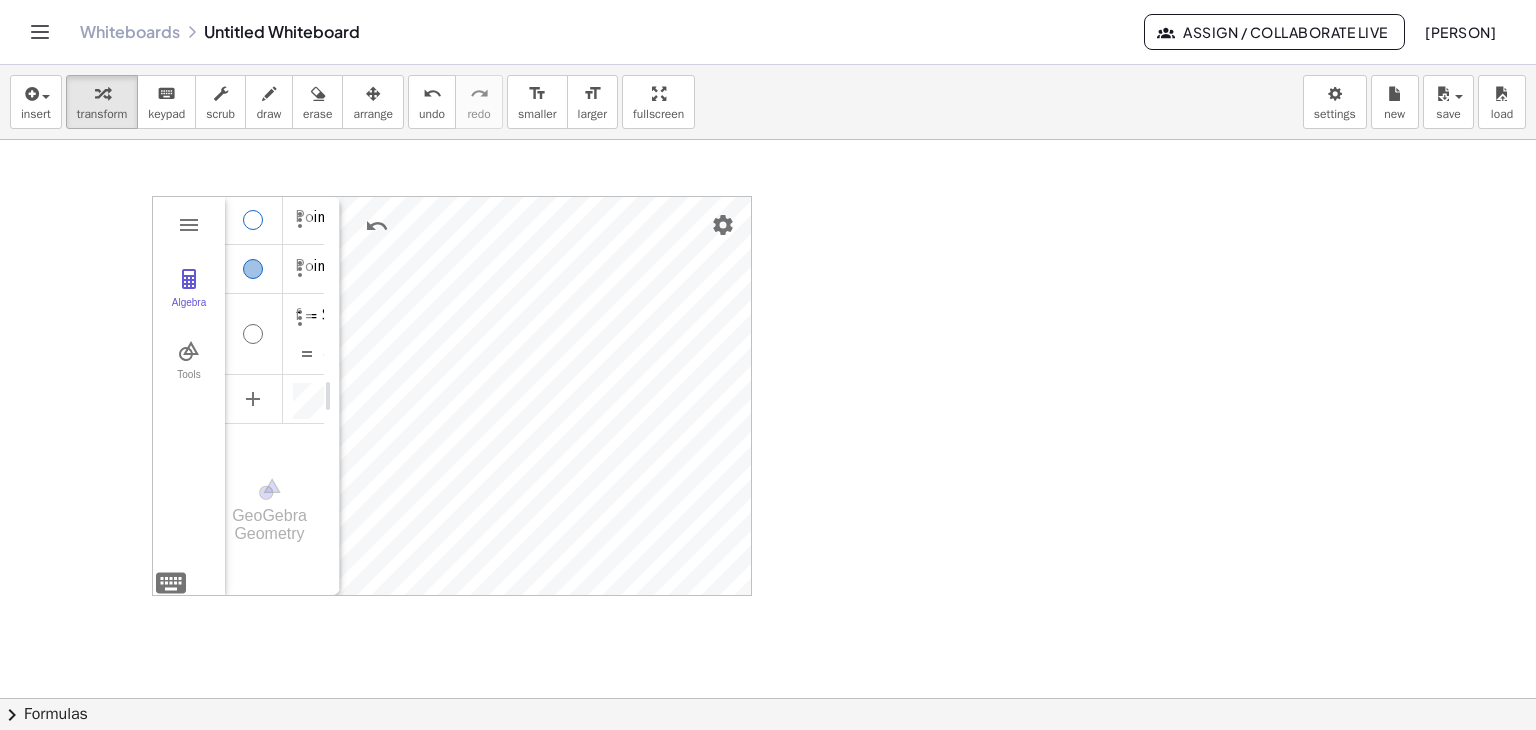 click at bounding box center [253, 220] 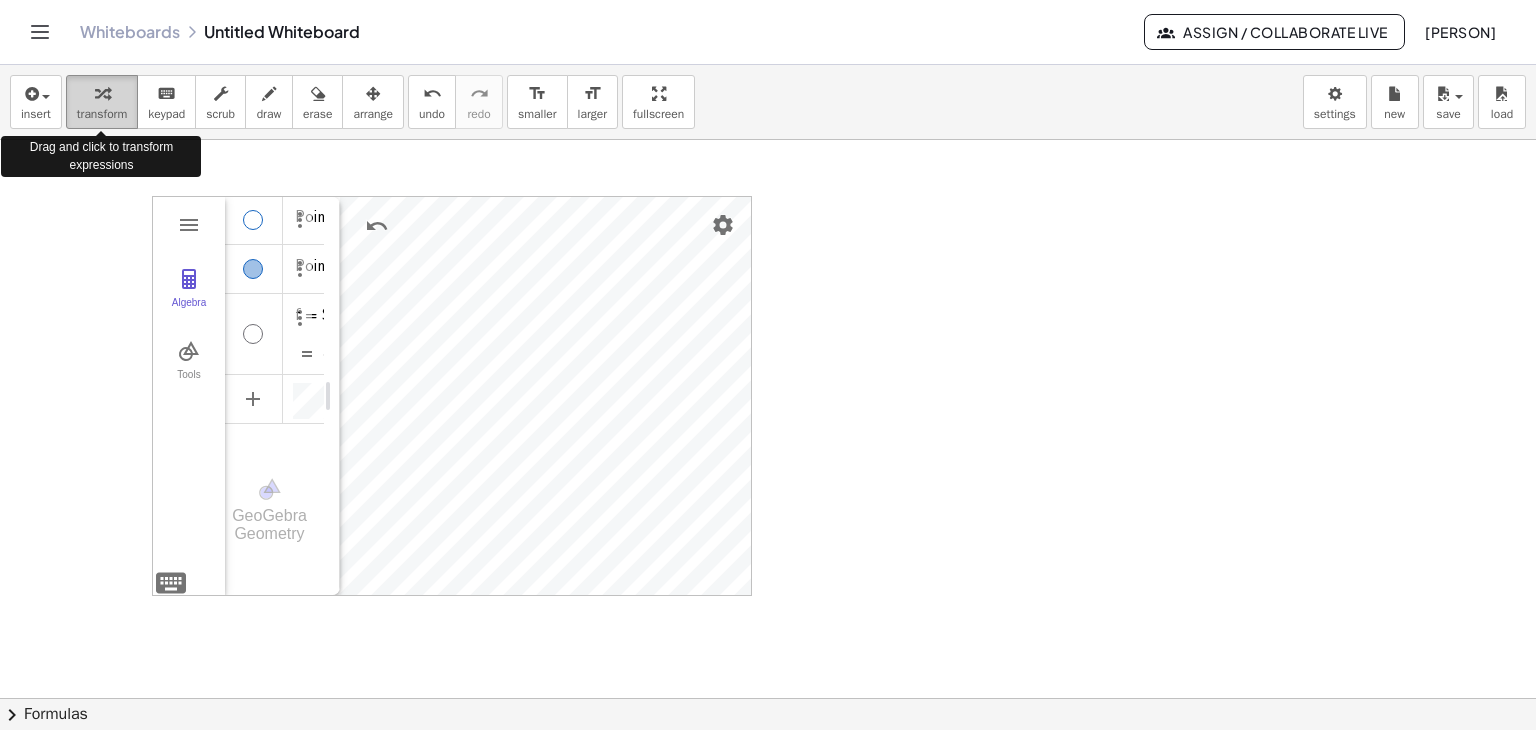 click on "transform" at bounding box center [102, 114] 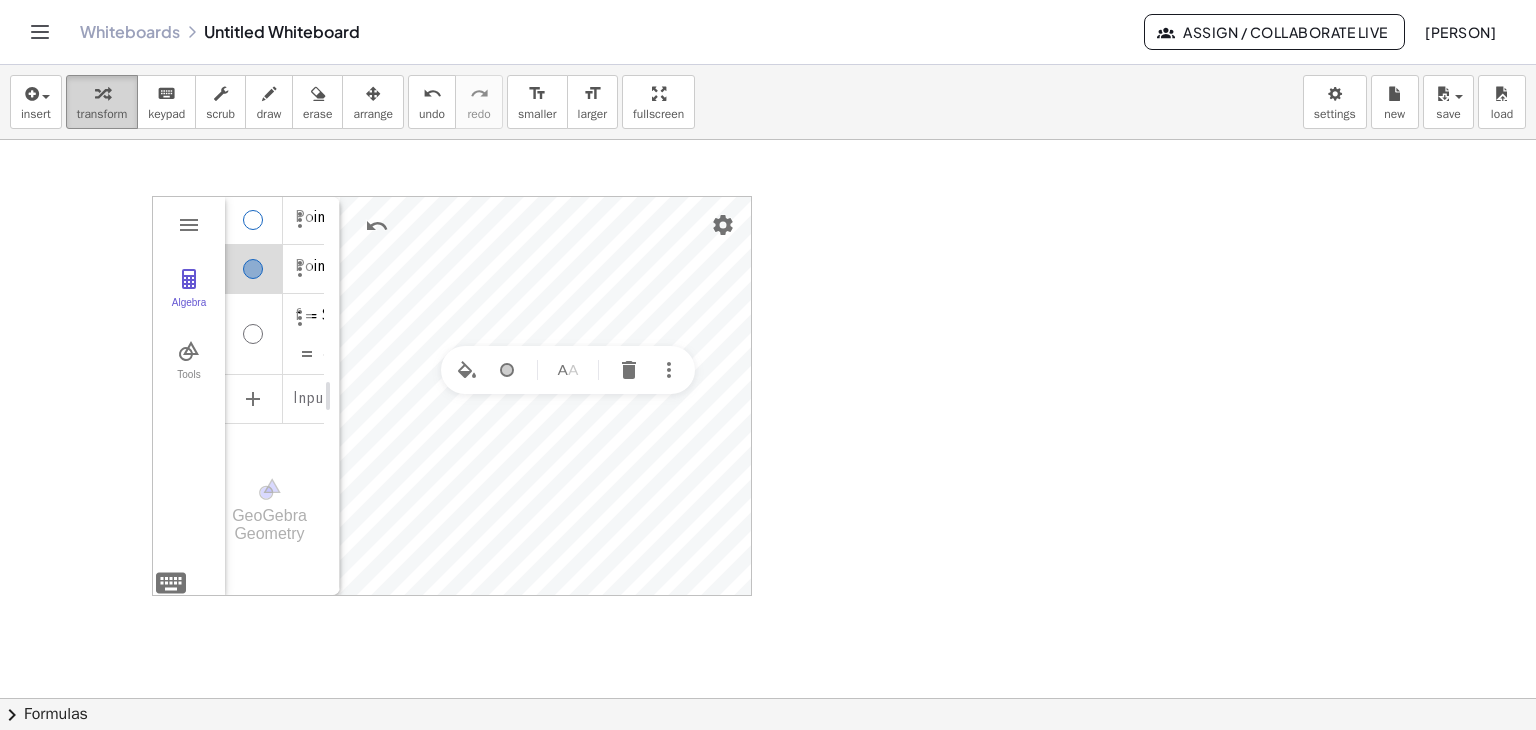 click at bounding box center (102, 93) 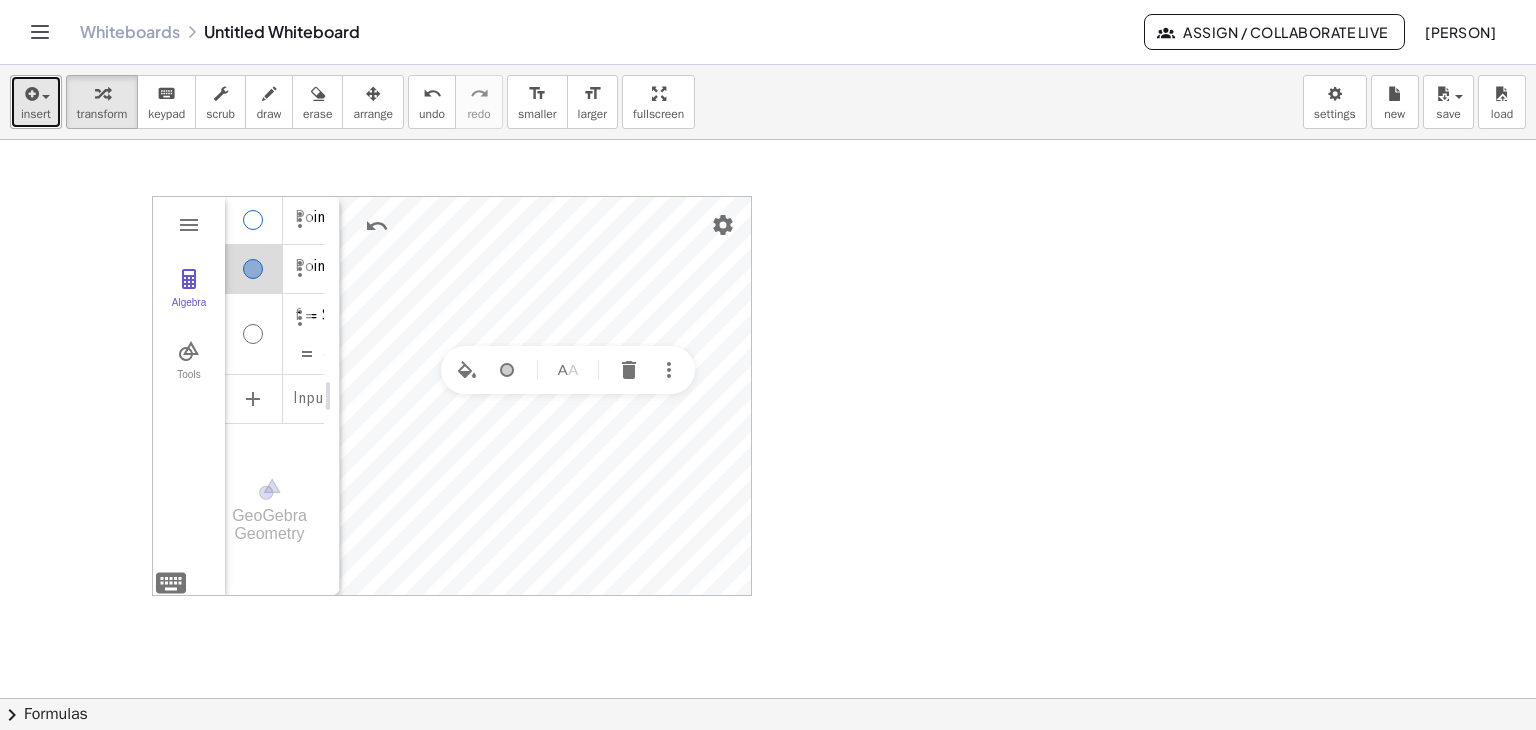 click on "insert" at bounding box center (36, 114) 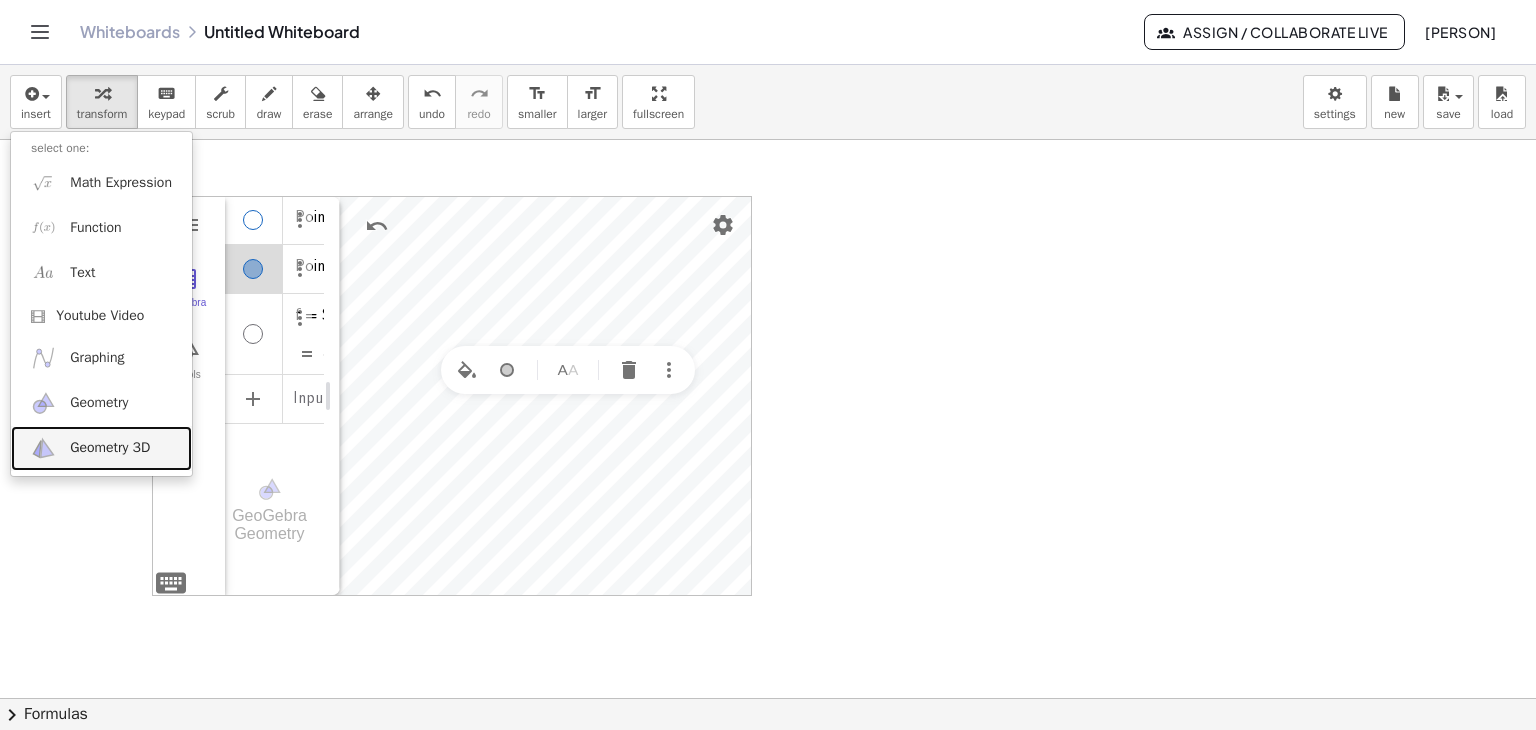 click on "Geometry 3D" at bounding box center (110, 448) 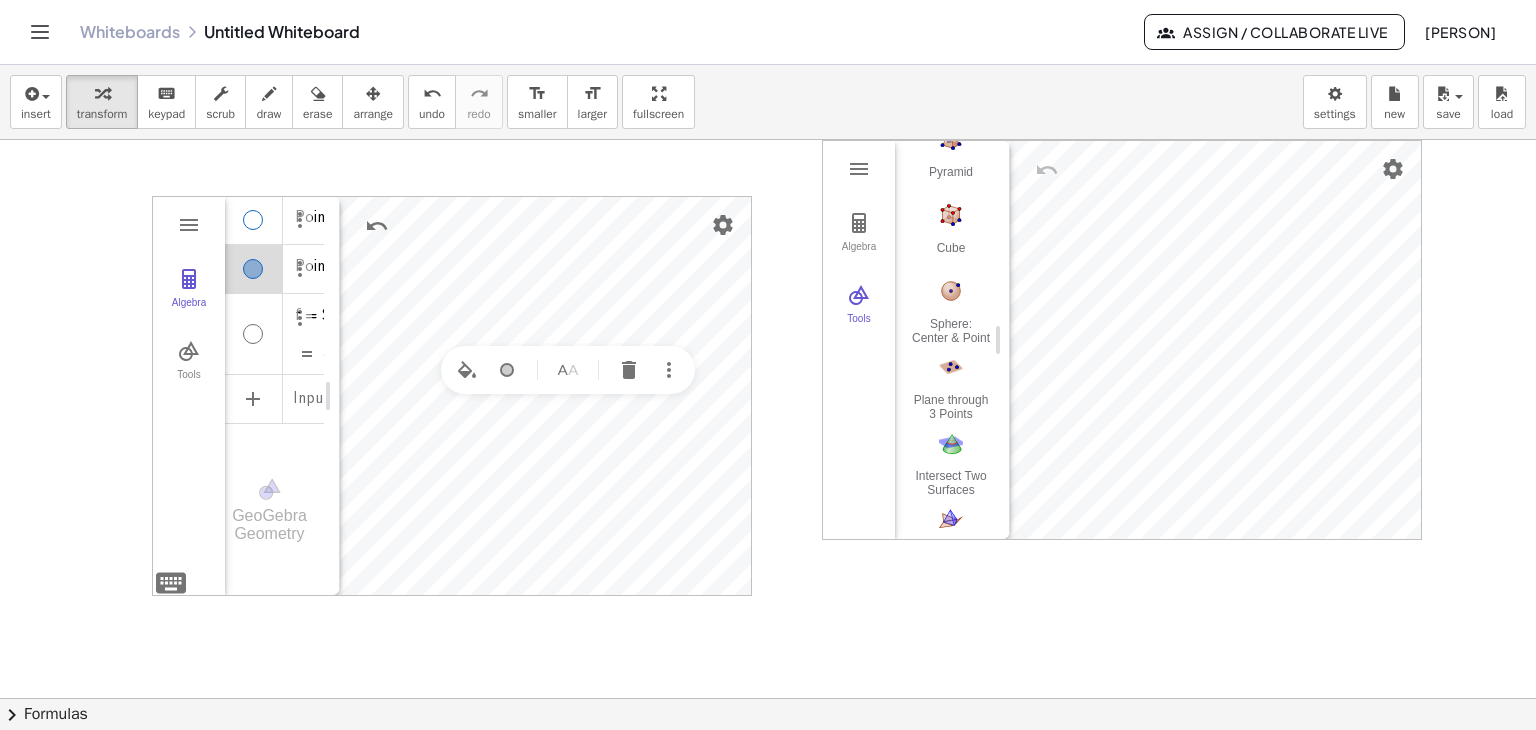 scroll, scrollTop: 248, scrollLeft: 0, axis: vertical 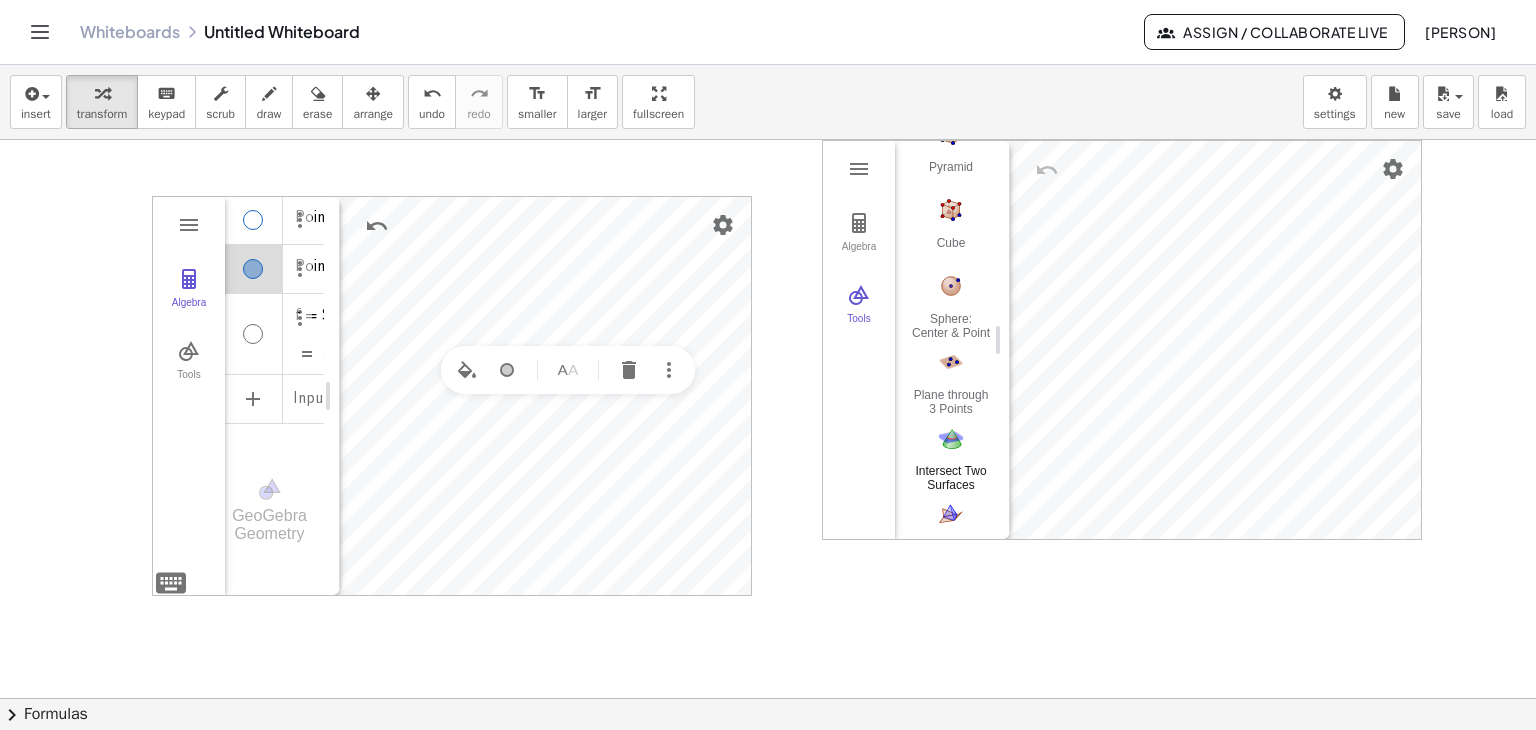 click at bounding box center [951, 438] 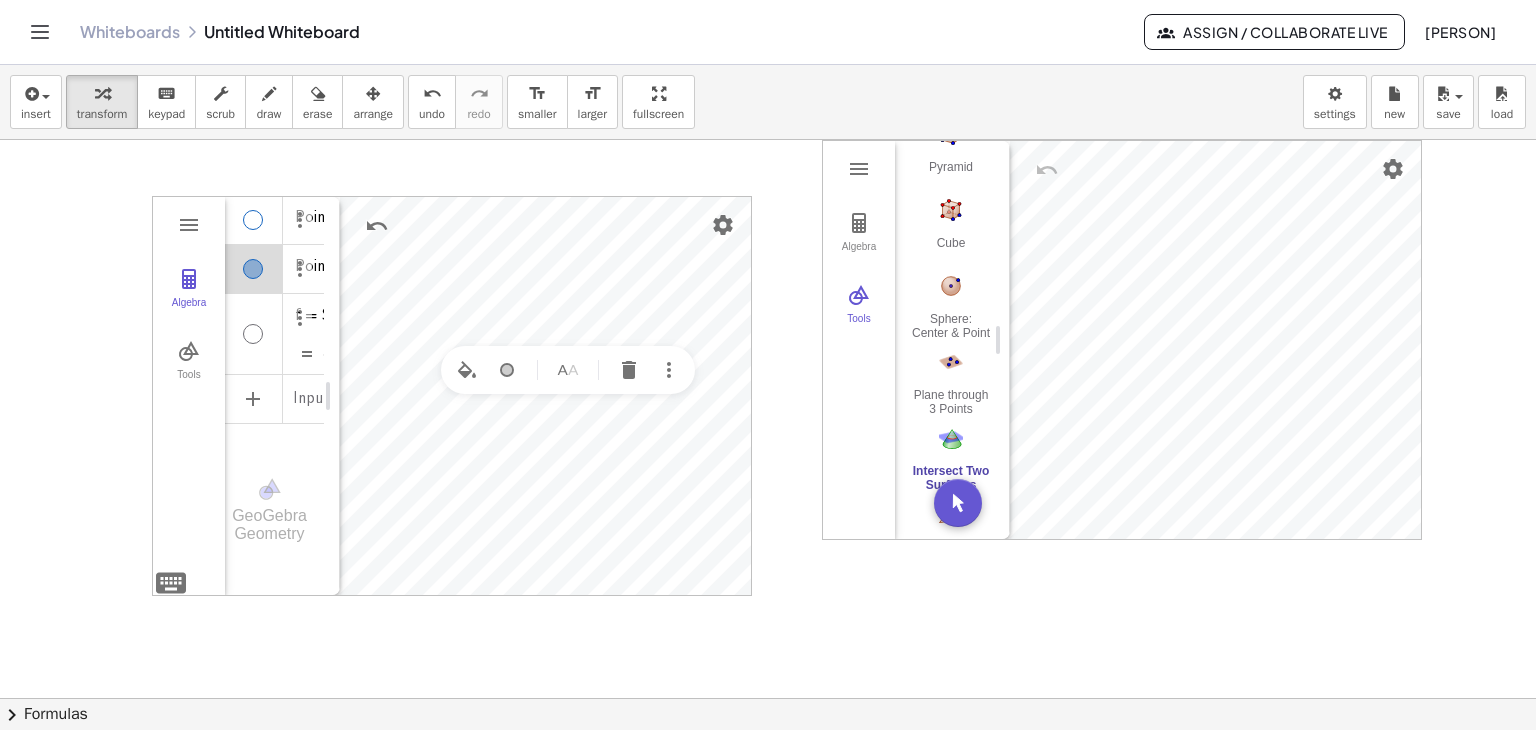 click at bounding box center (951, 438) 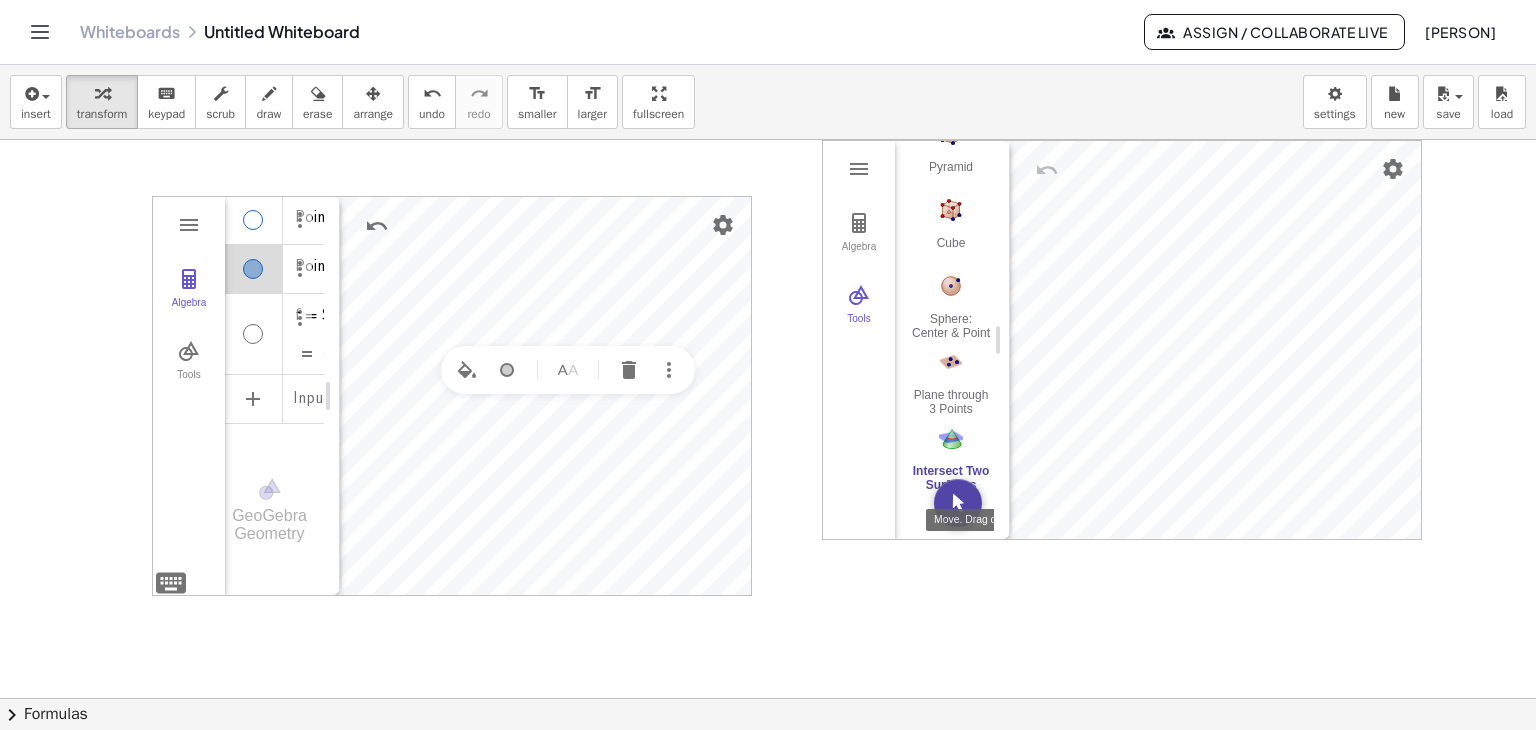 click at bounding box center (958, 503) 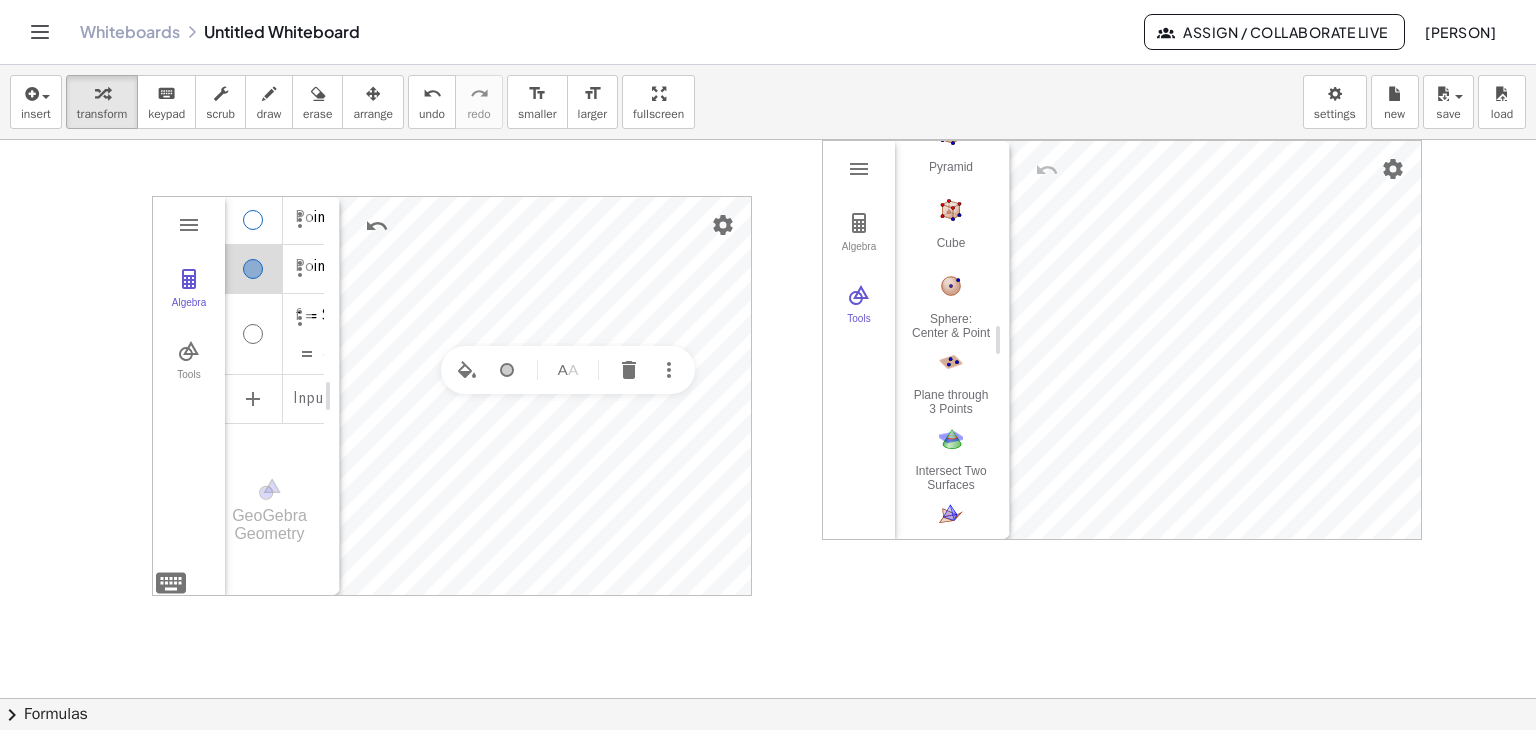 click at bounding box center [951, 514] 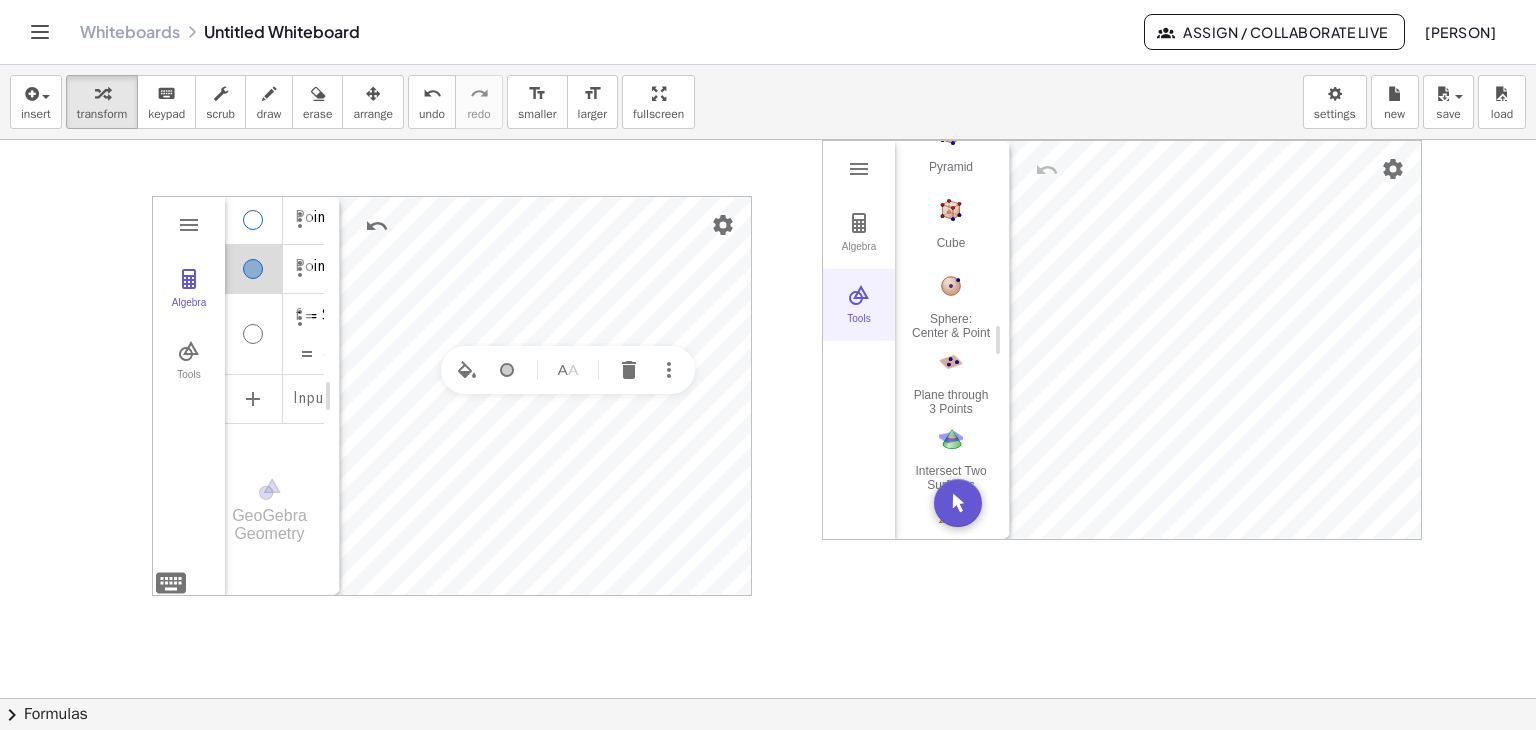 click at bounding box center [859, 295] 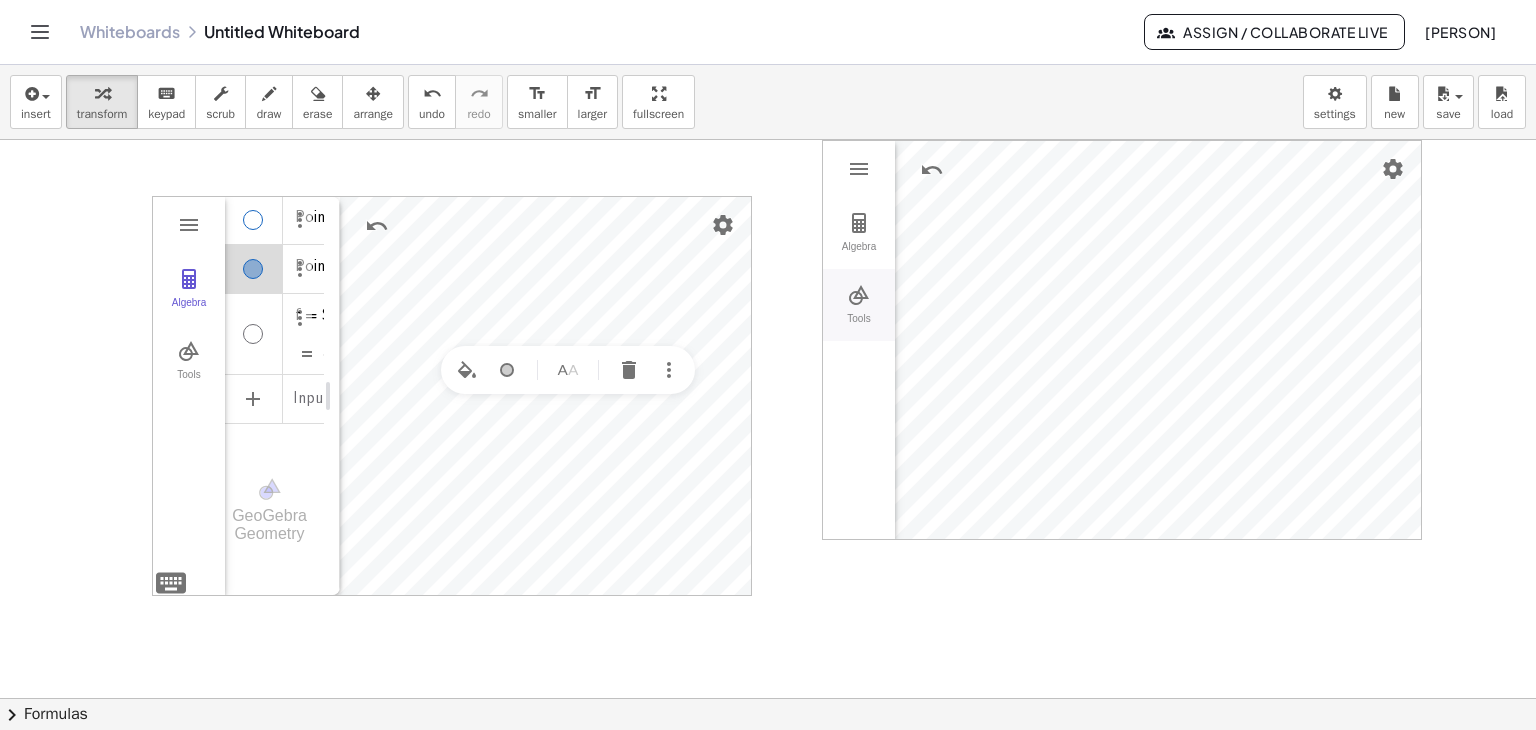 click on "Tools" at bounding box center [859, 305] 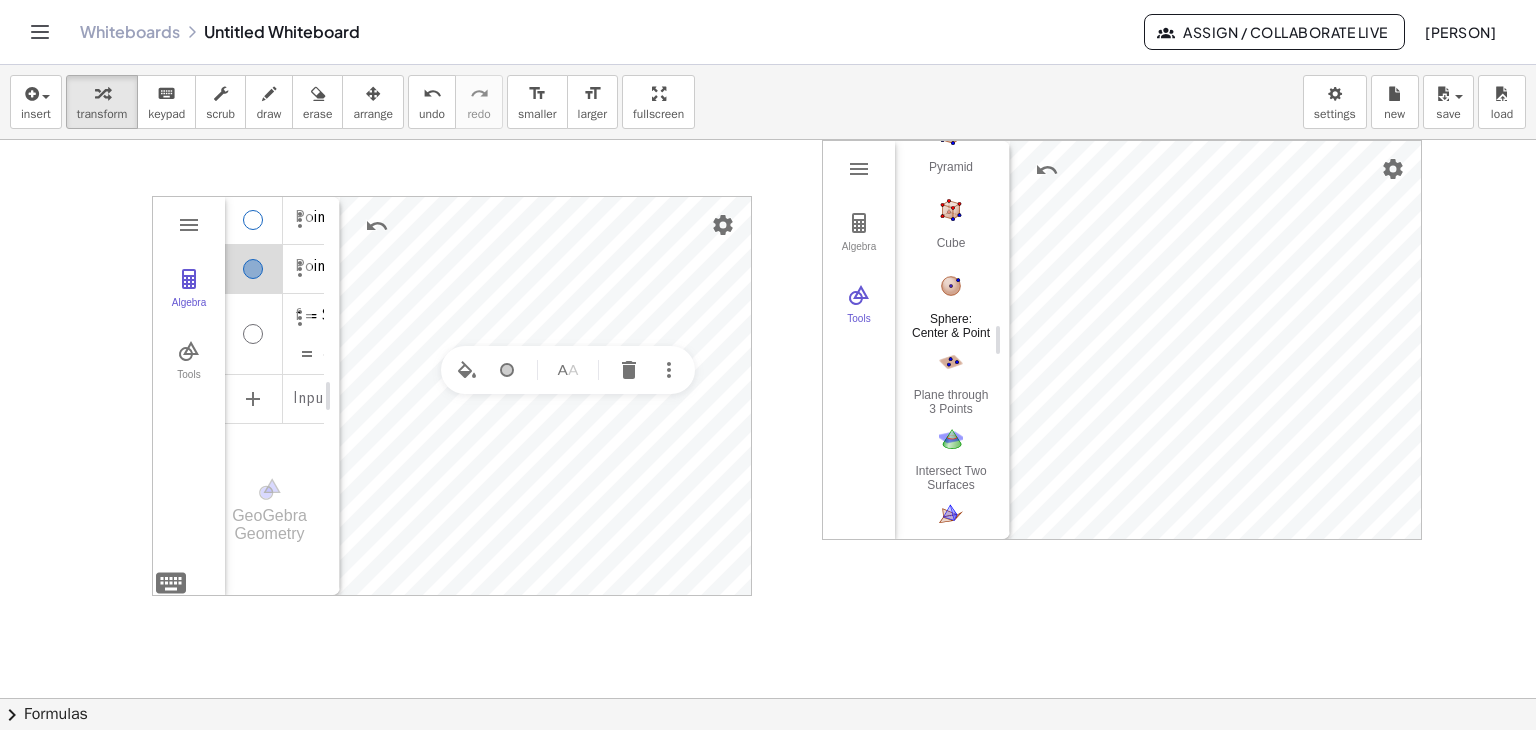 click at bounding box center (951, 286) 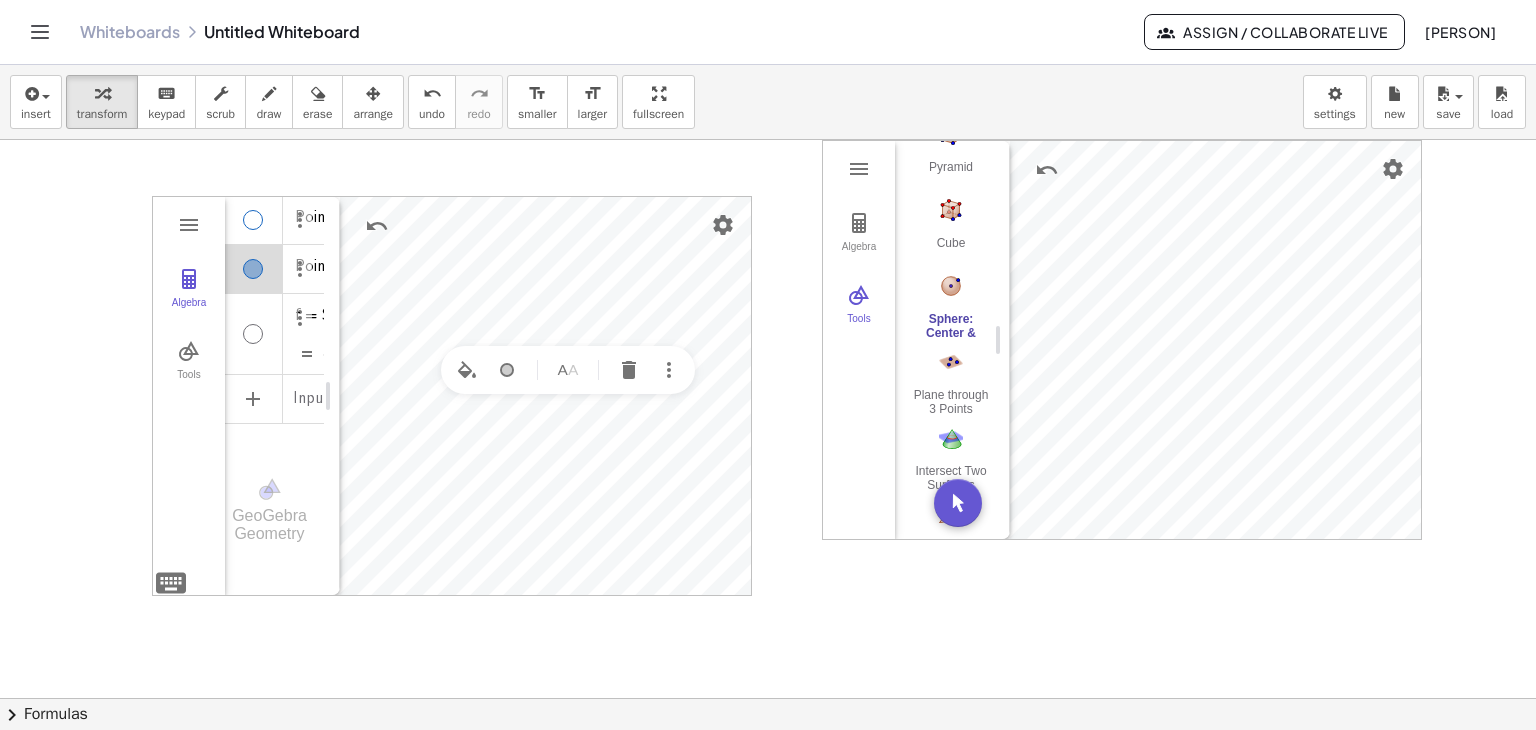 click at bounding box center [951, 286] 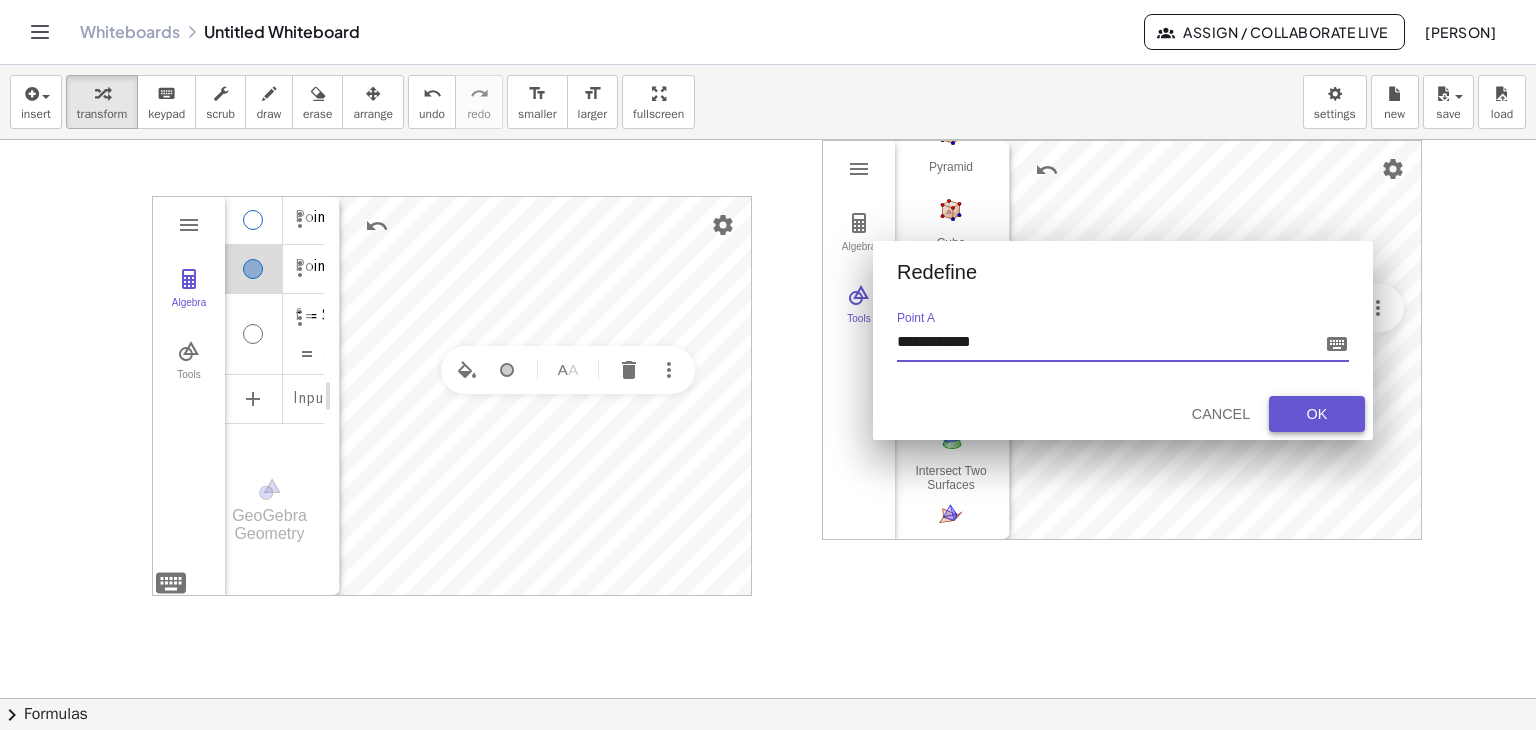 click on "OK" at bounding box center (1317, 414) 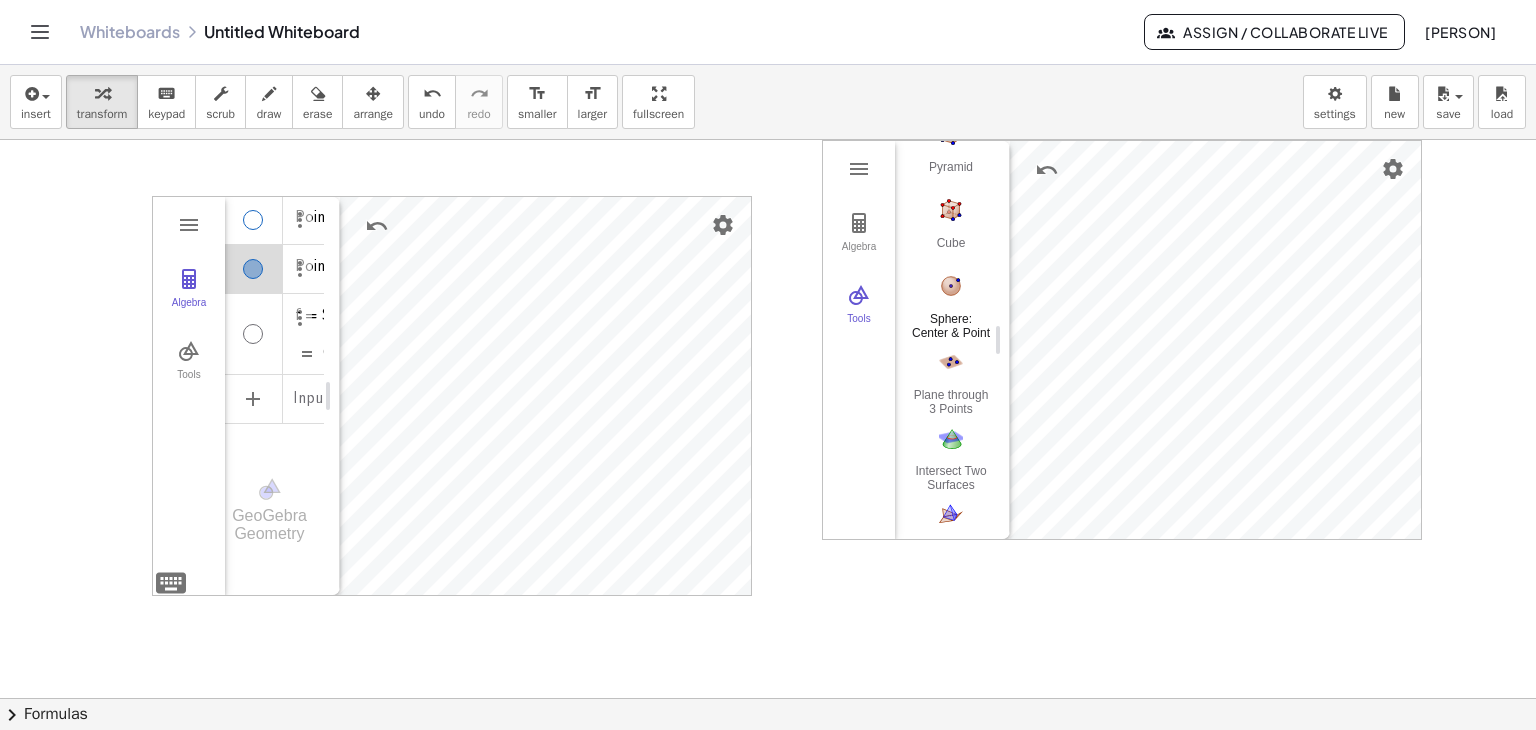 click on "Algebra Tools Point A Point B f = Segment A, B [NUMBER].[NUMBER] Input… GeoGebra Geometry Basic Tools Move Point Segment Line Polygon Circle with Center through Point More       Algebra Tools [NUMBER] × ([NUMBER], [NUMBER], [NUMBER]) GeoGebra 3D Calculator Basic Tools Move Point Pyramid Cube Sphere: Center & Point Plane through 3 Points Intersect Two Surfaces Net More" at bounding box center [768, 763] 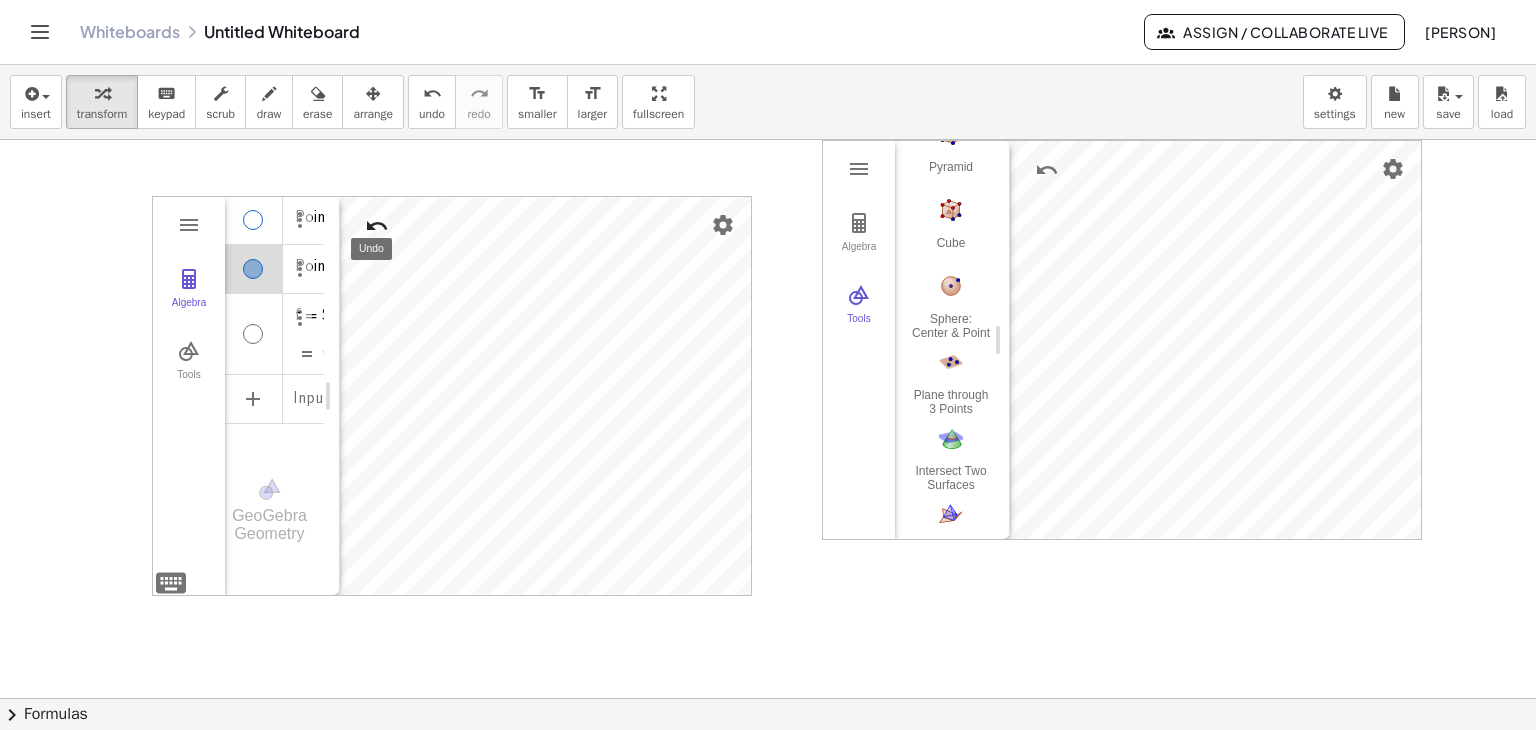 click at bounding box center (377, 226) 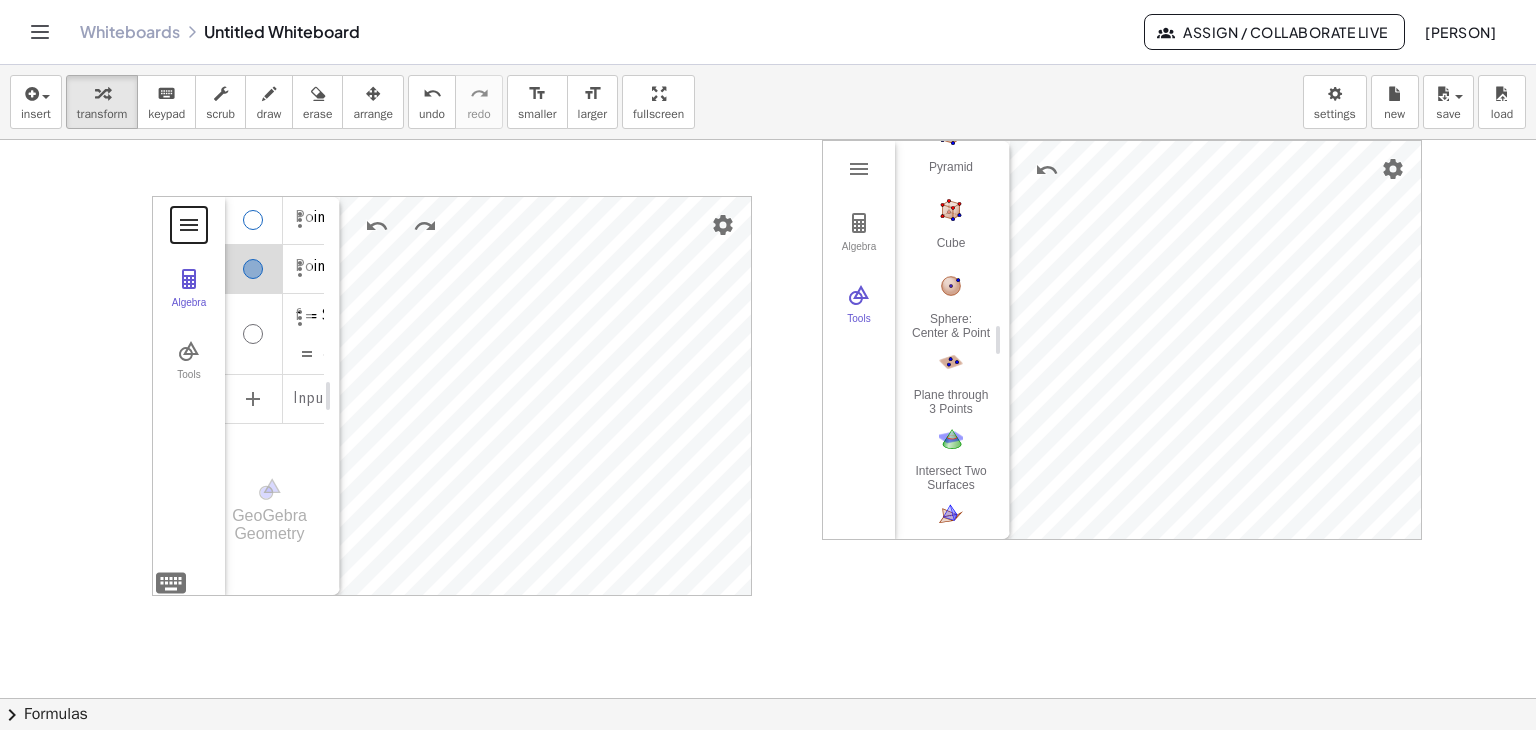 click at bounding box center (189, 225) 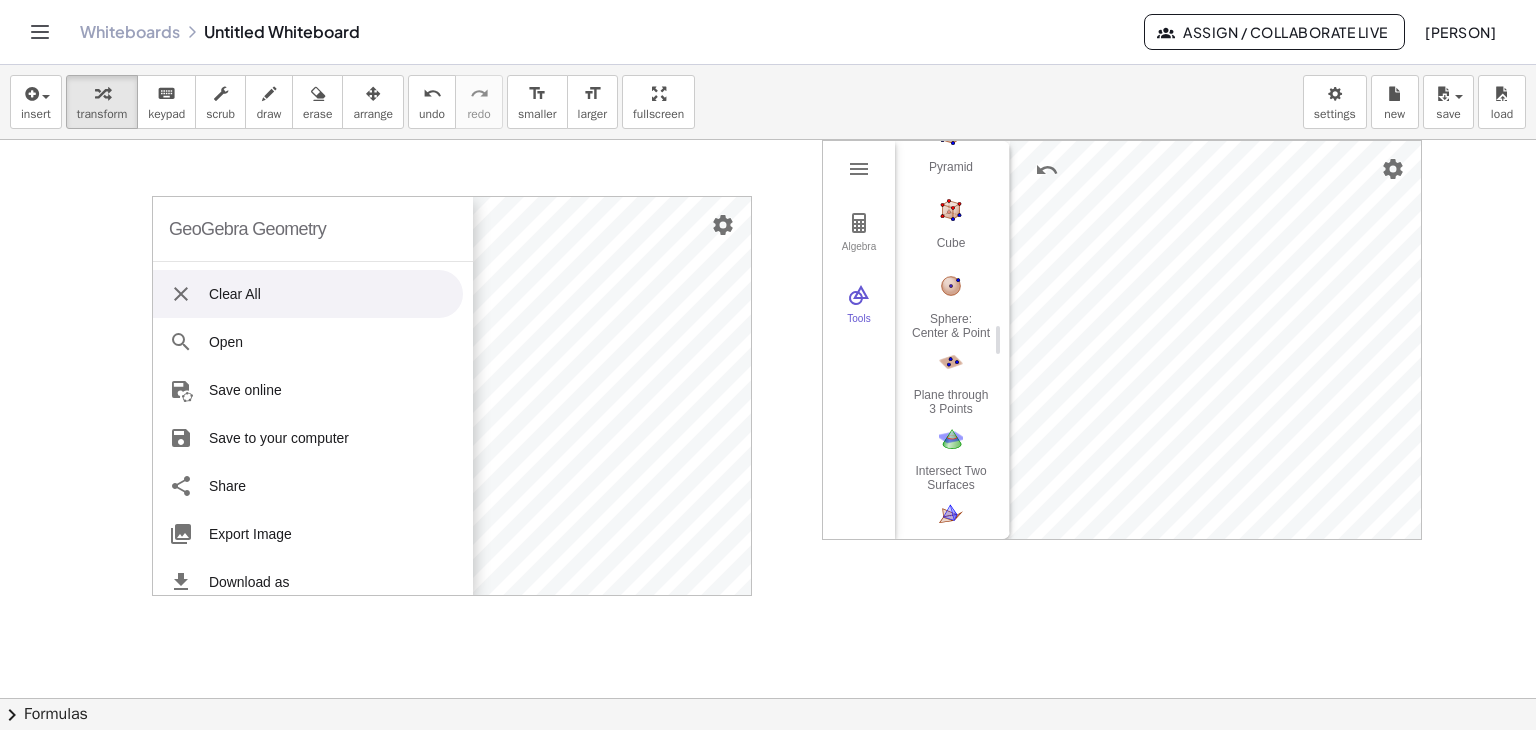 click on "Clear All" at bounding box center (308, 294) 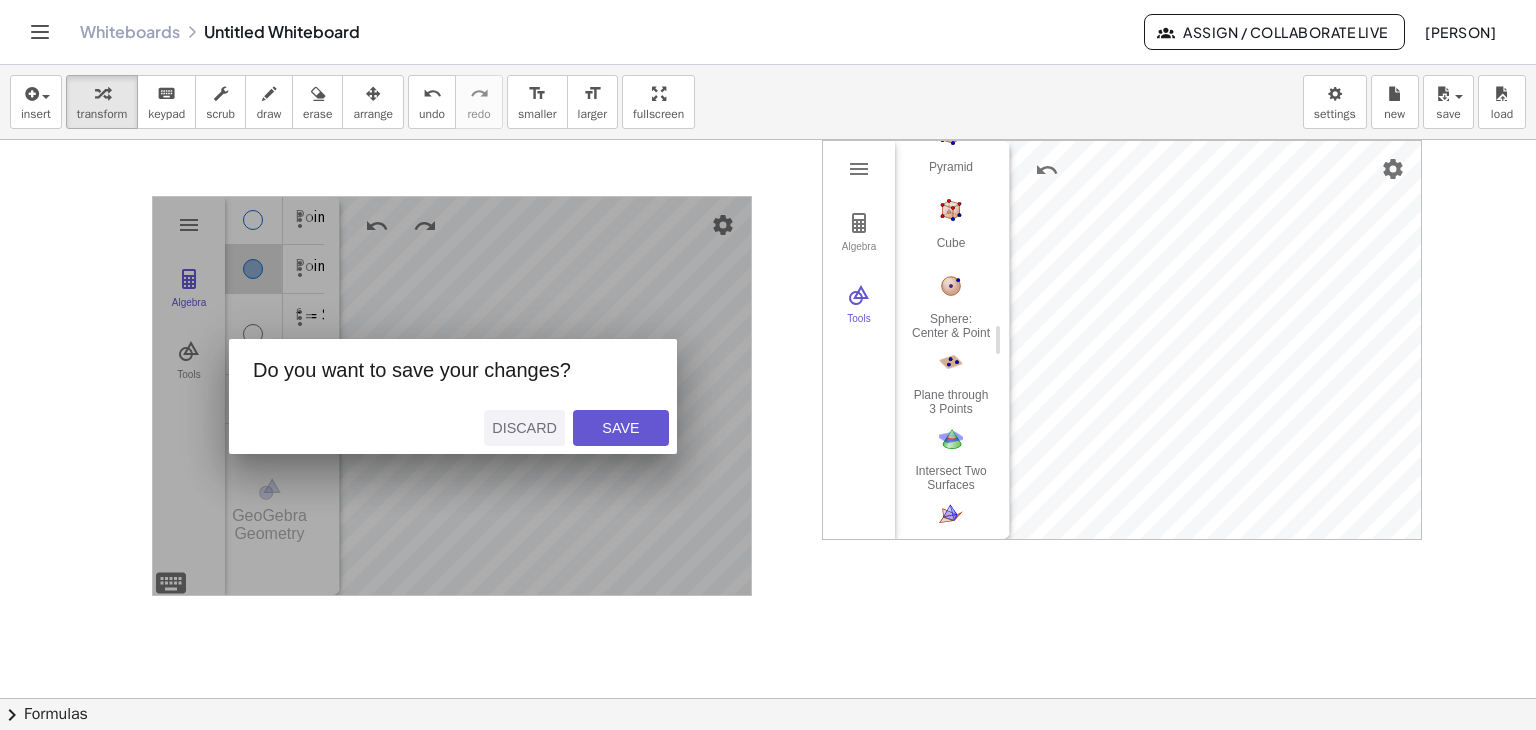 click on "Discard" at bounding box center [524, 428] 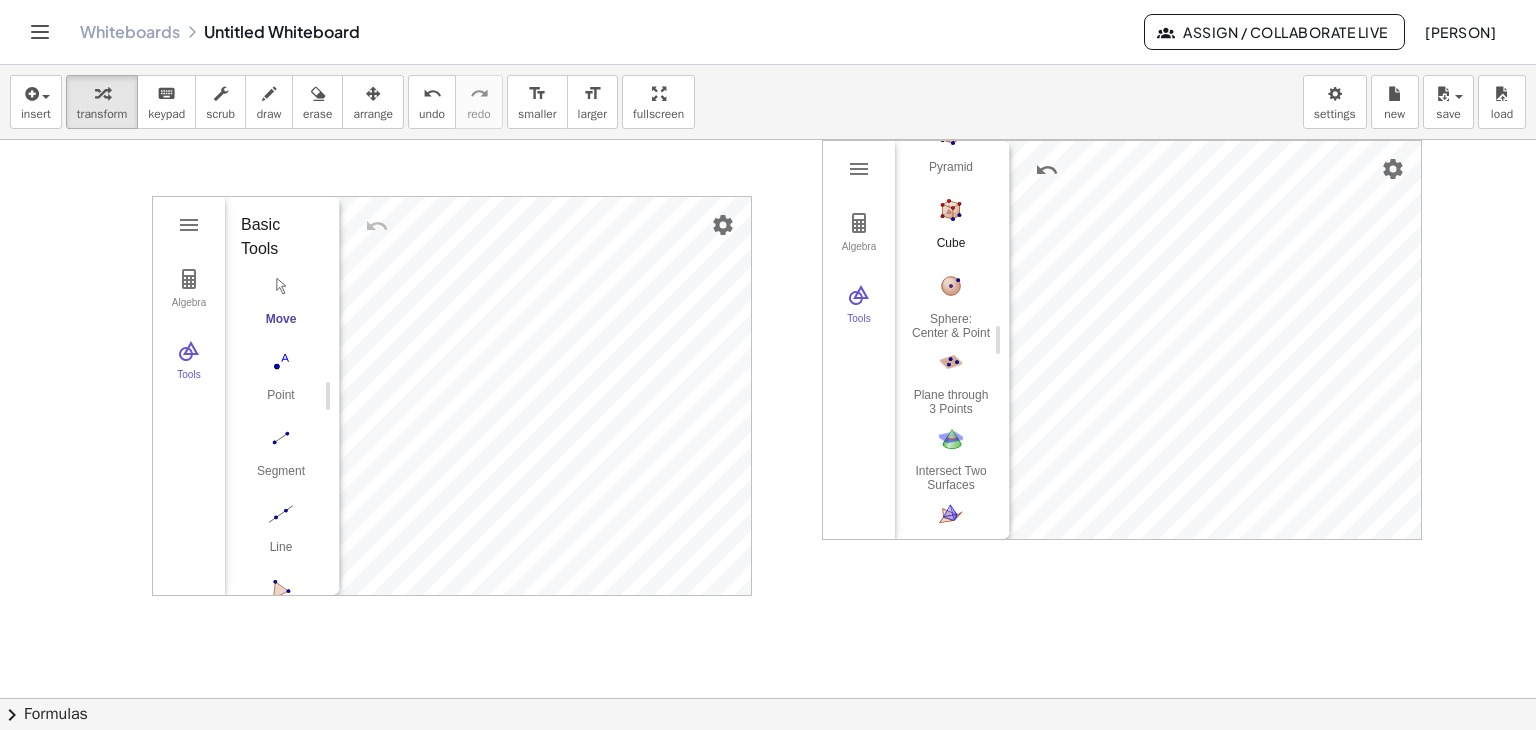 click at bounding box center (951, 210) 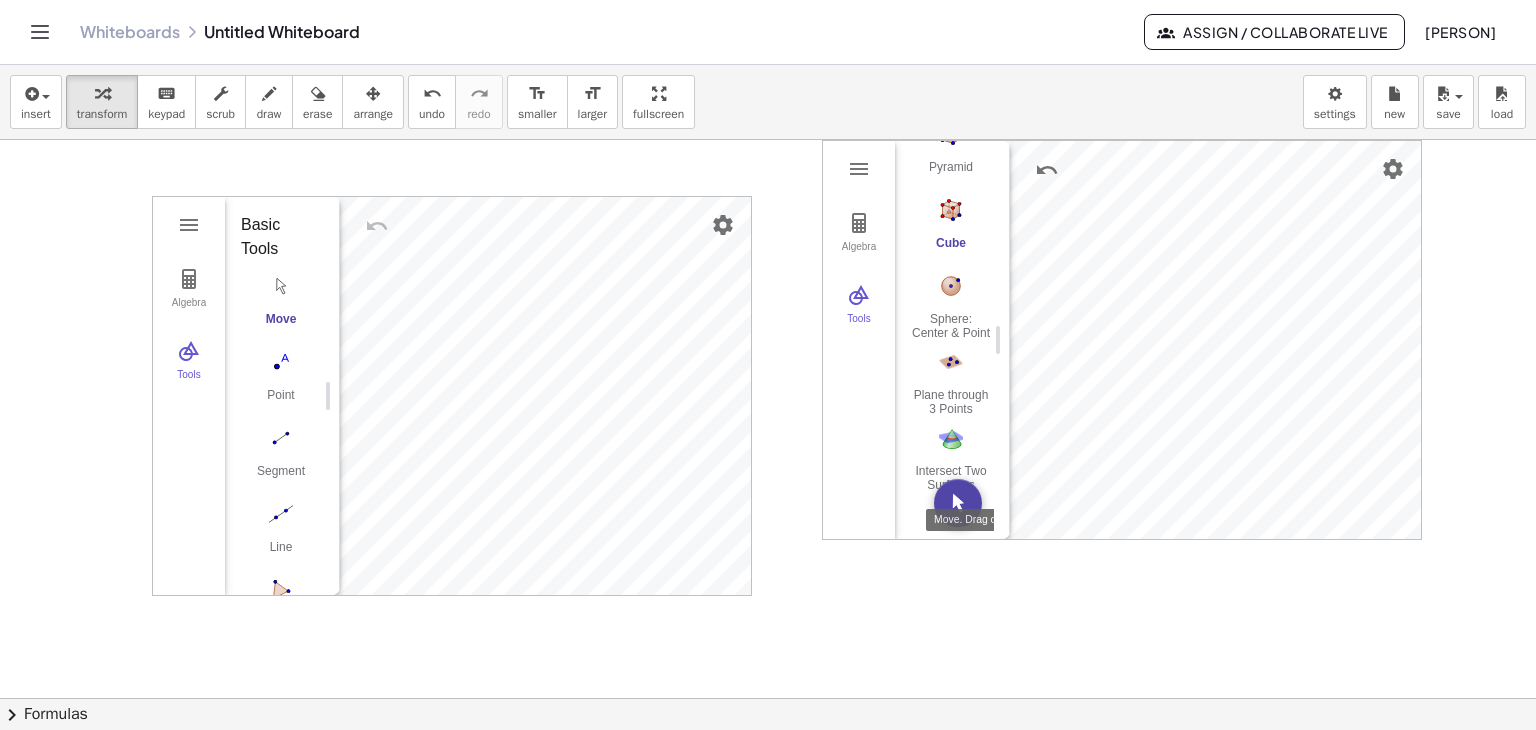click at bounding box center [958, 503] 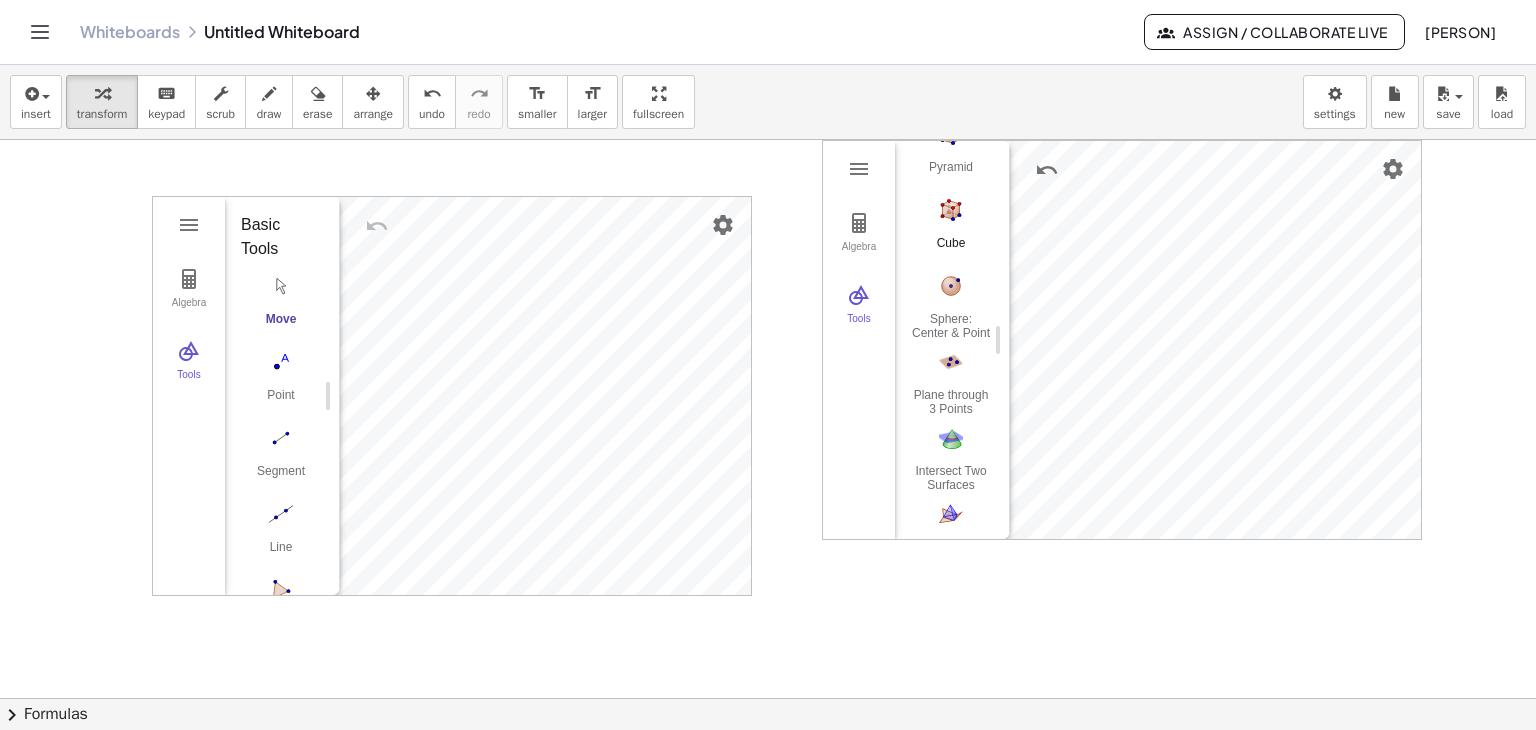 click on "Algebra Tools [NUMBER] × ([NUMBER], [NUMBER], [NUMBER]) GeoGebra 3D Calculator Basic Tools Move Point Pyramid Cube Sphere: Center & Point Plane through 3 Points Intersect Two Surfaces Net More" at bounding box center (1122, 340) 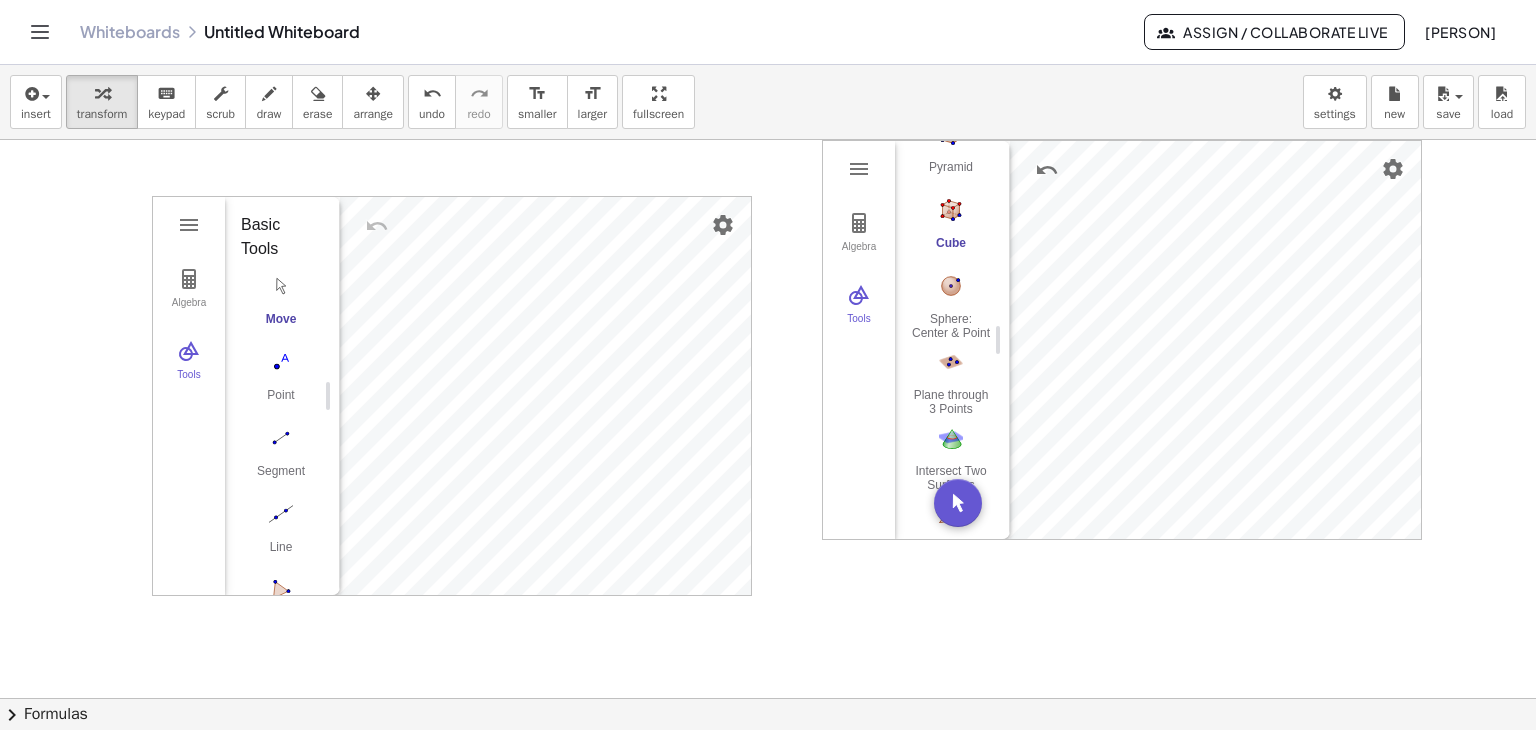 click at bounding box center [951, 210] 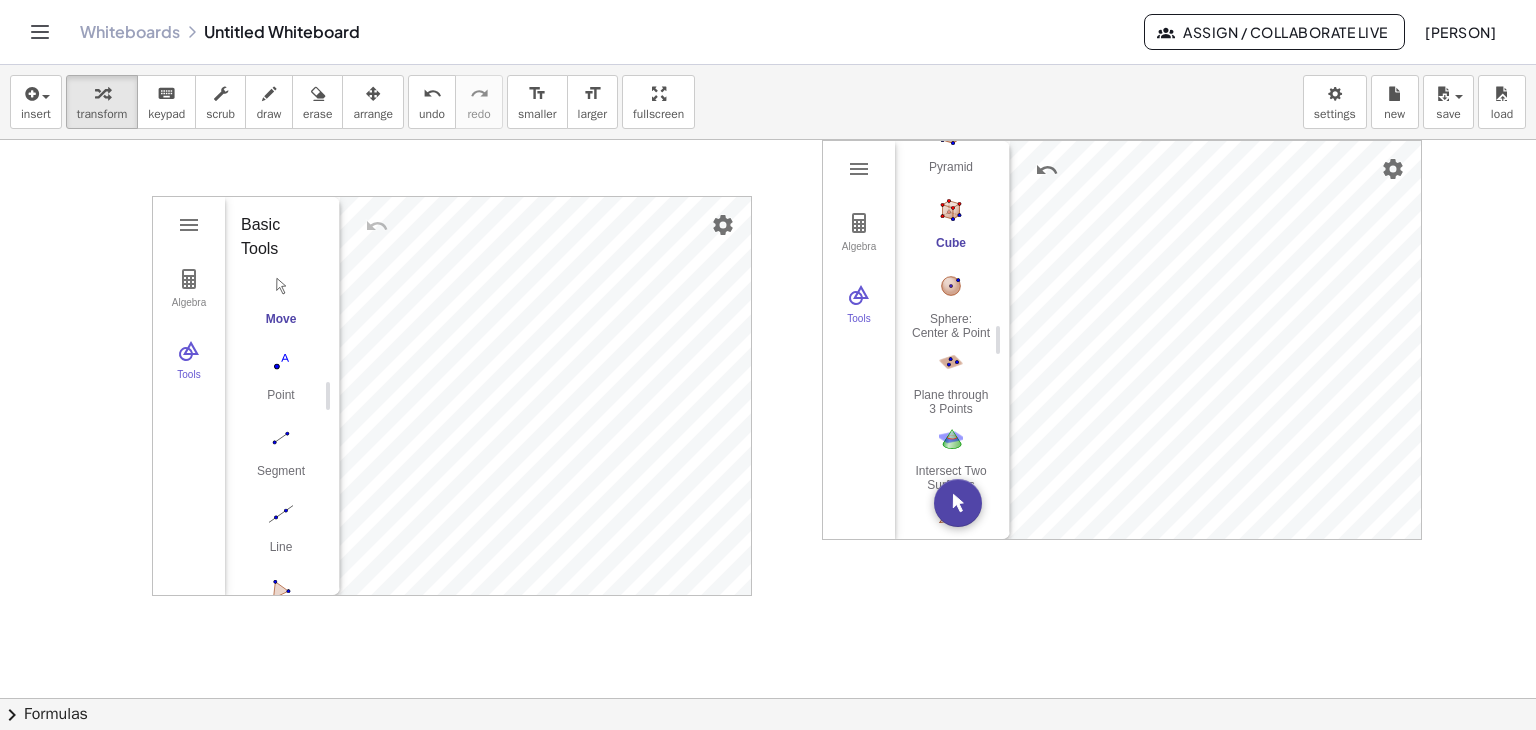 click on "Algebra Tools [NUMBER] × ([NUMBER], [NUMBER], [NUMBER]) GeoGebra 3D Calculator Basic Tools Move Point Pyramid Cube Sphere: Center & Point Plane through 3 Points Intersect Two Surfaces Net More" at bounding box center (1122, 340) 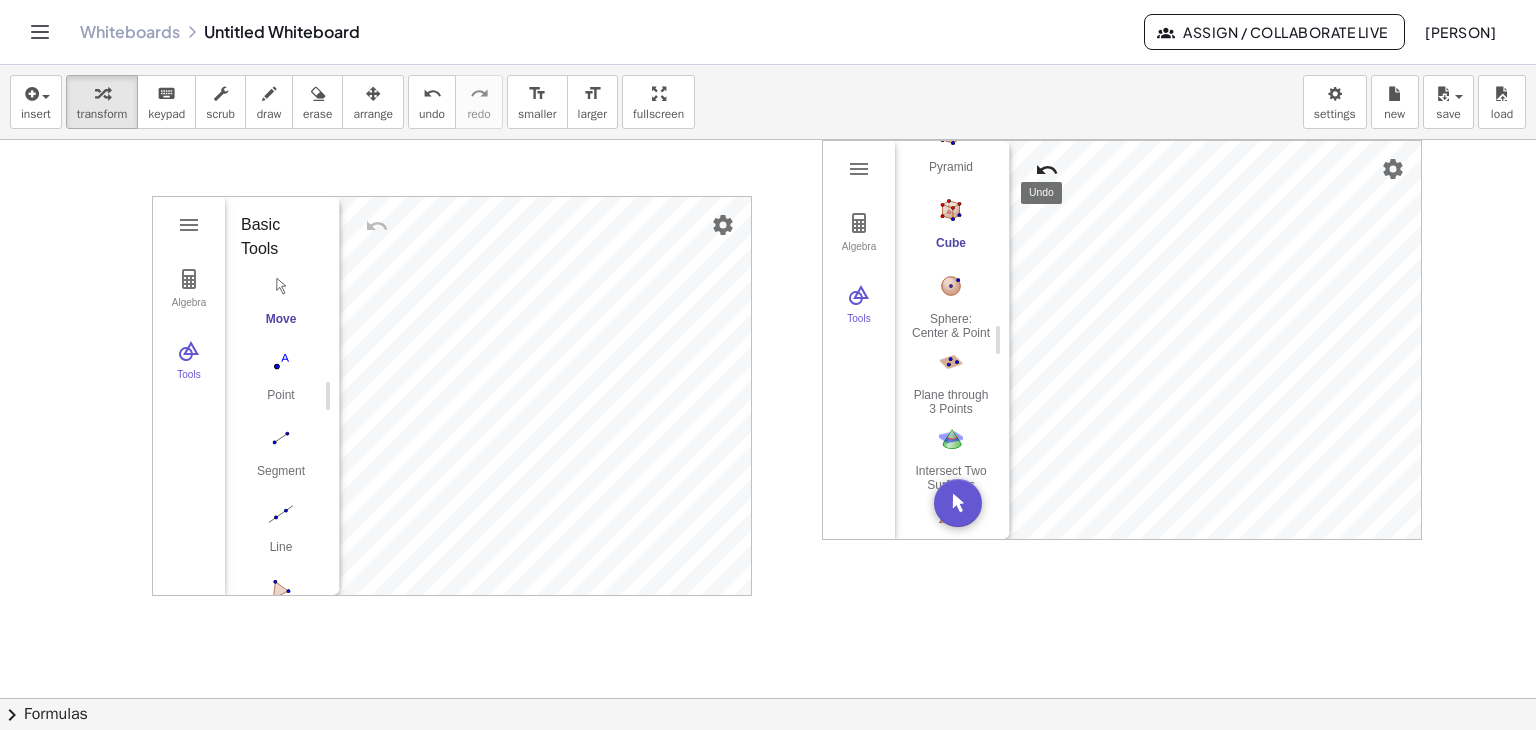click at bounding box center (1047, 170) 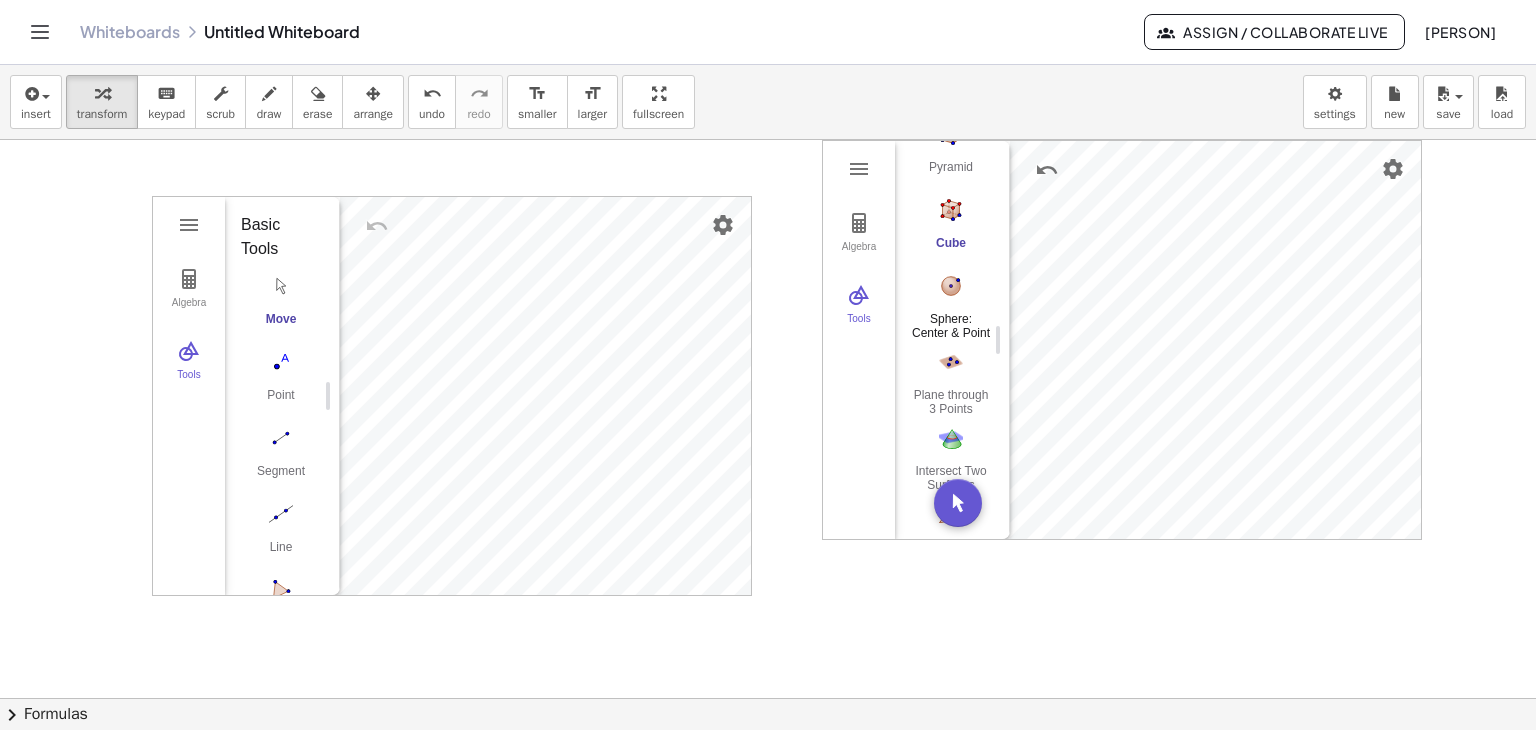 click at bounding box center (951, 286) 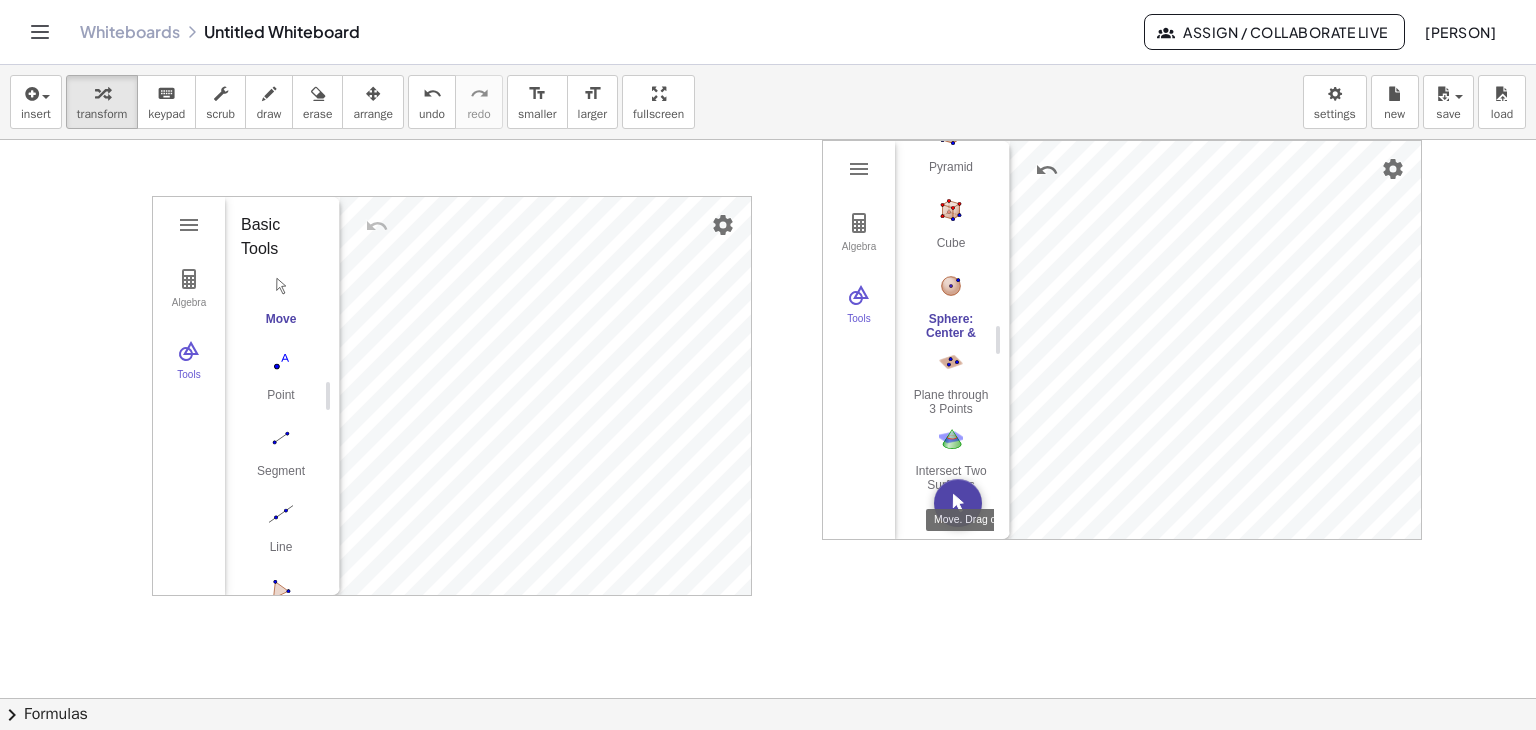 click at bounding box center [958, 503] 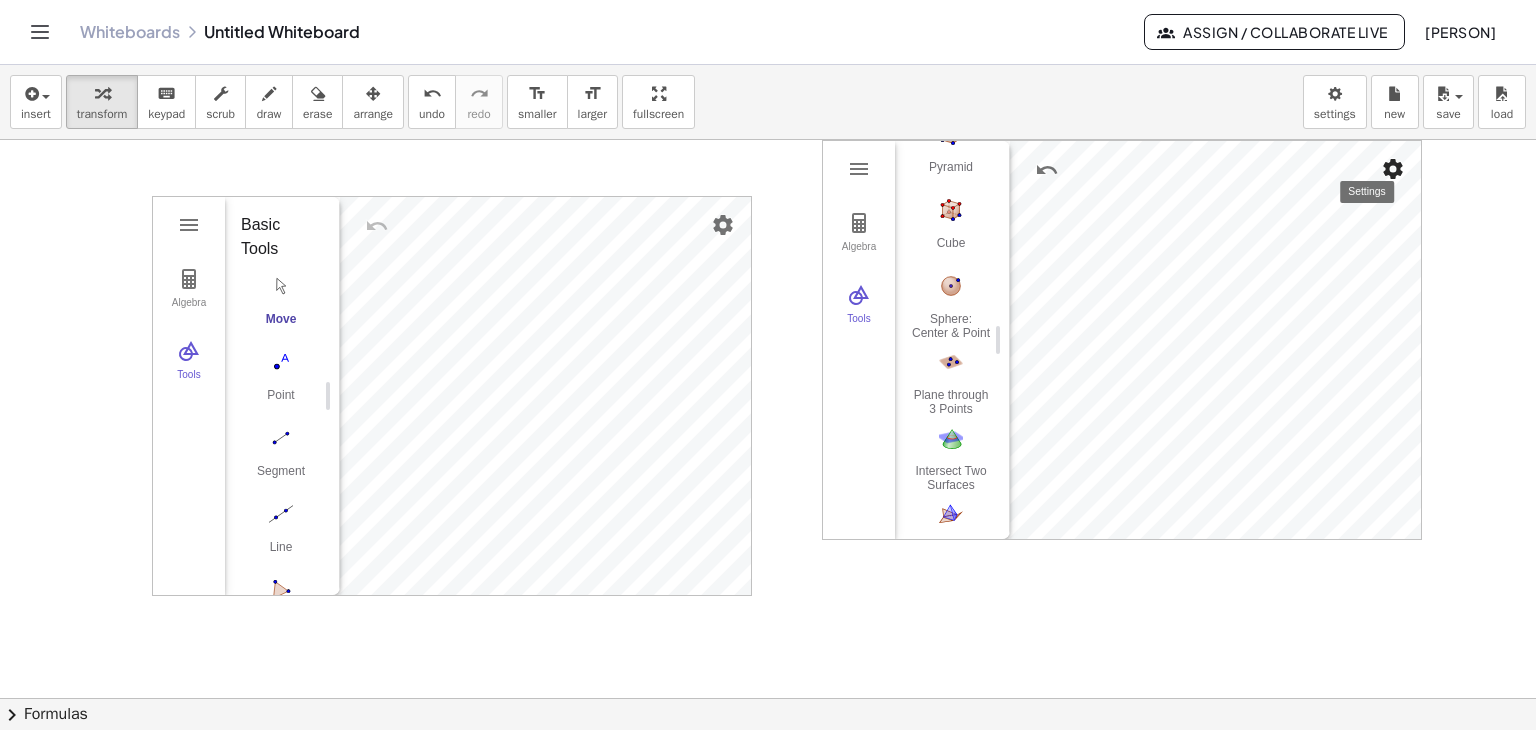 click at bounding box center [1393, 169] 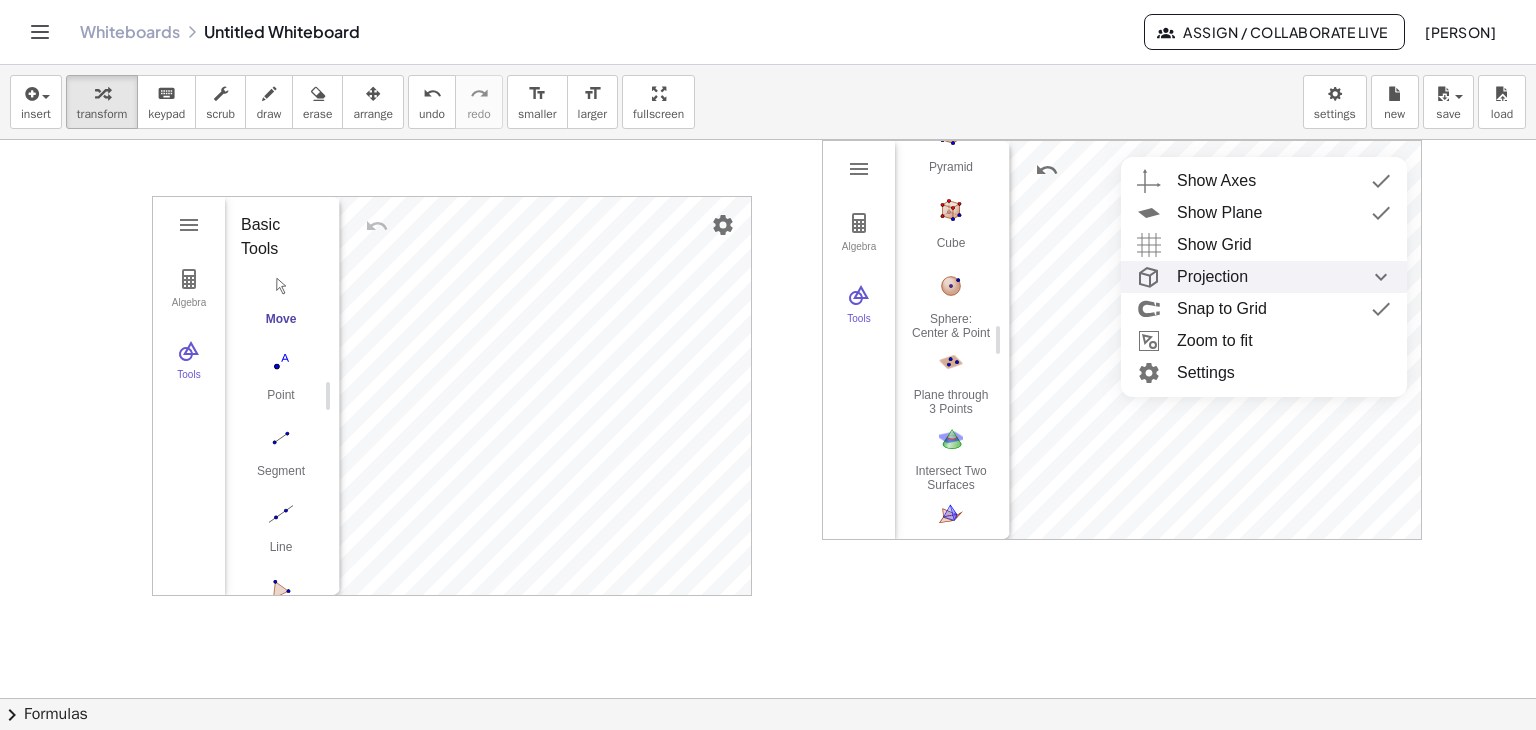 click on "Projection" at bounding box center [1212, 277] 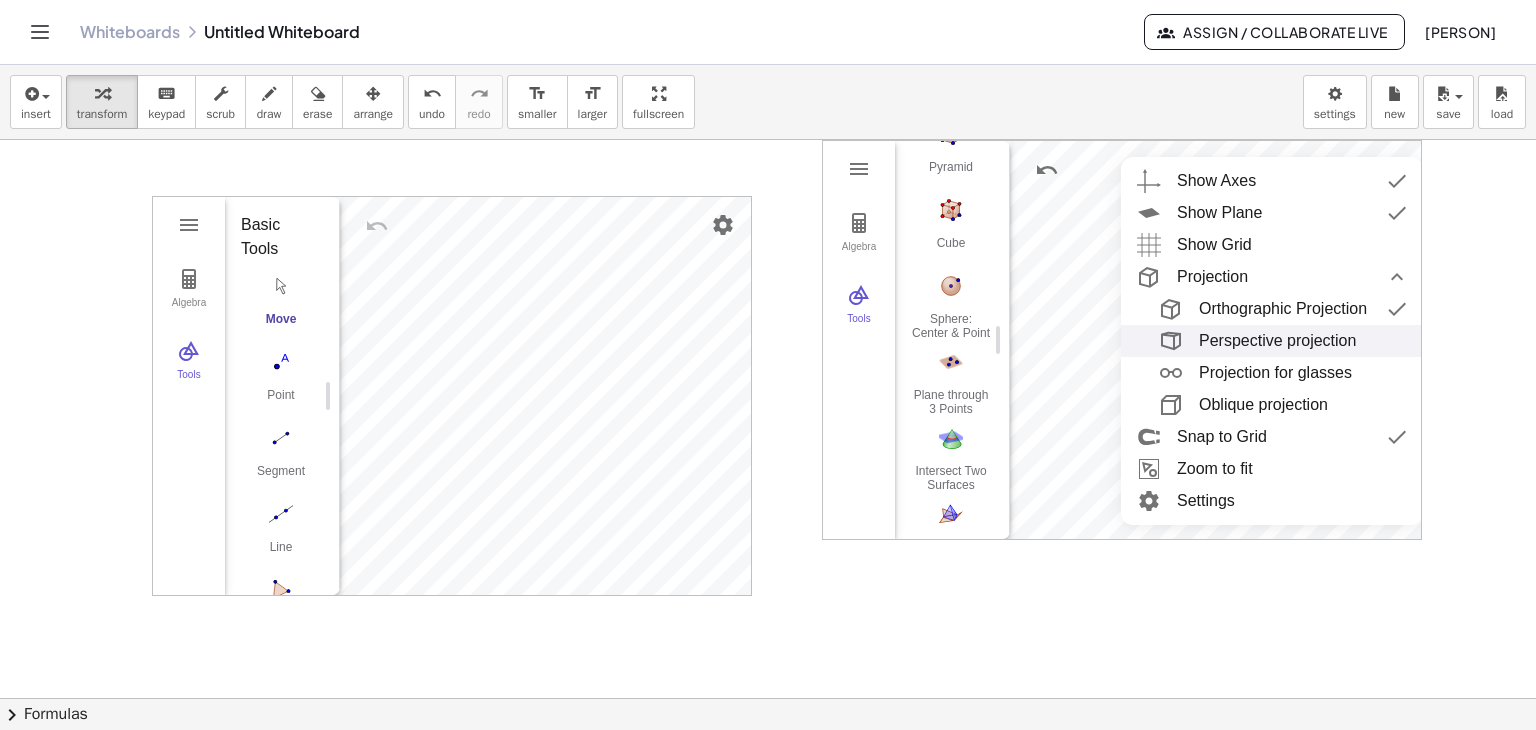 click on "Perspective projection" at bounding box center (1277, 341) 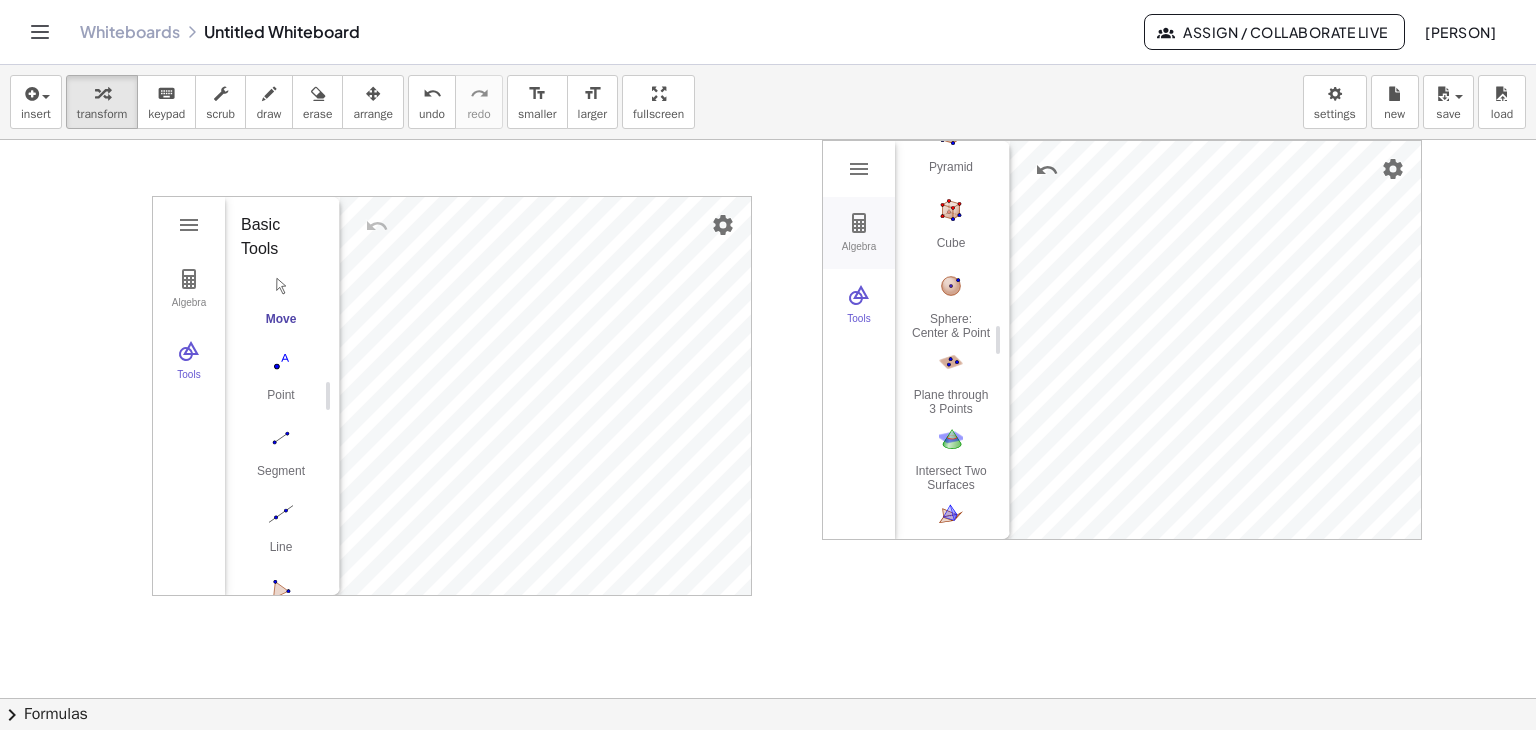 click at bounding box center [859, 223] 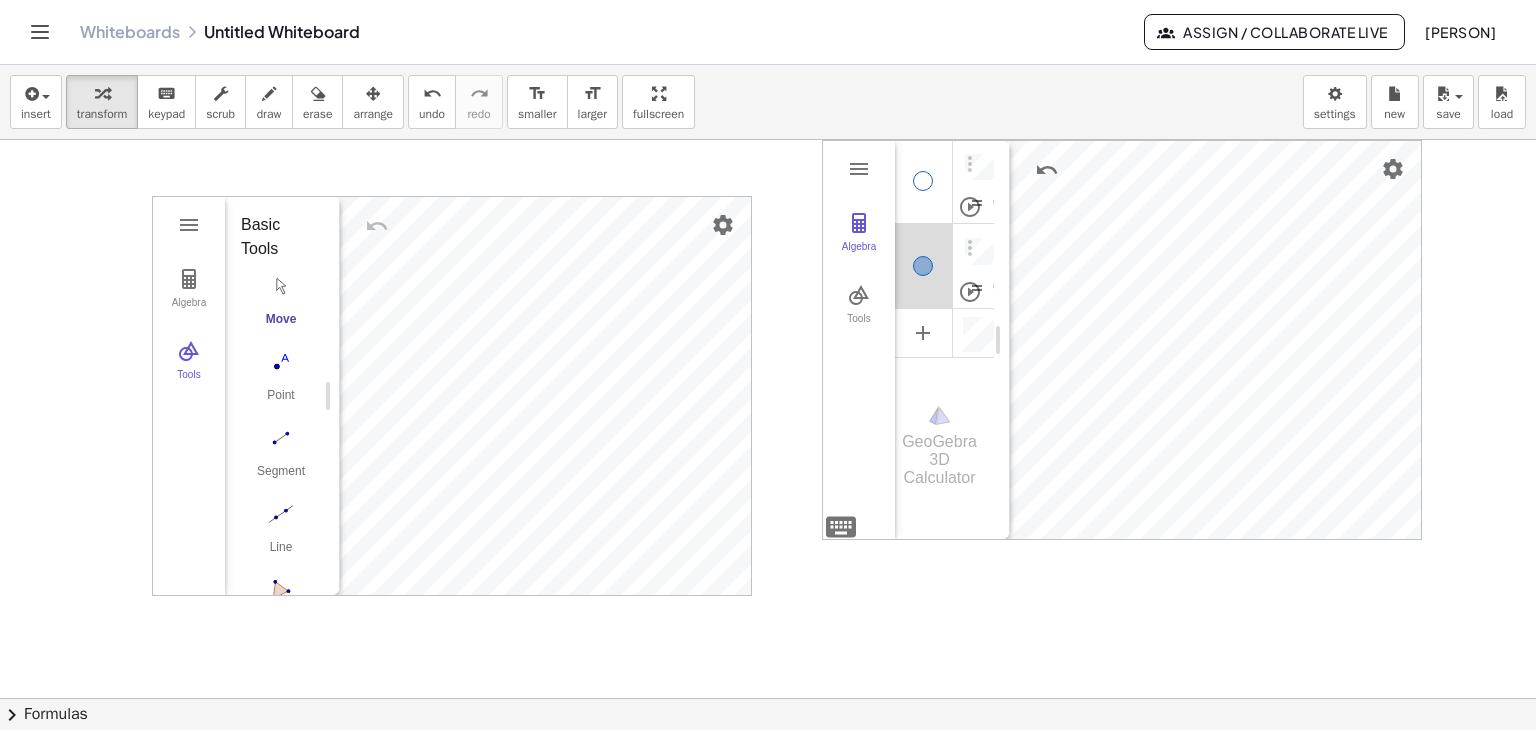 click at bounding box center (923, 181) 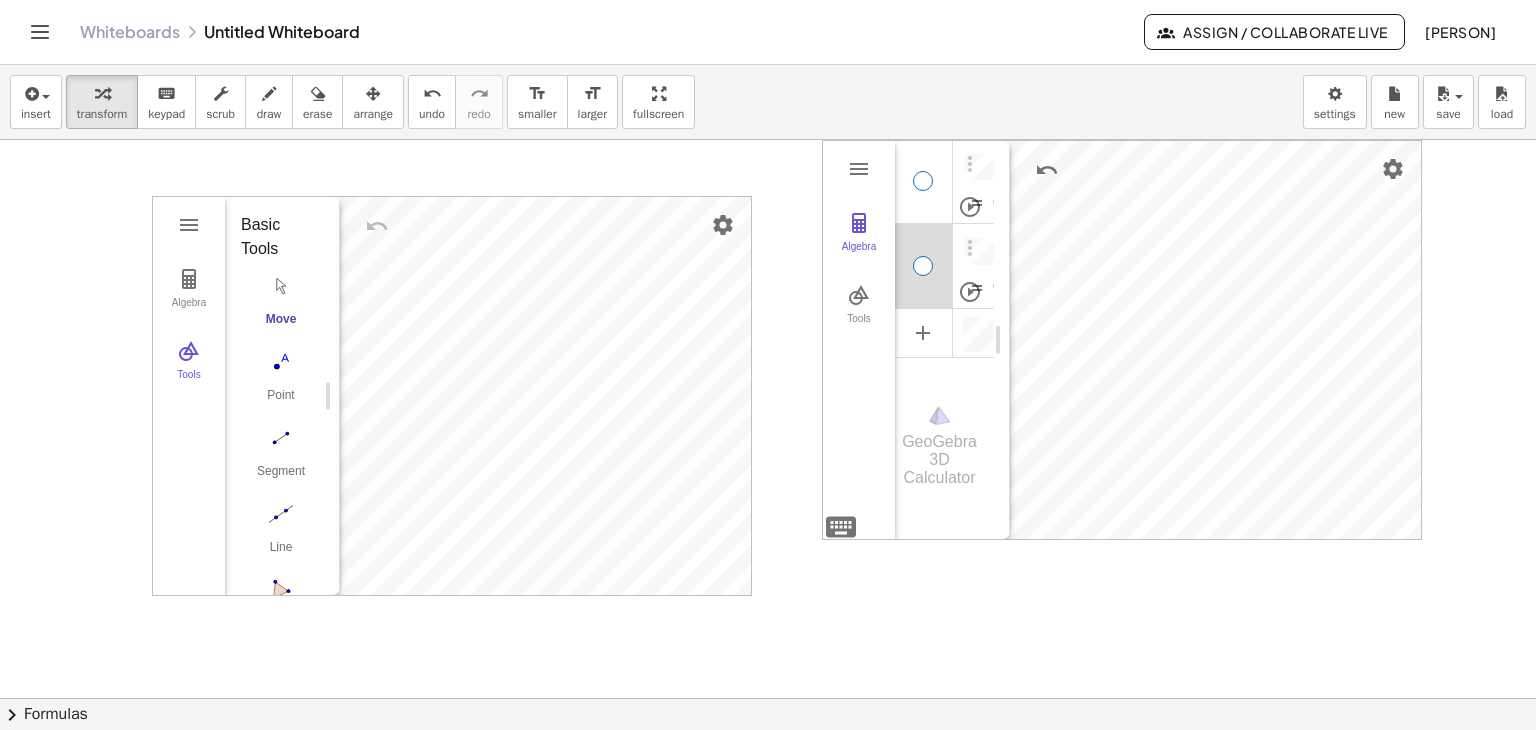 click at bounding box center (923, 266) 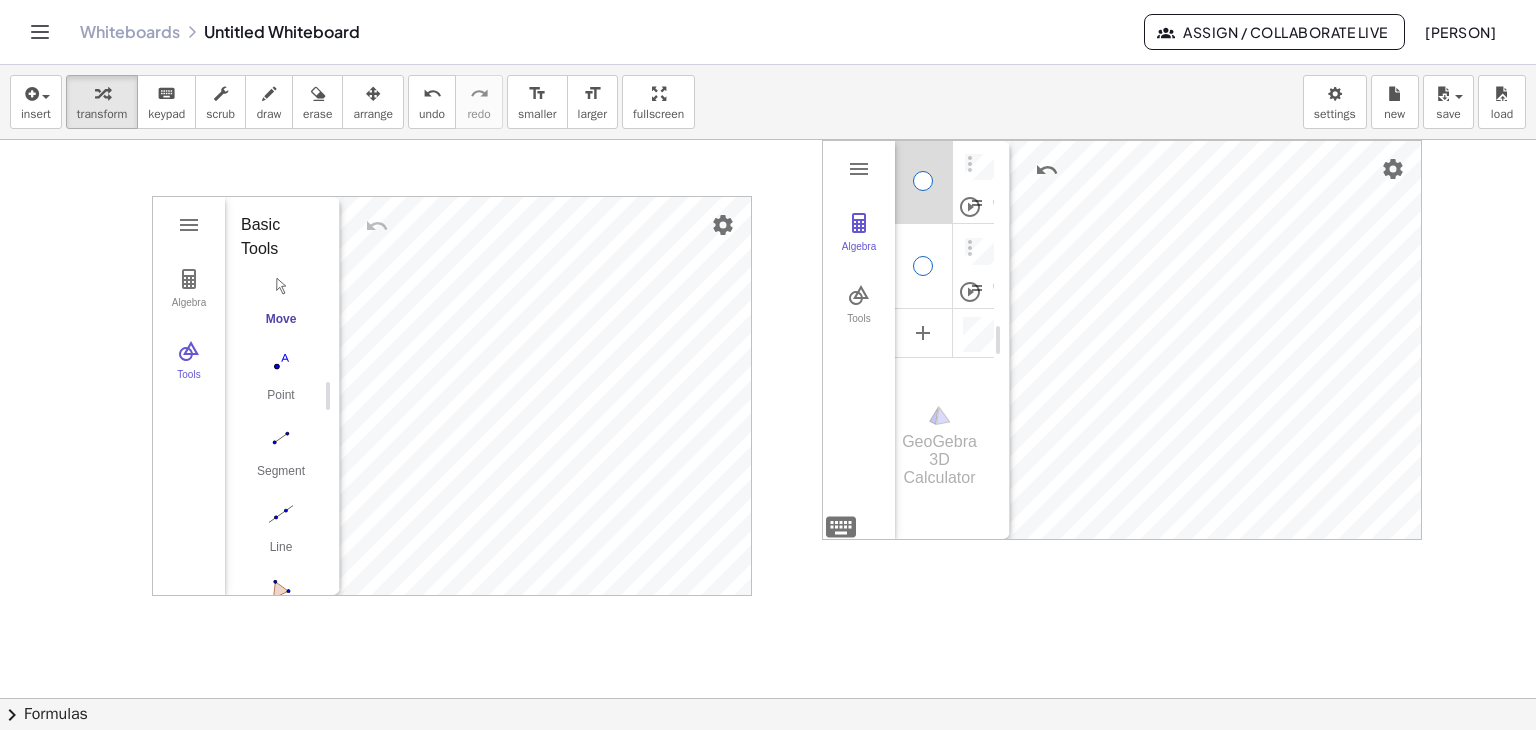 click at bounding box center [977, 203] 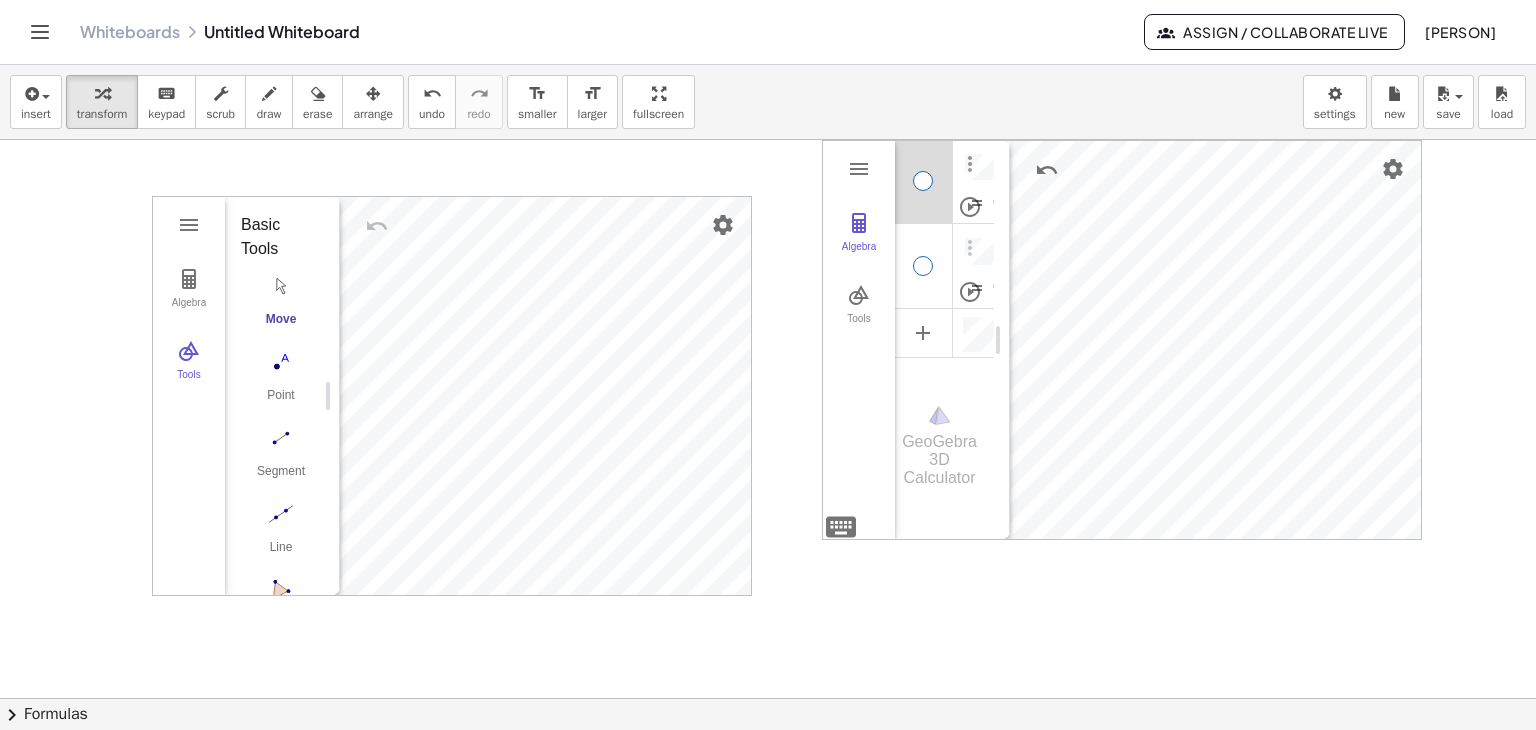 click at bounding box center (970, 164) 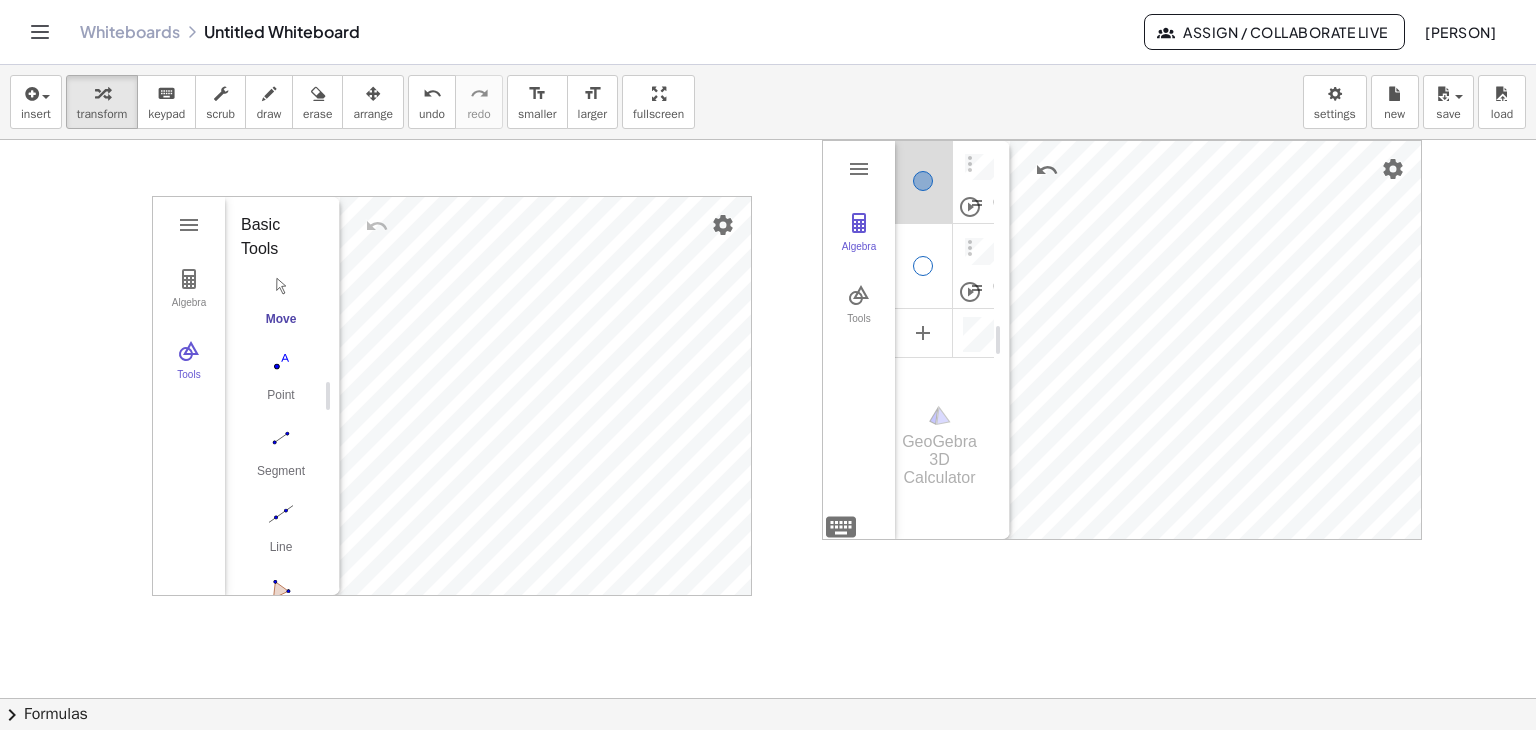 click at bounding box center [923, 181] 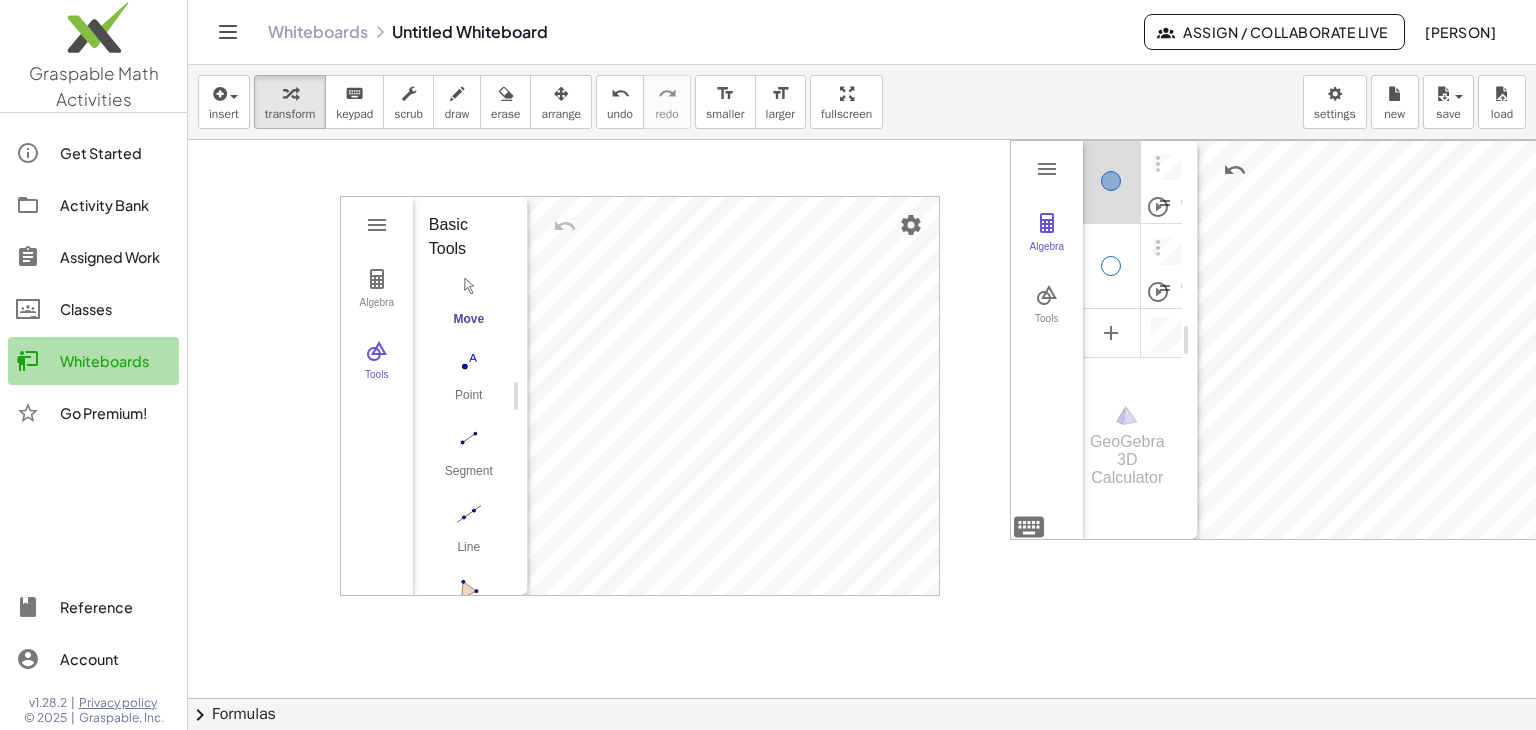 click on "Whiteboards" 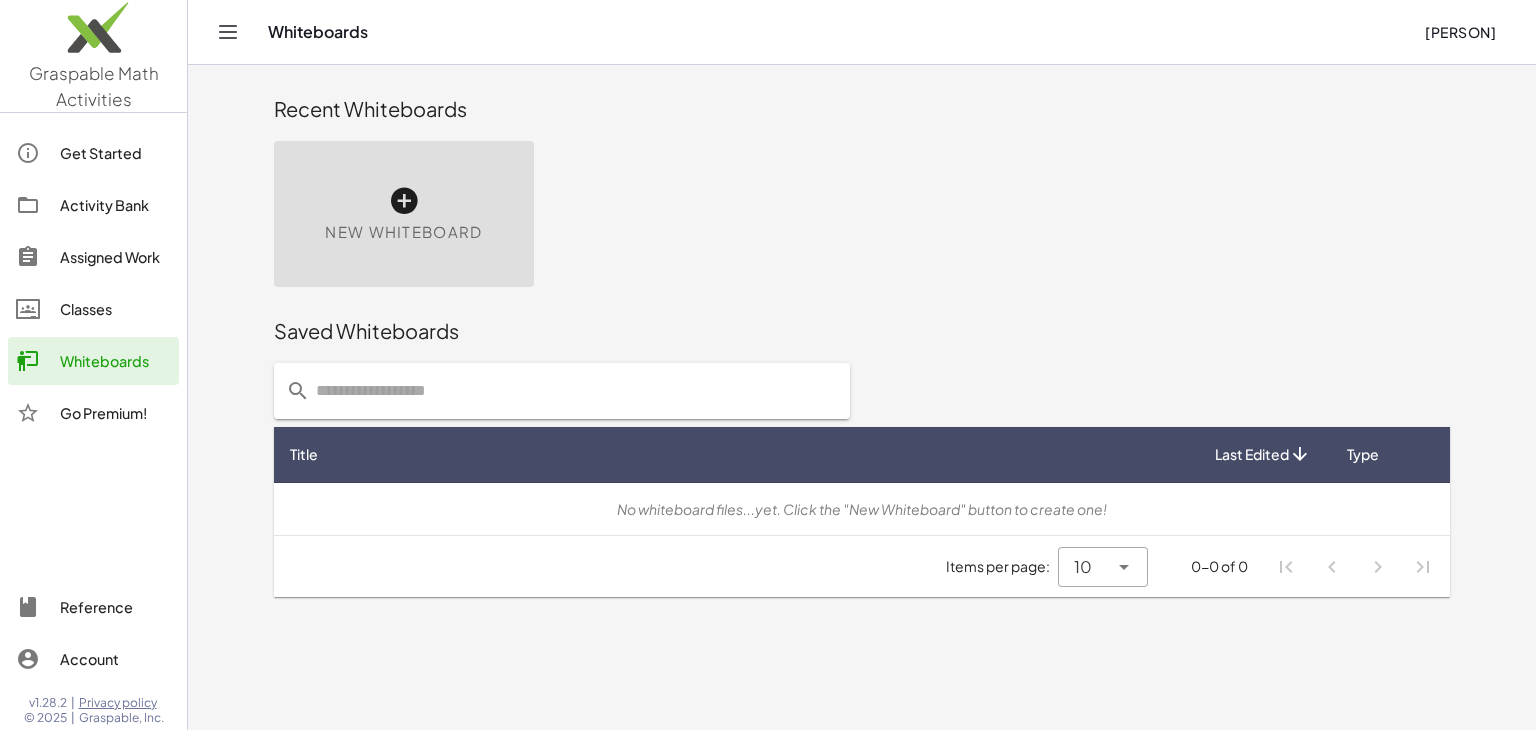 click at bounding box center [404, 201] 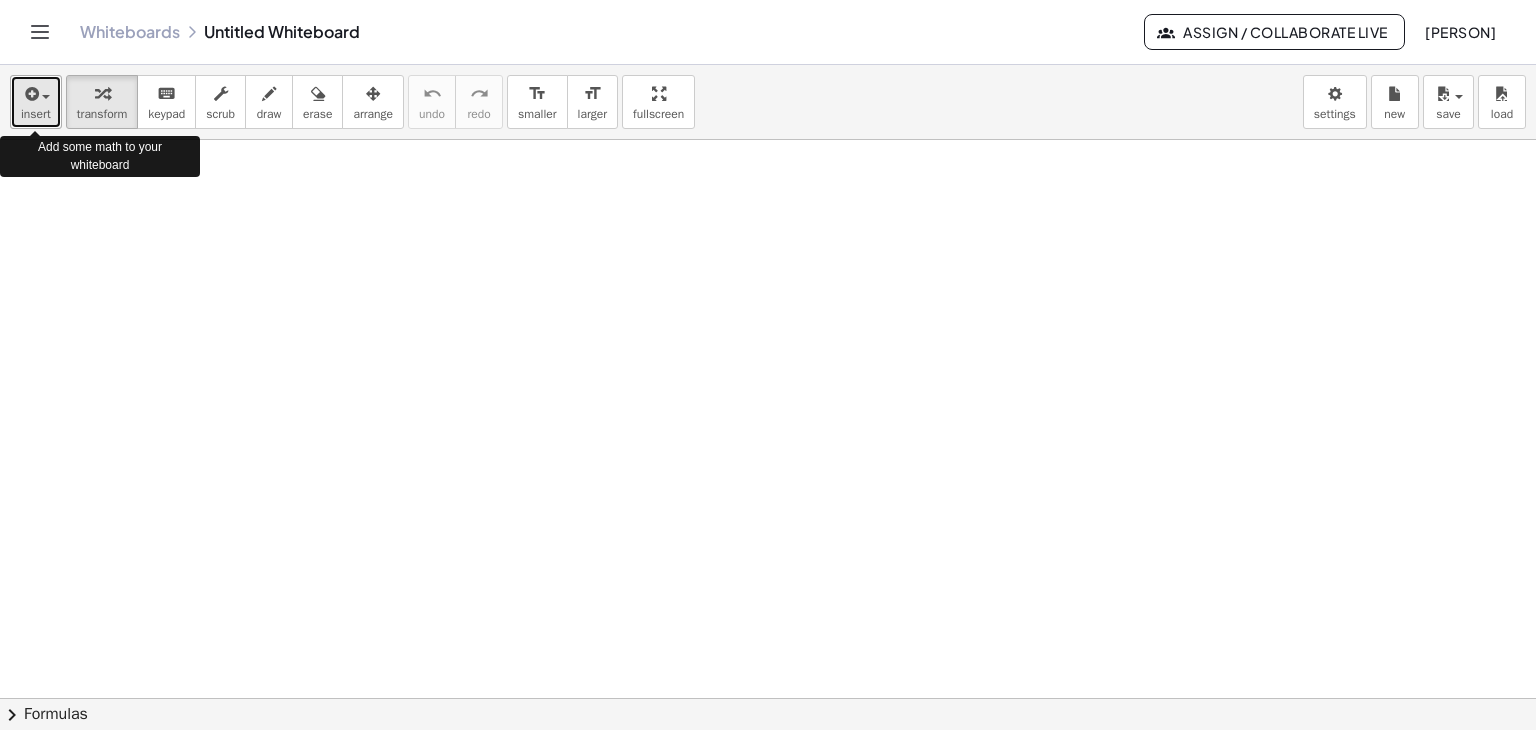 click on "insert" at bounding box center [36, 114] 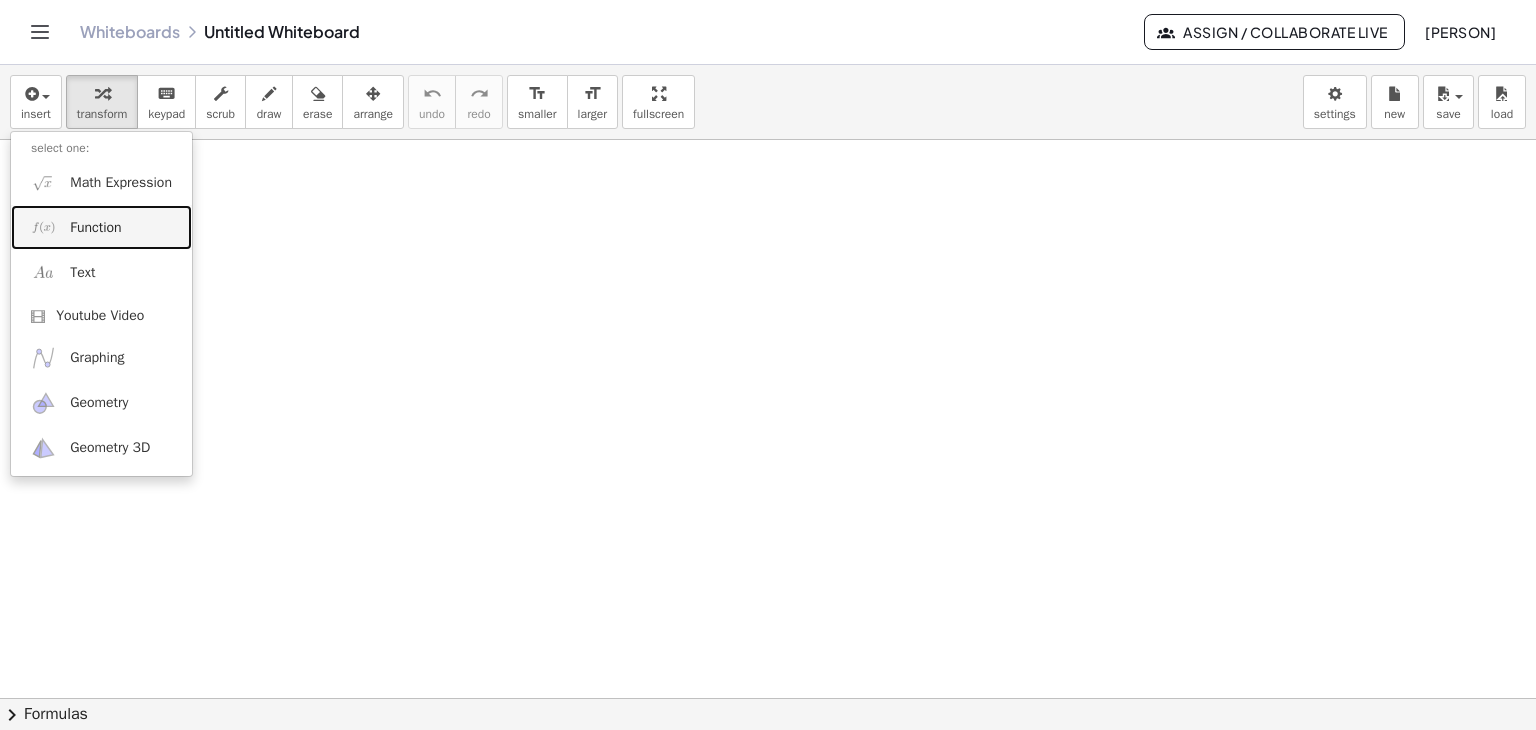 click on "Function" at bounding box center (101, 227) 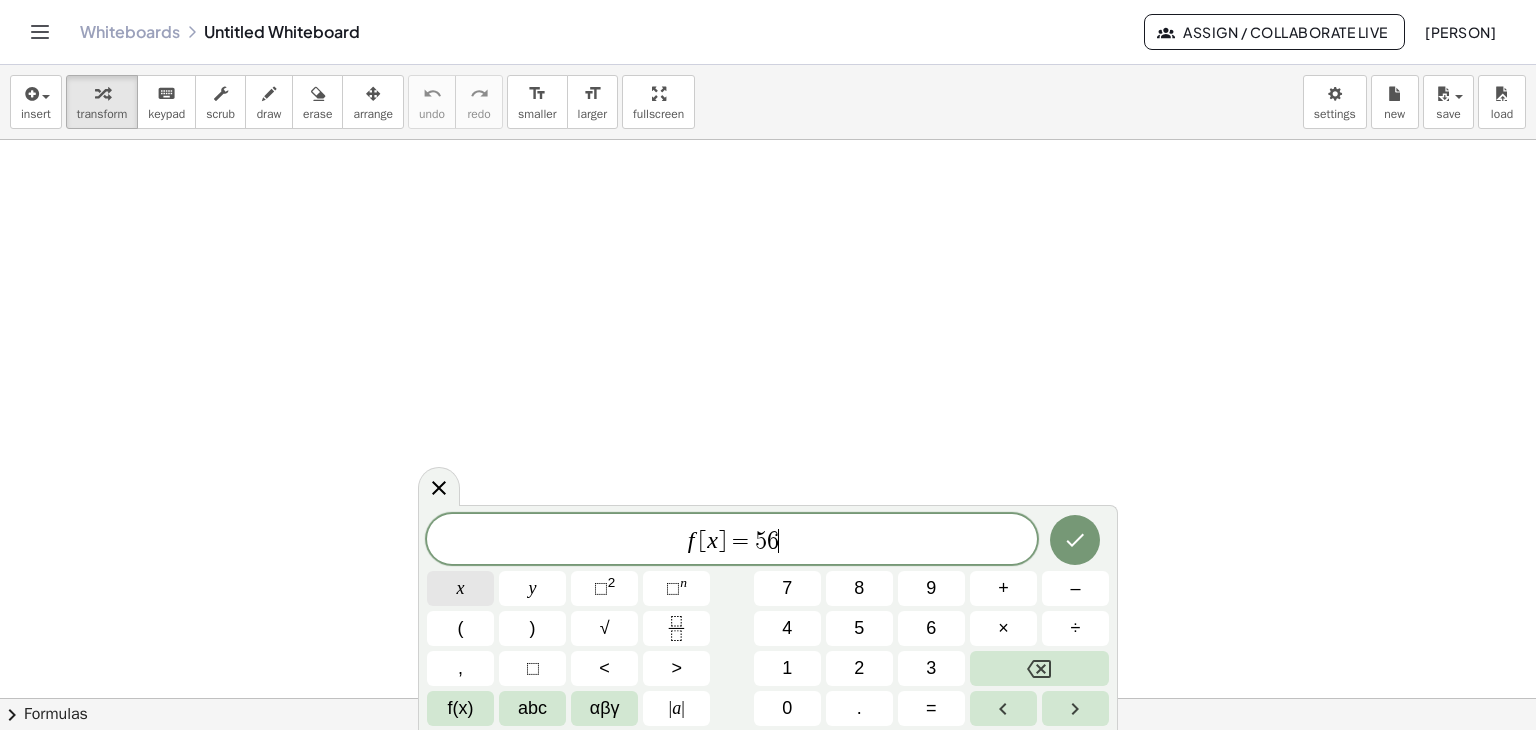 click on "x" at bounding box center [461, 588] 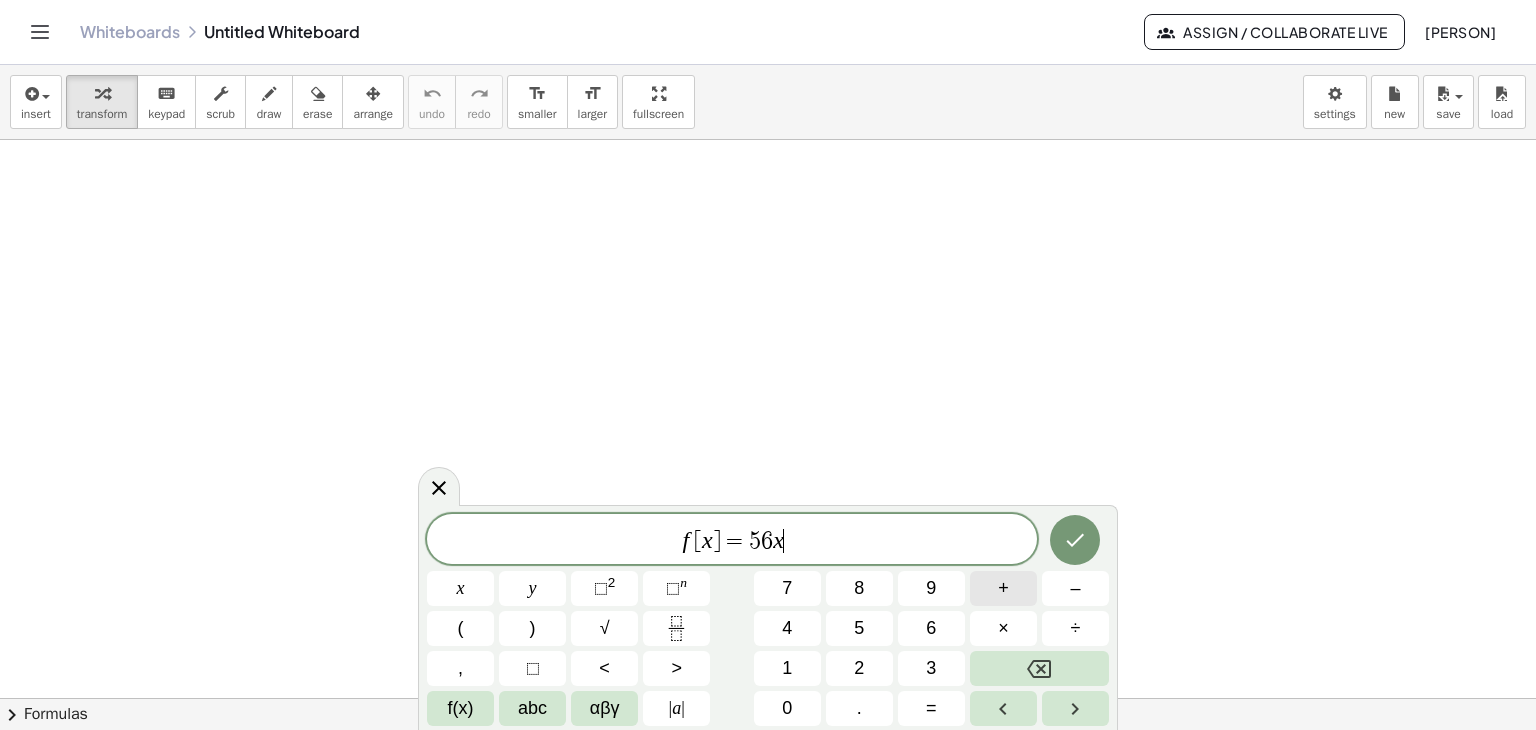 click on "+" at bounding box center (1003, 588) 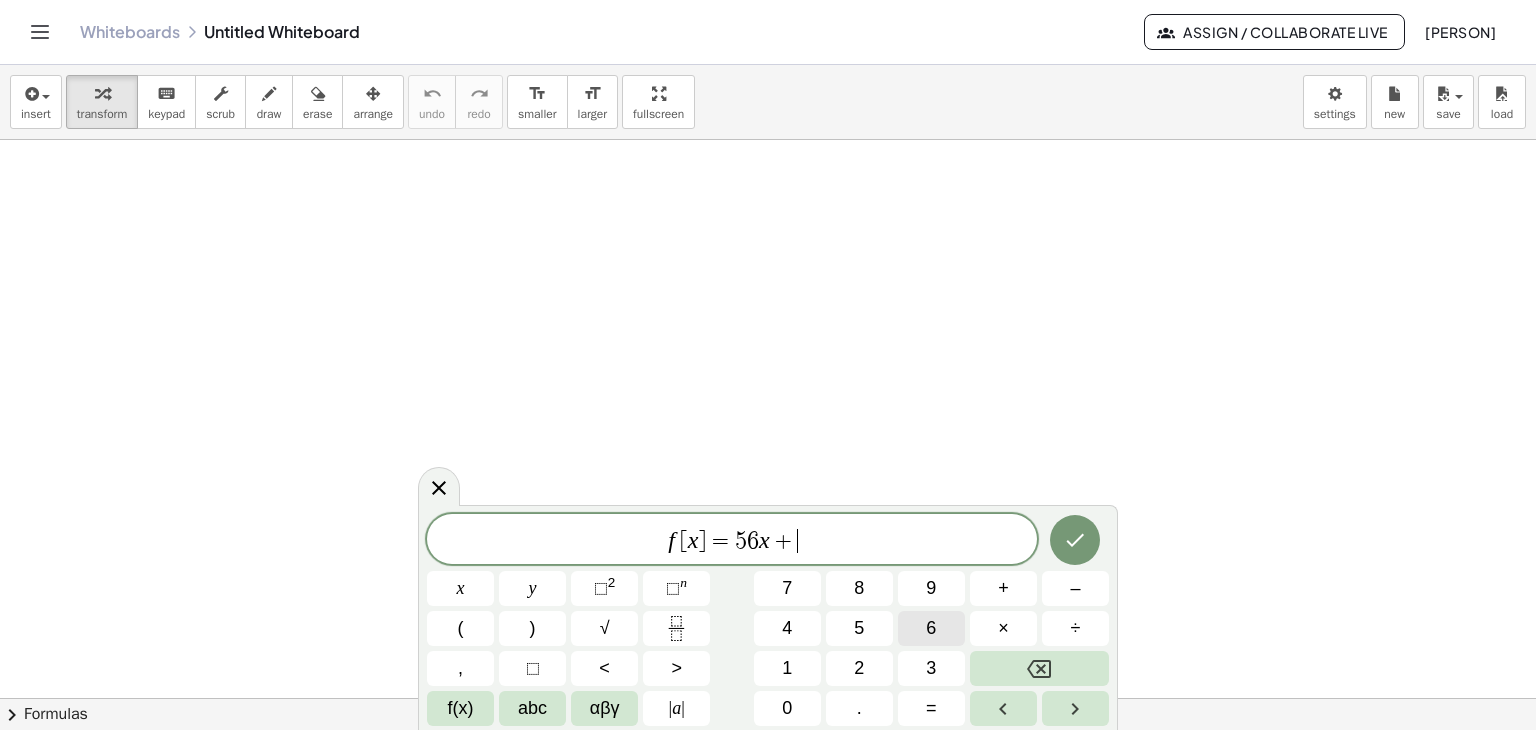click on "6" at bounding box center (931, 628) 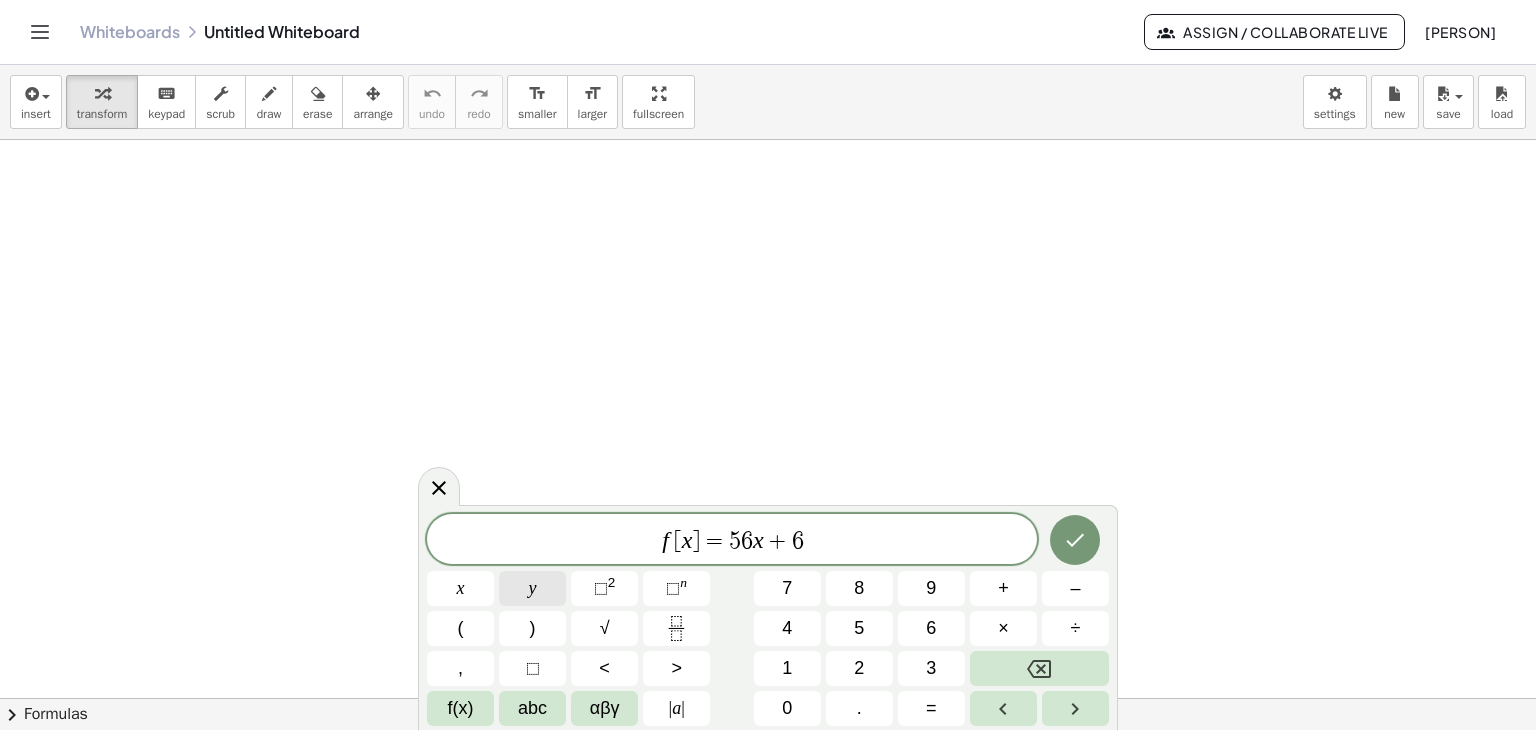 click on "y" at bounding box center [532, 588] 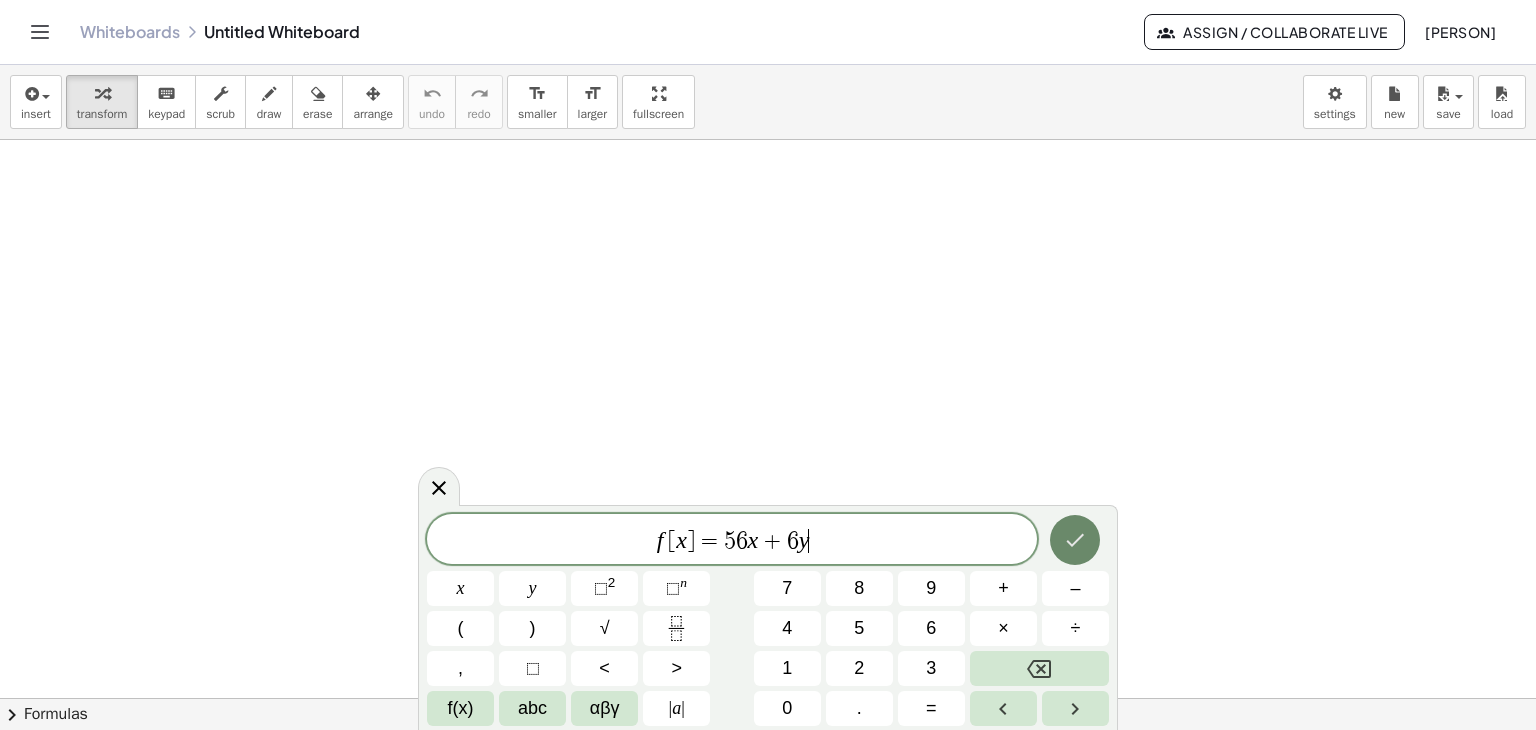 click 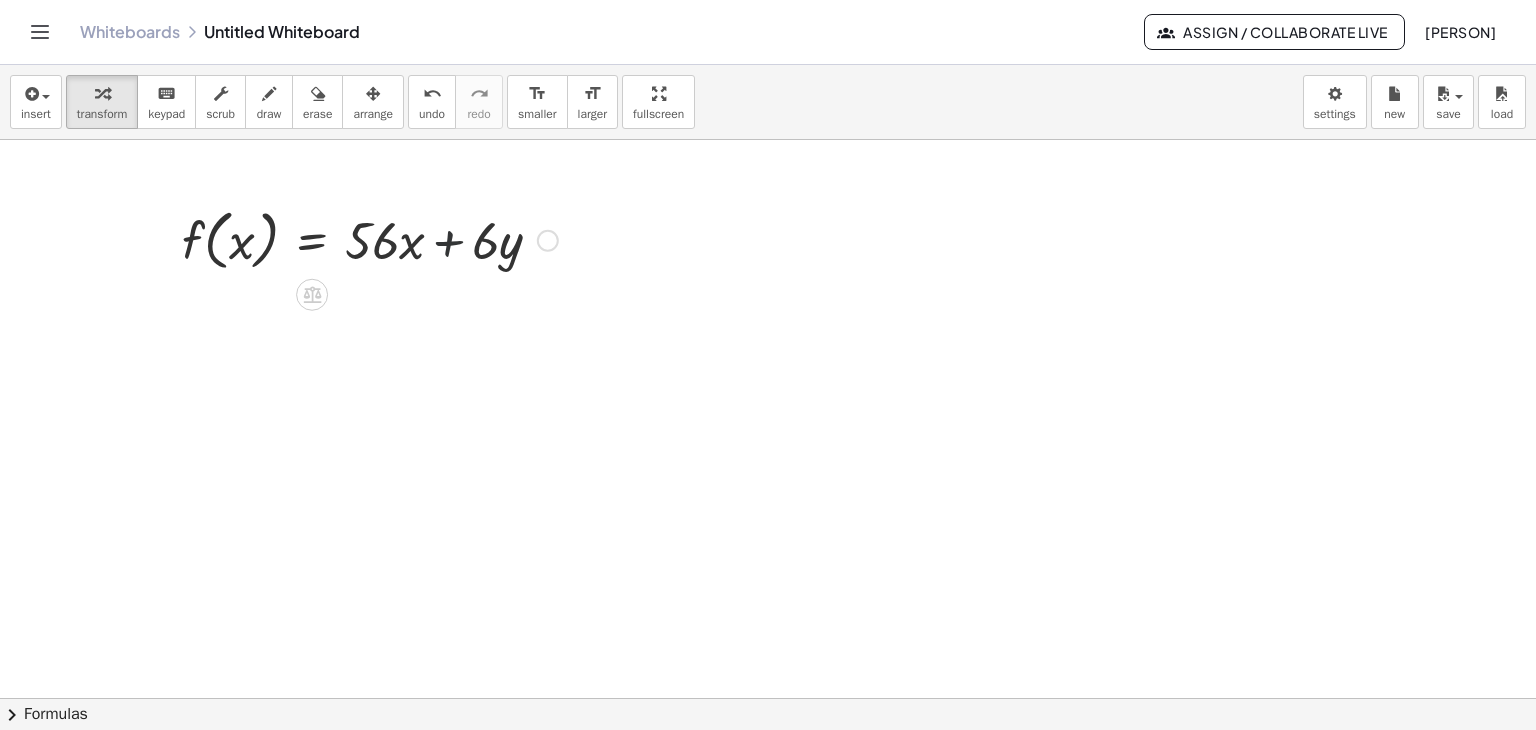 click at bounding box center (370, 239) 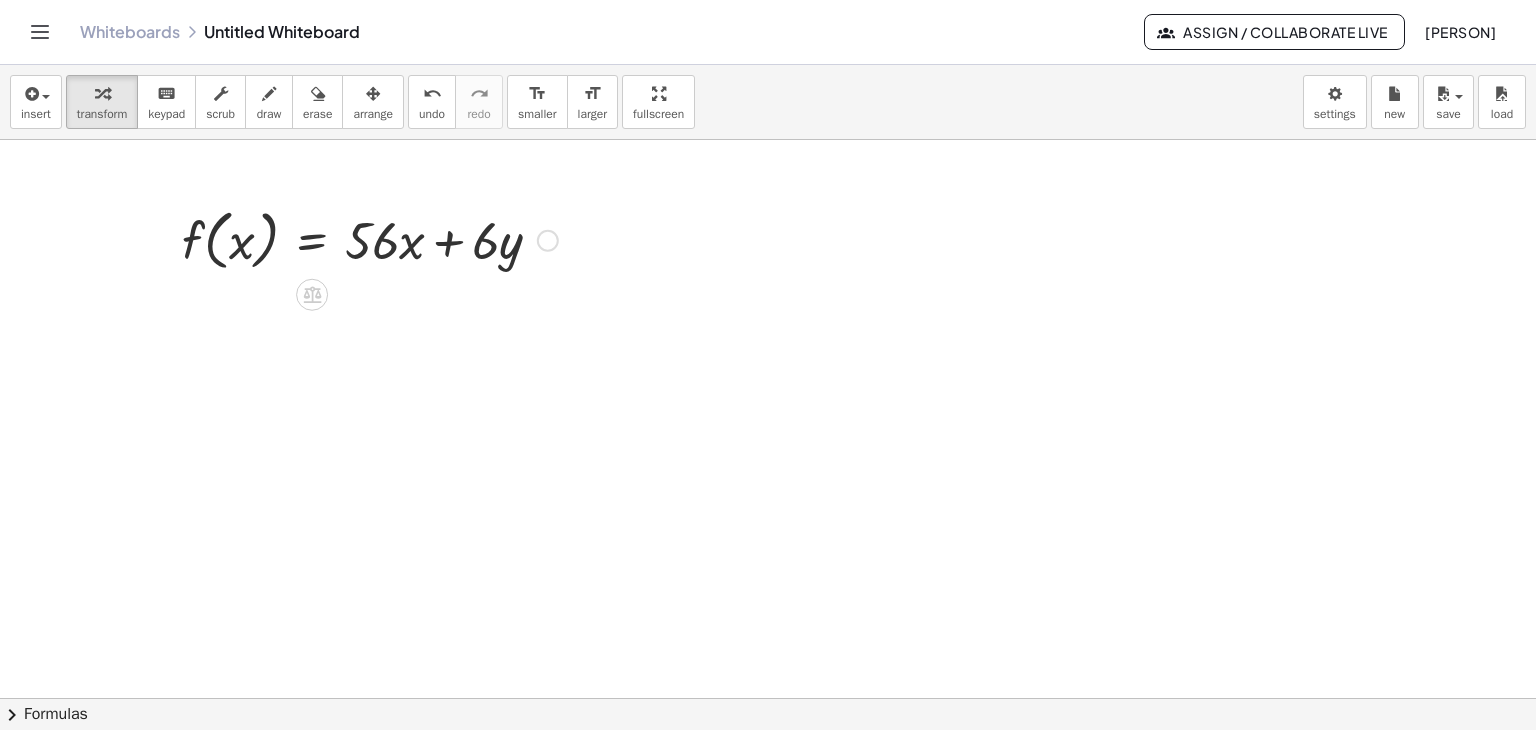 click at bounding box center (370, 239) 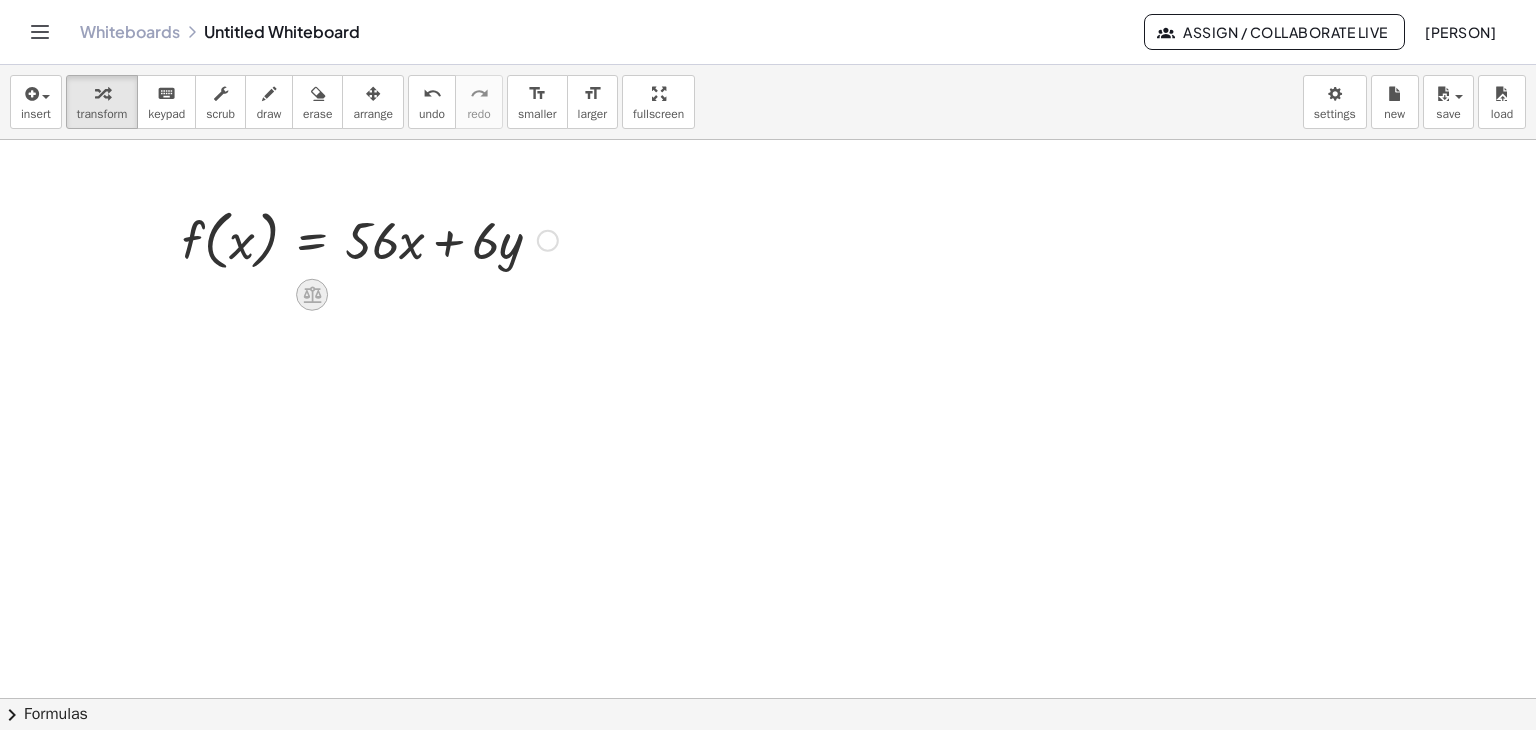 click 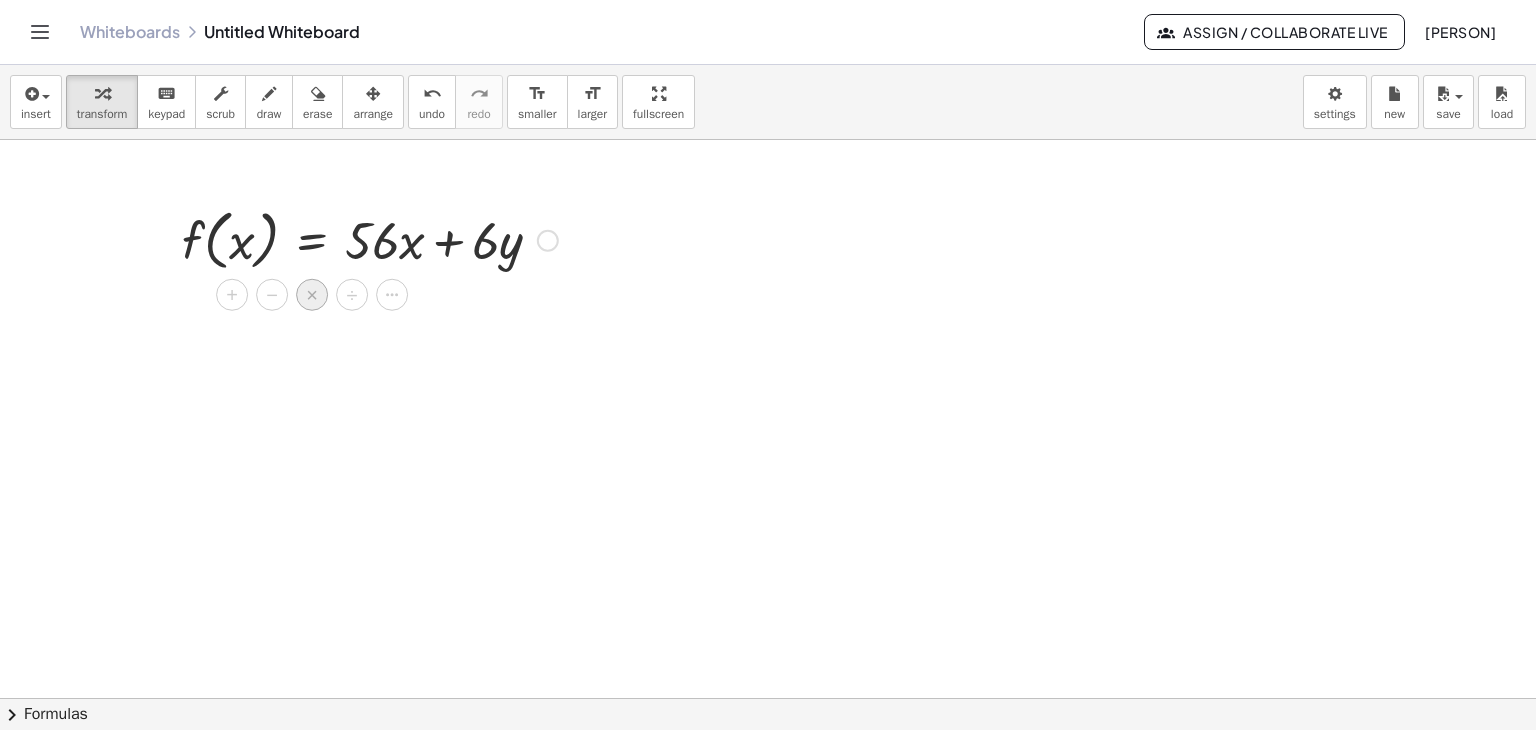 click on "×" at bounding box center [312, 294] 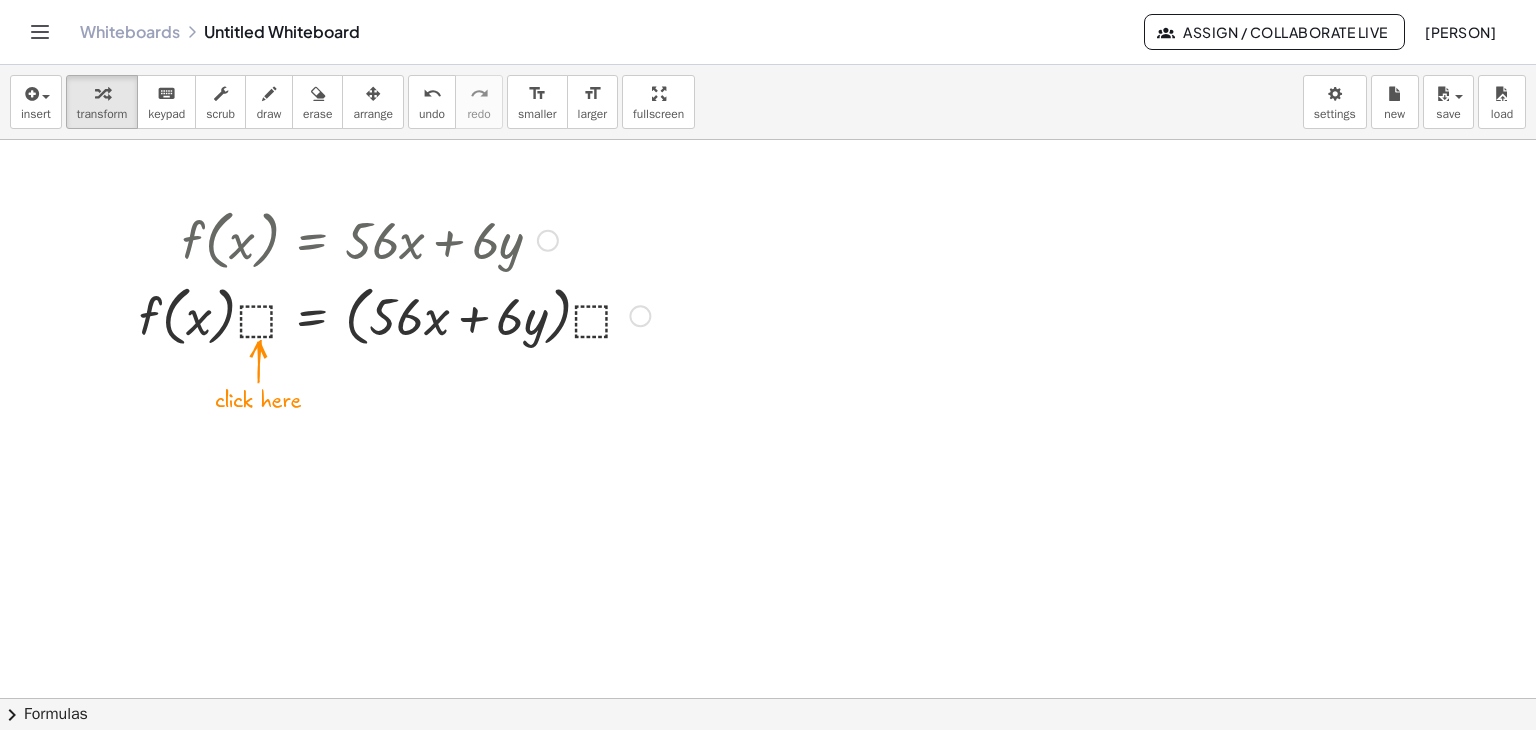 click at bounding box center (394, 314) 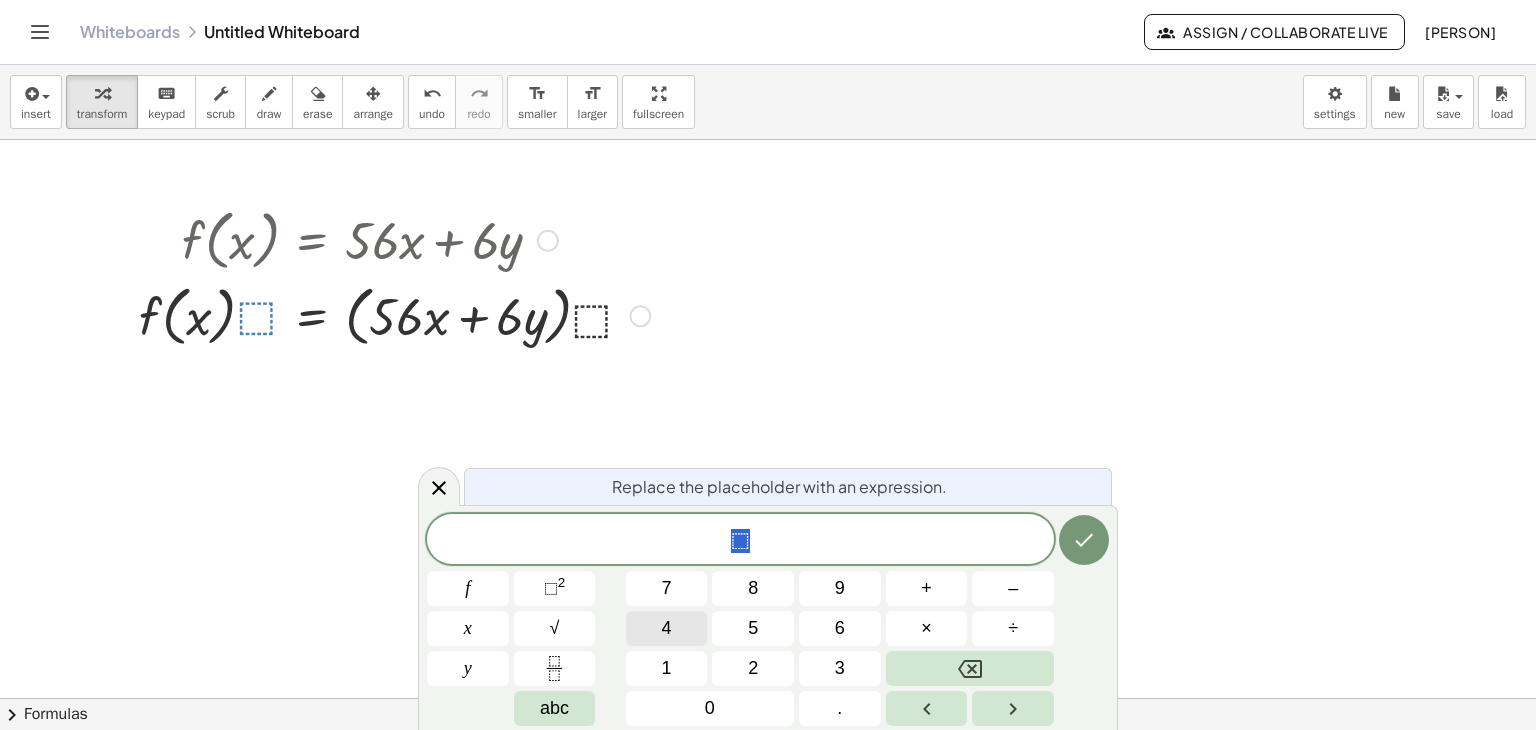 click on "4" at bounding box center (667, 628) 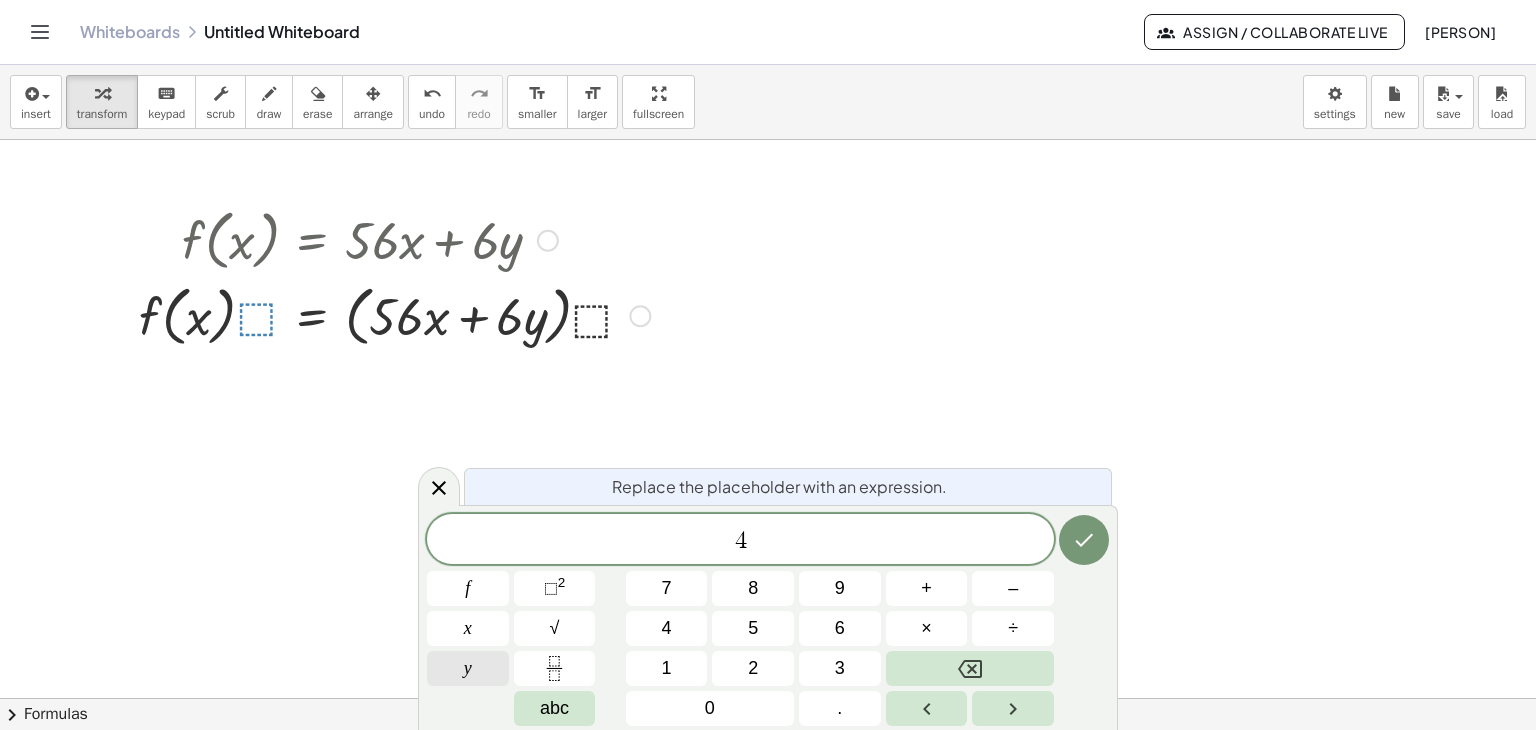 click on "y" at bounding box center [468, 668] 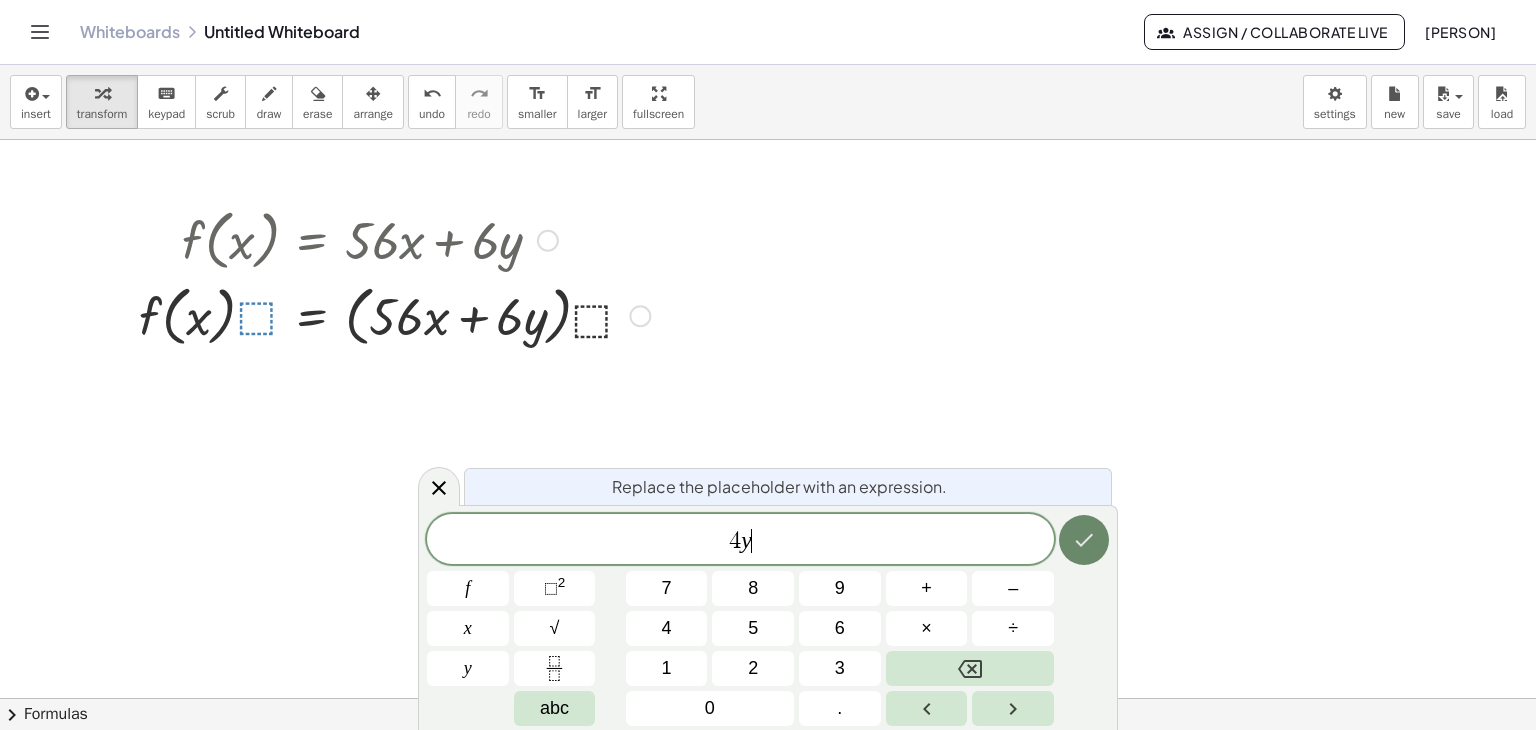 click 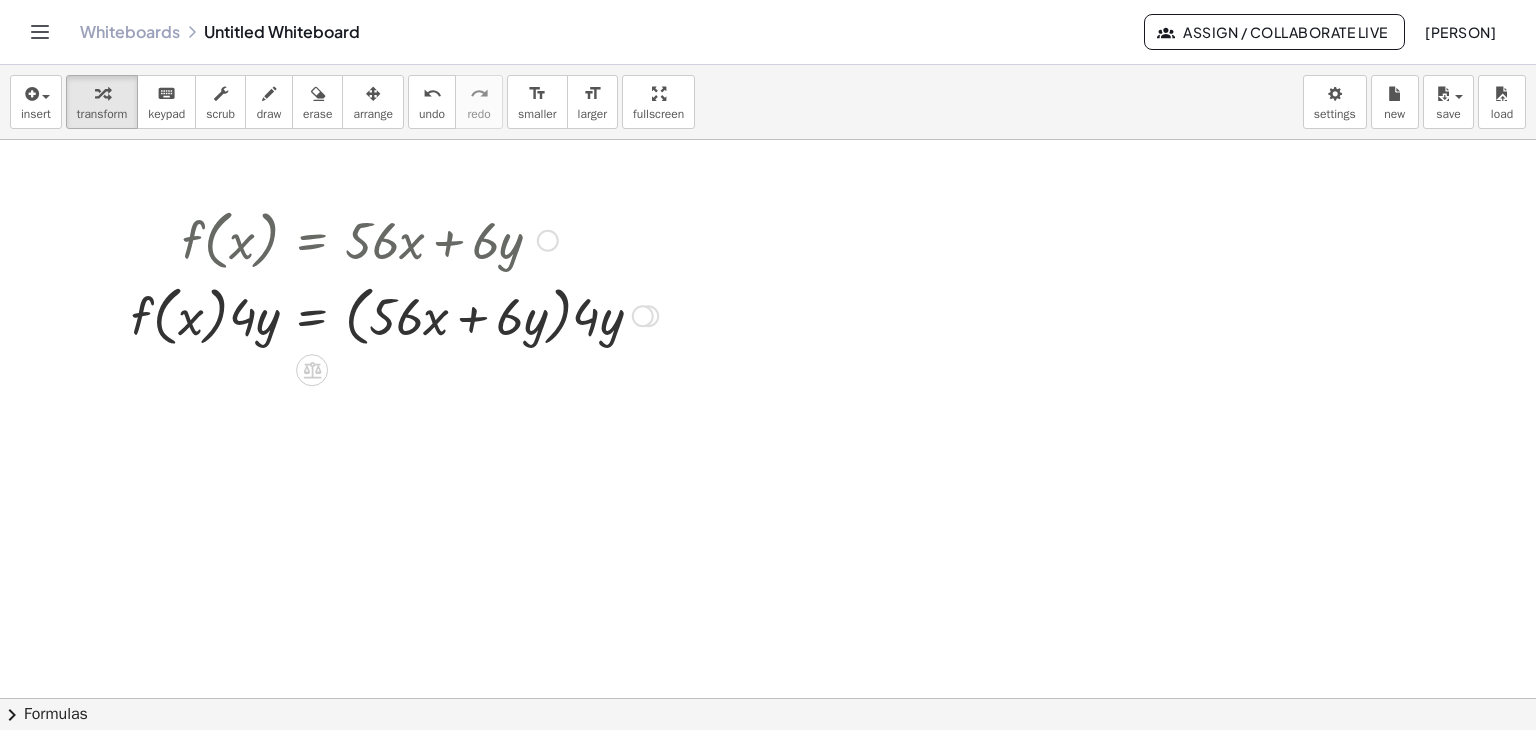 click at bounding box center (643, 316) 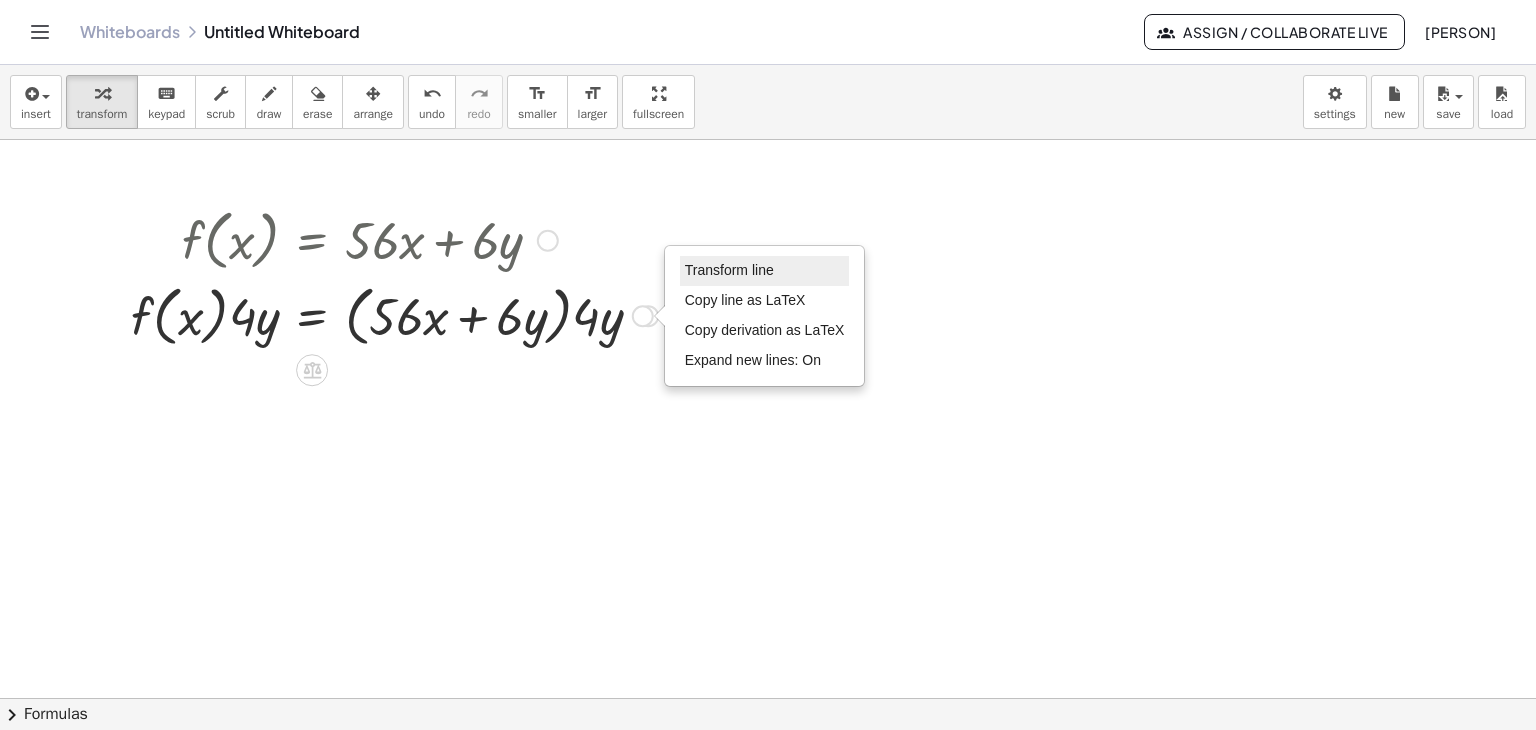 click on "Transform line" at bounding box center [729, 270] 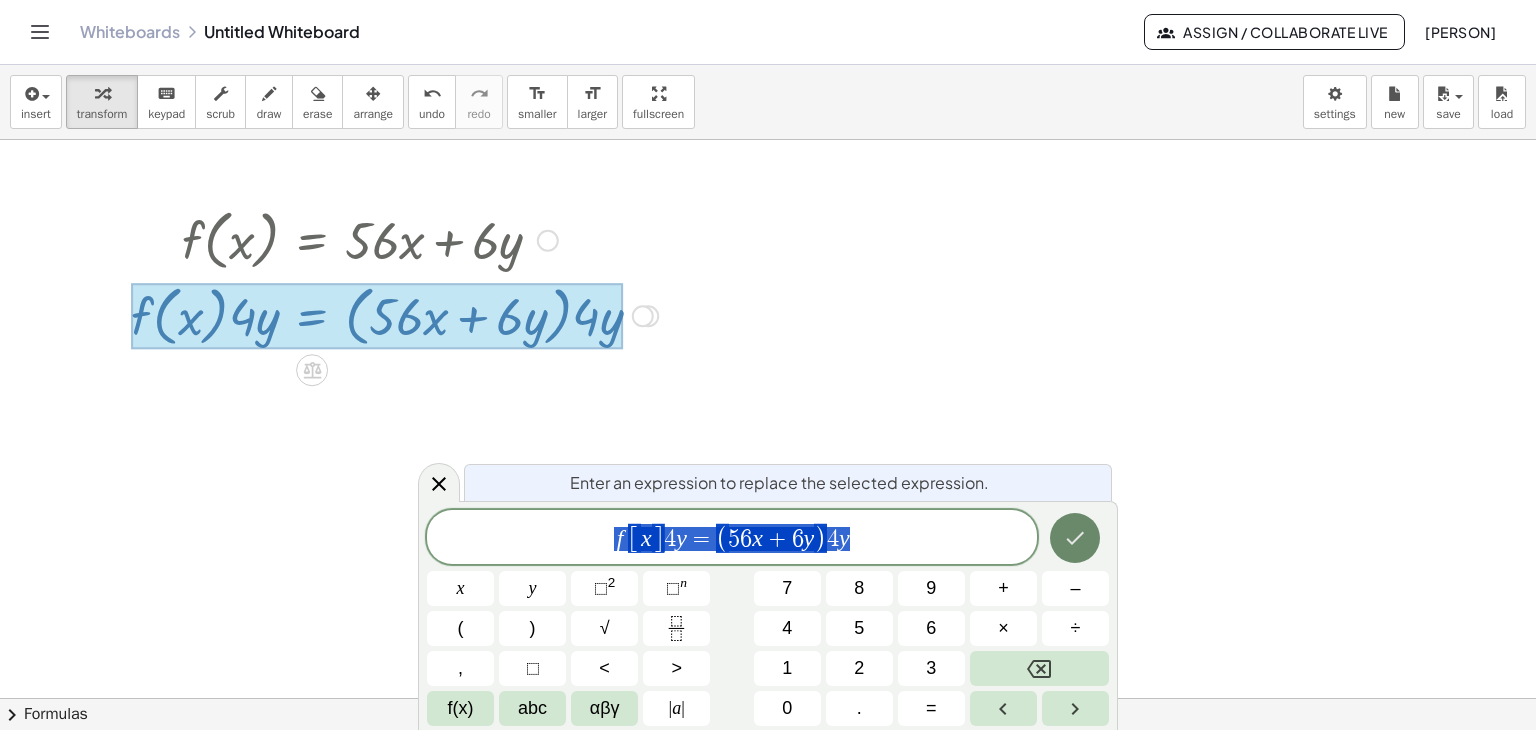 click 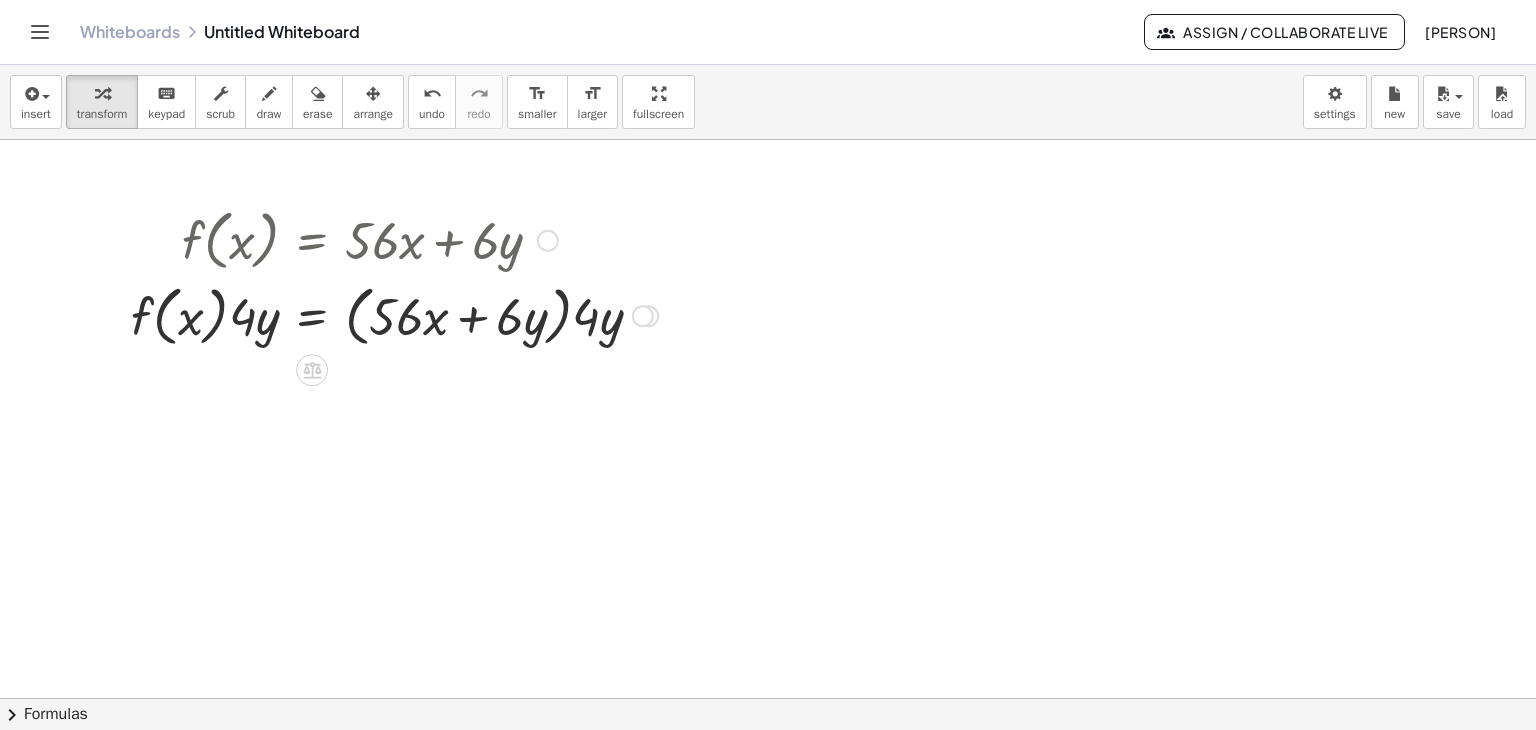 click at bounding box center [548, 241] 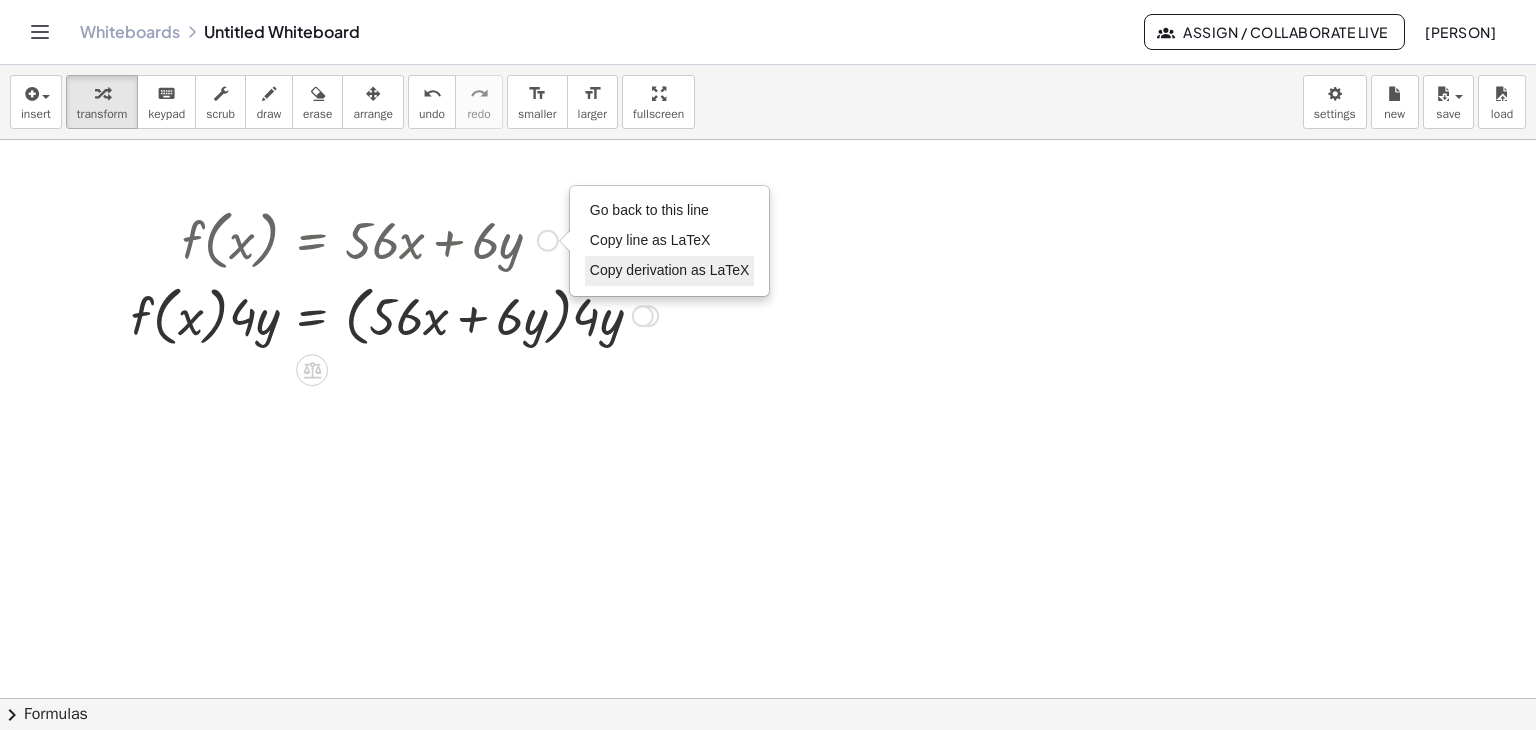 click on "Copy derivation as LaTeX" at bounding box center [670, 270] 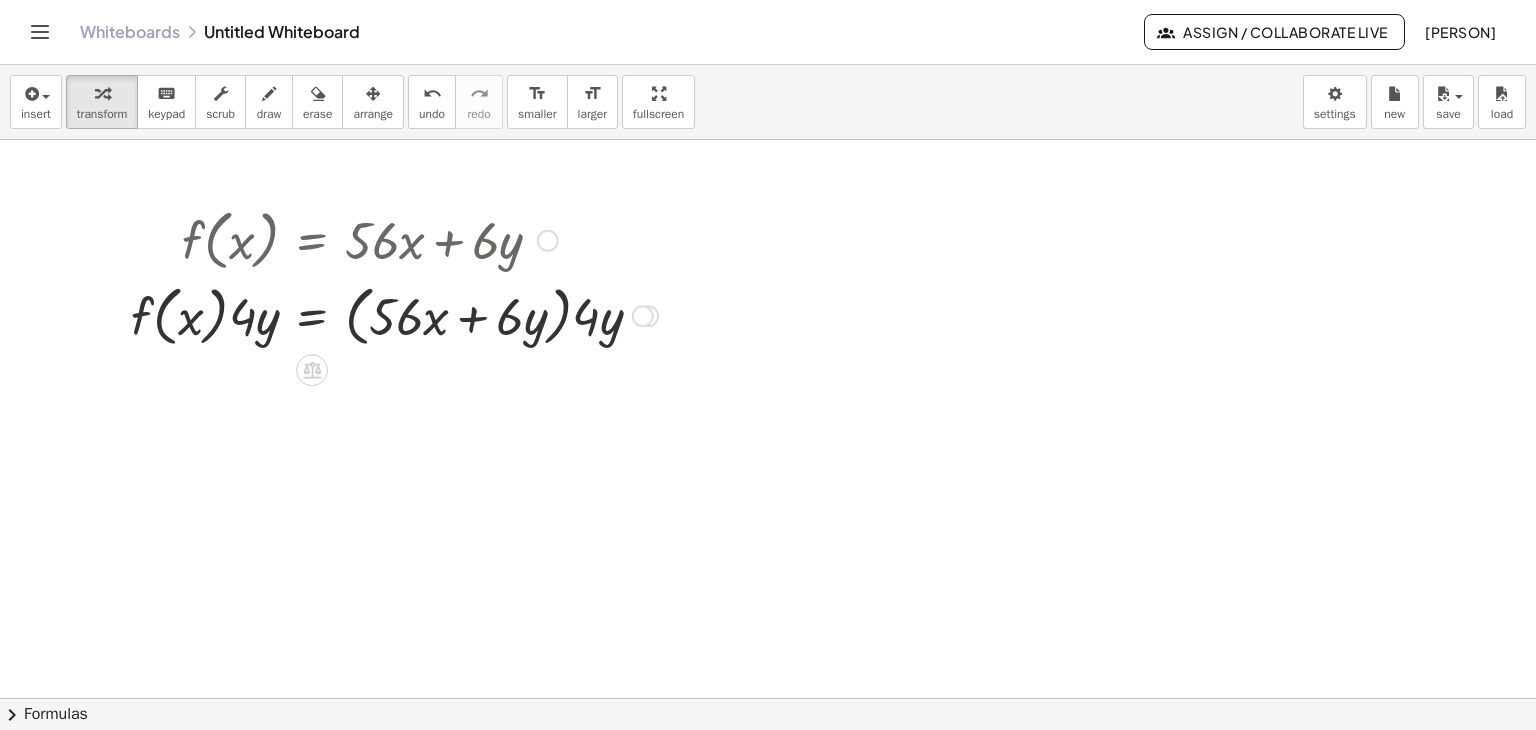 click on "Copied done" at bounding box center (548, 241) 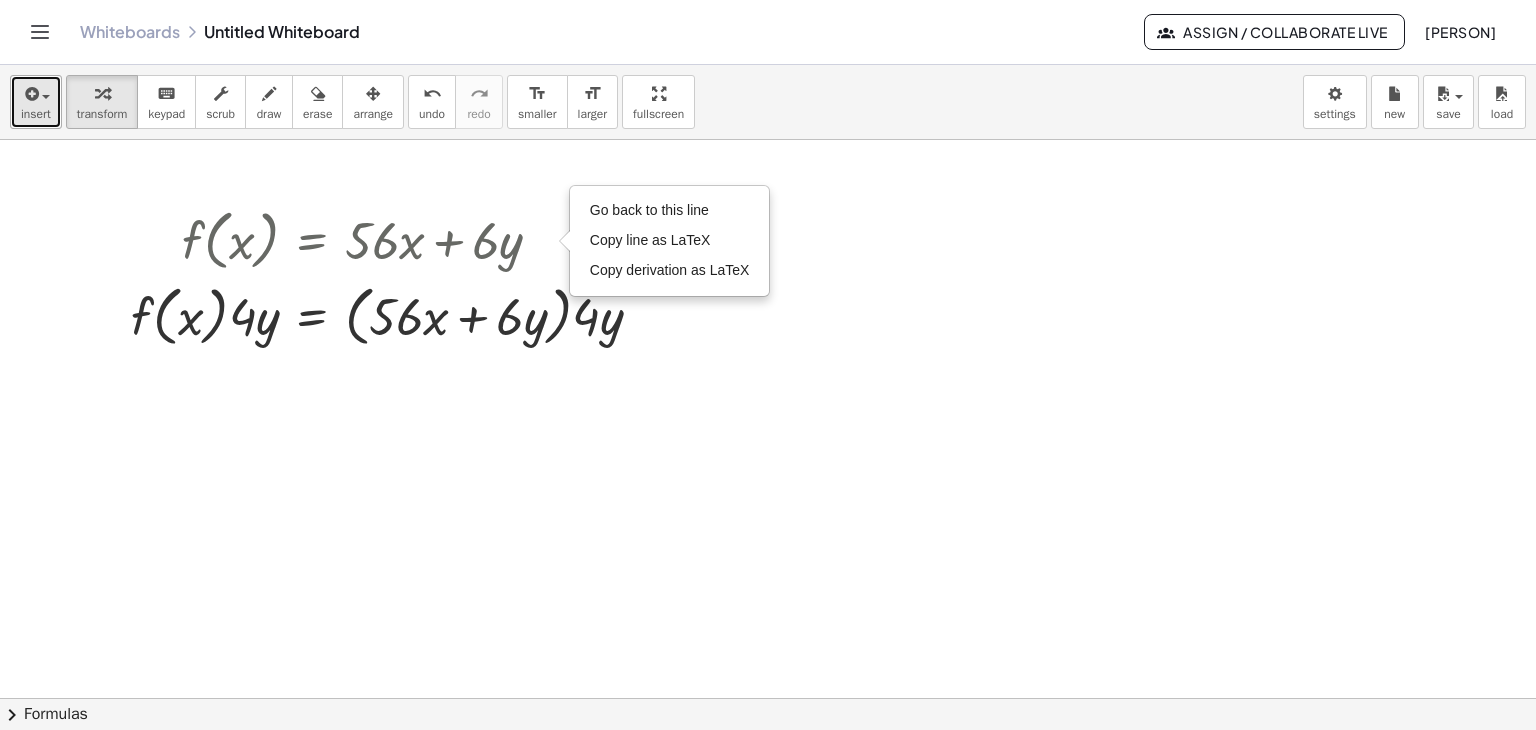 click on "insert" at bounding box center (36, 114) 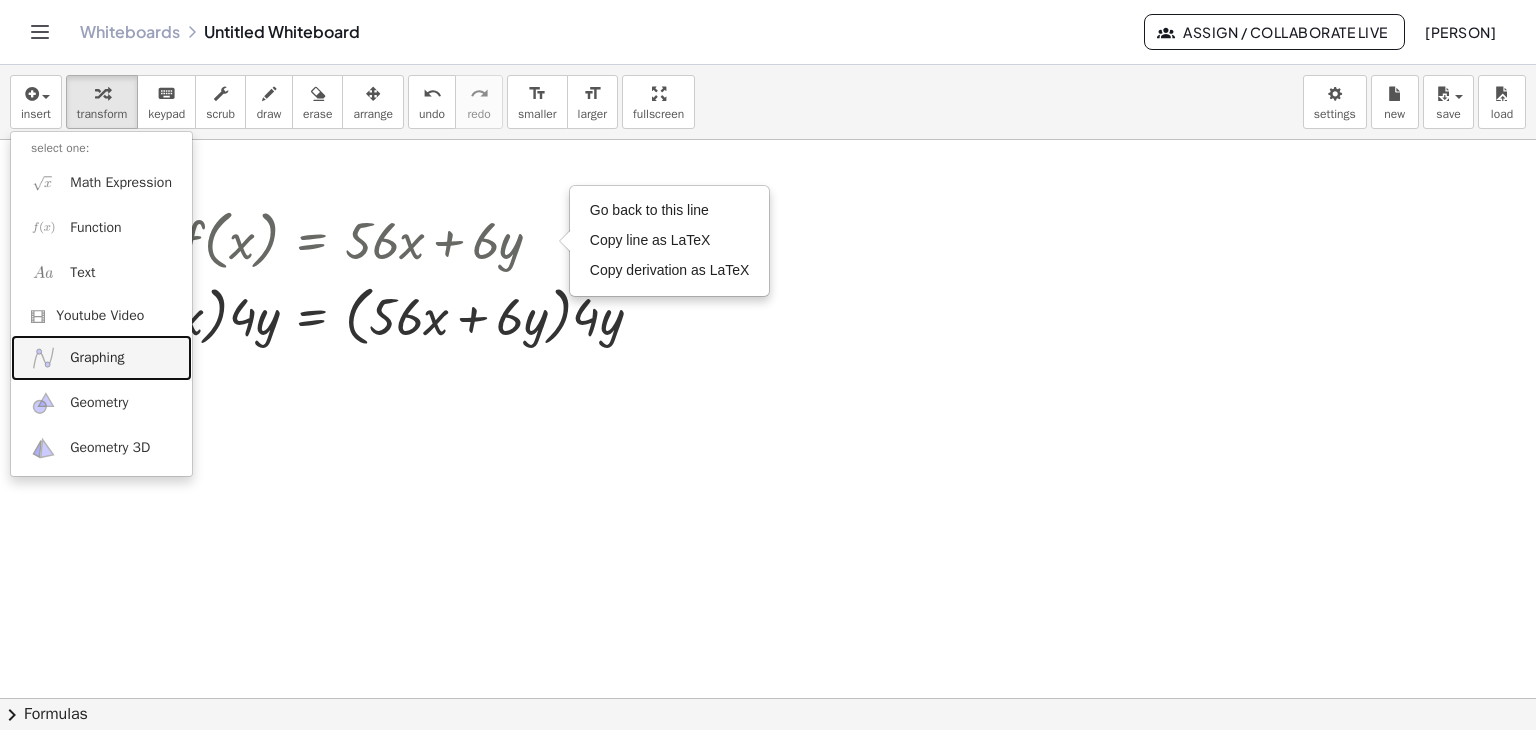 click on "Graphing" at bounding box center [97, 358] 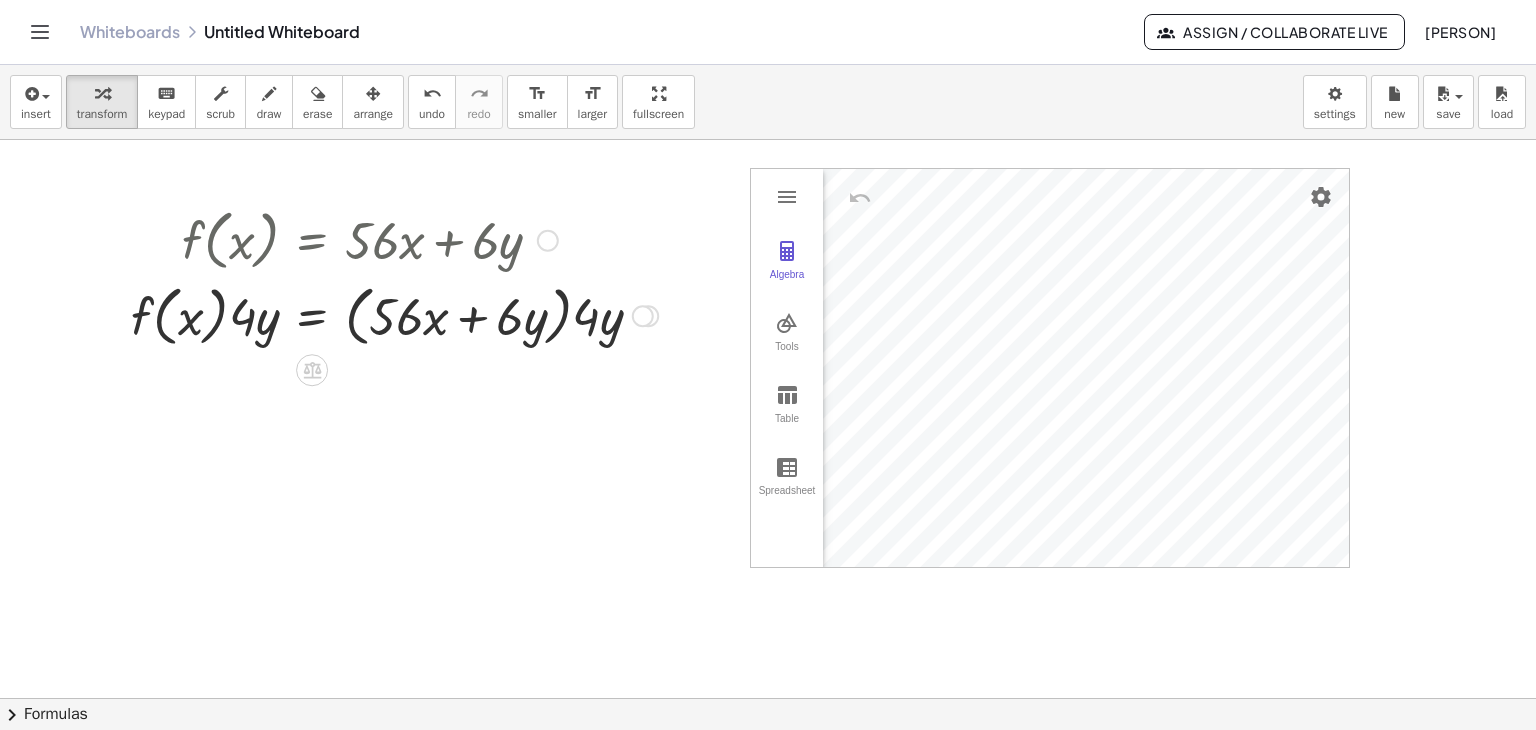 click at bounding box center [394, 314] 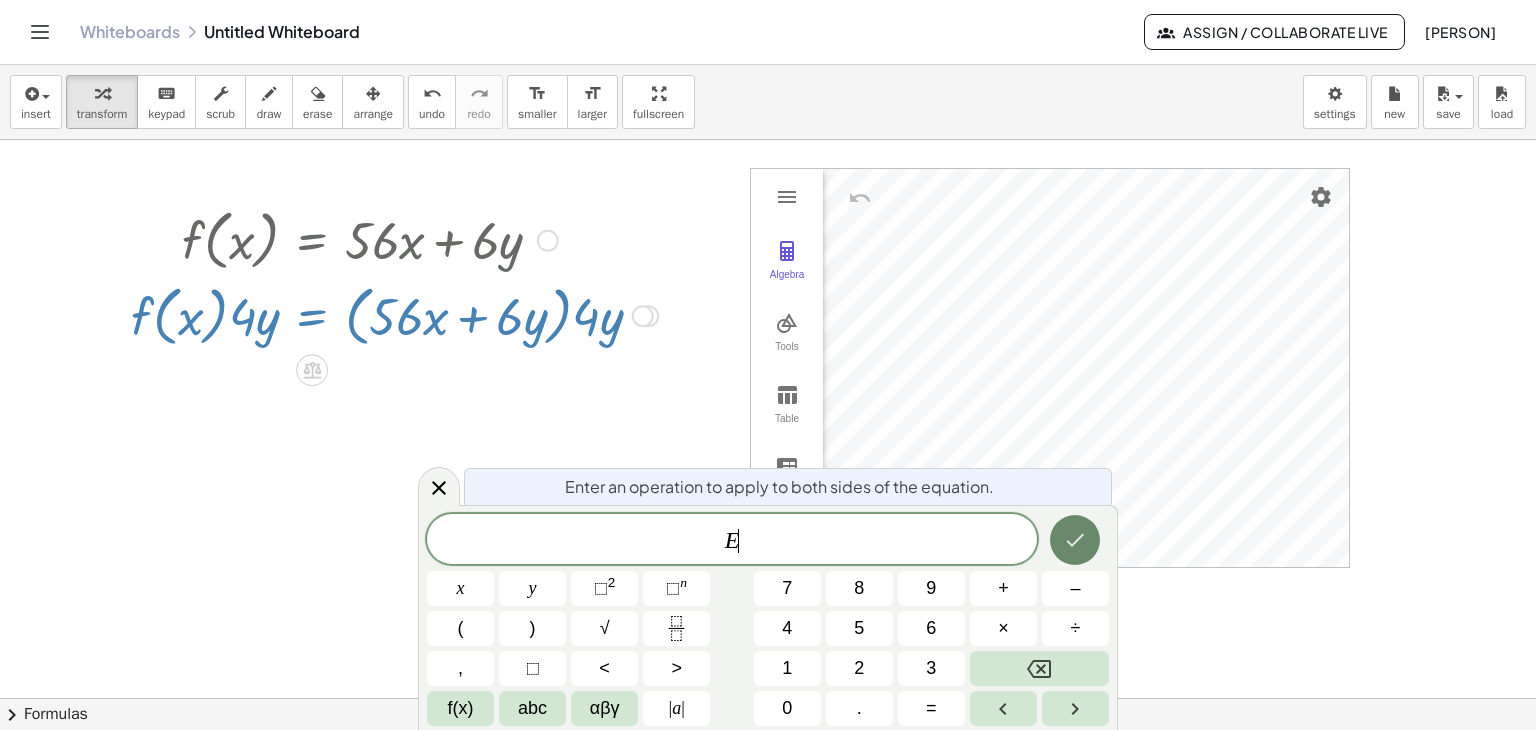 click 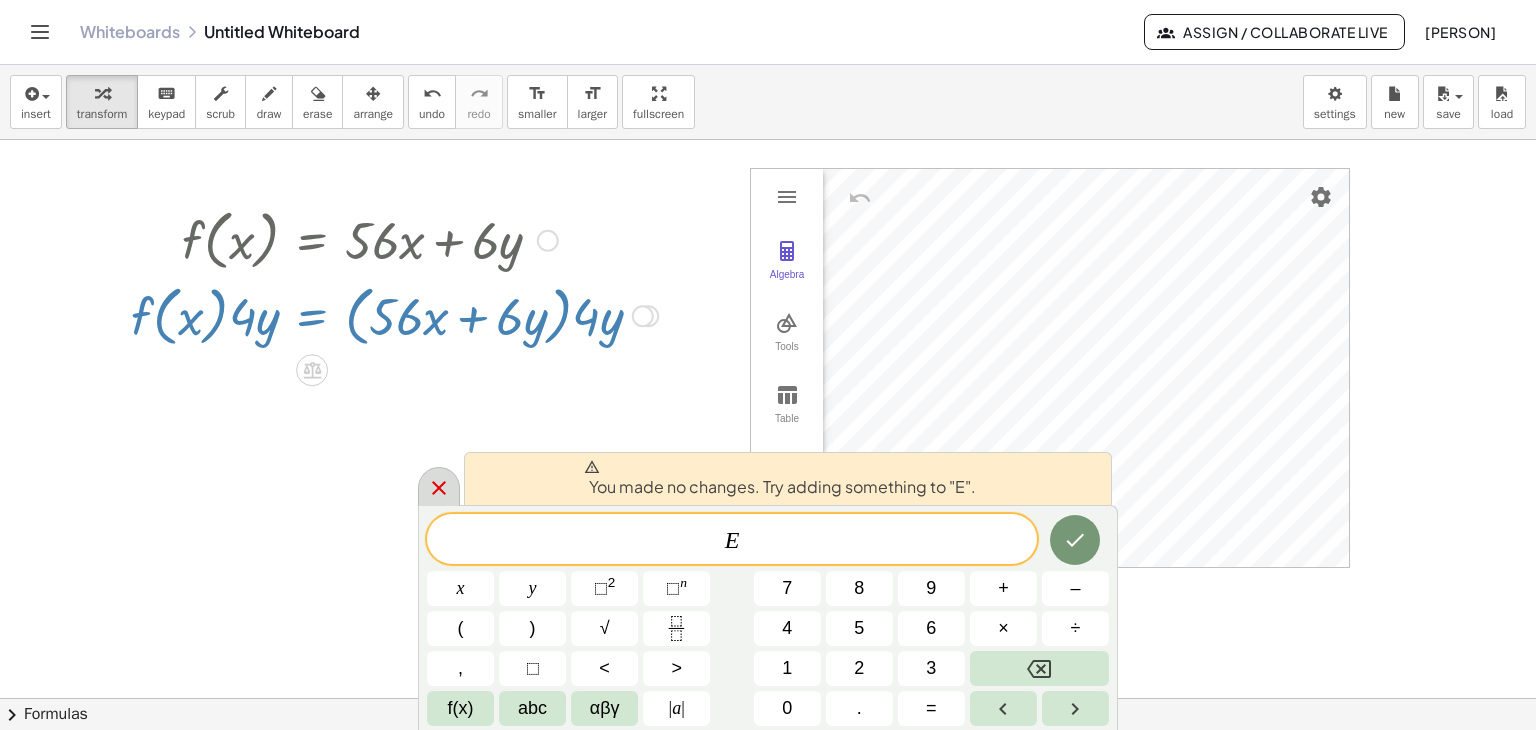 click 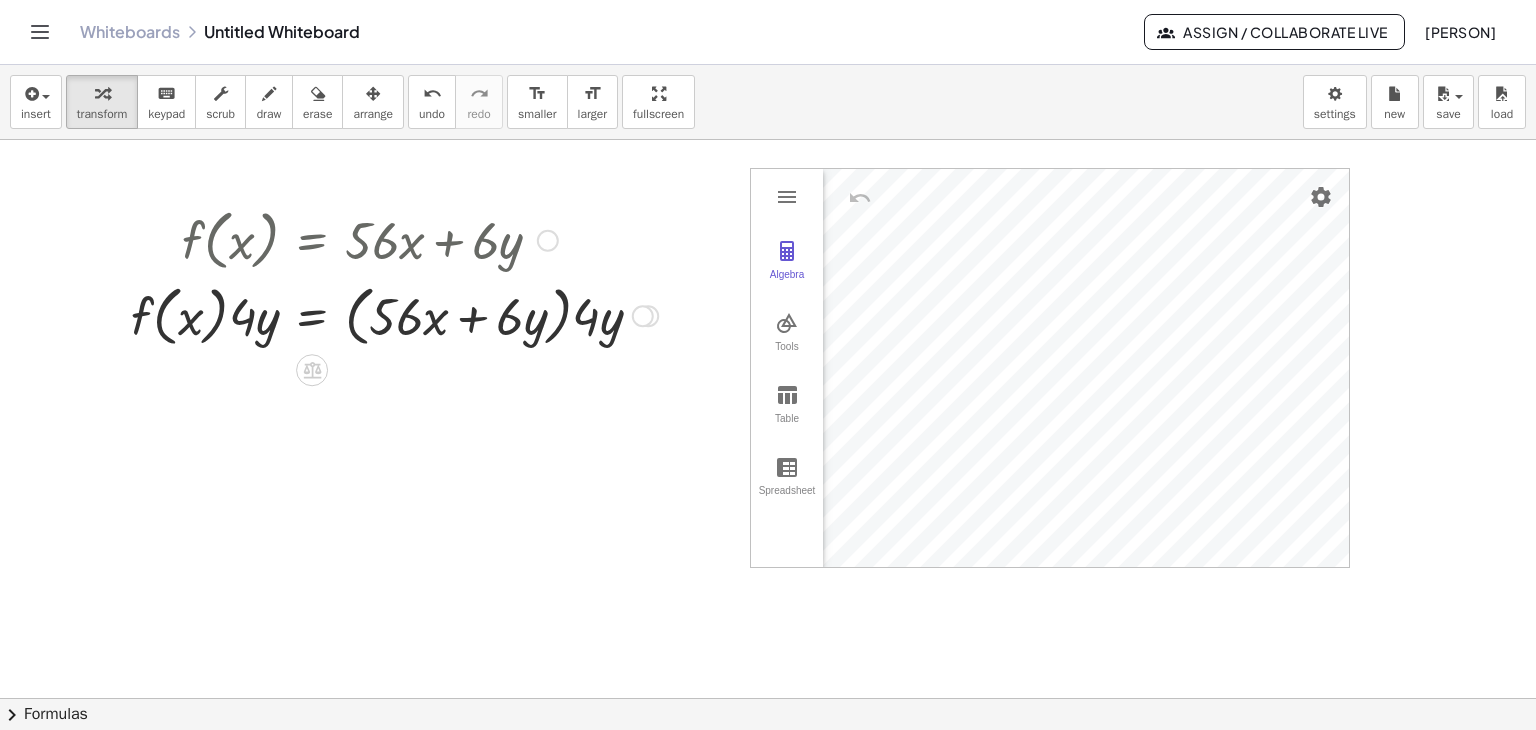 click on "Go back to this line Copy line as LaTeX Copy derivation as LaTeX" at bounding box center (548, 241) 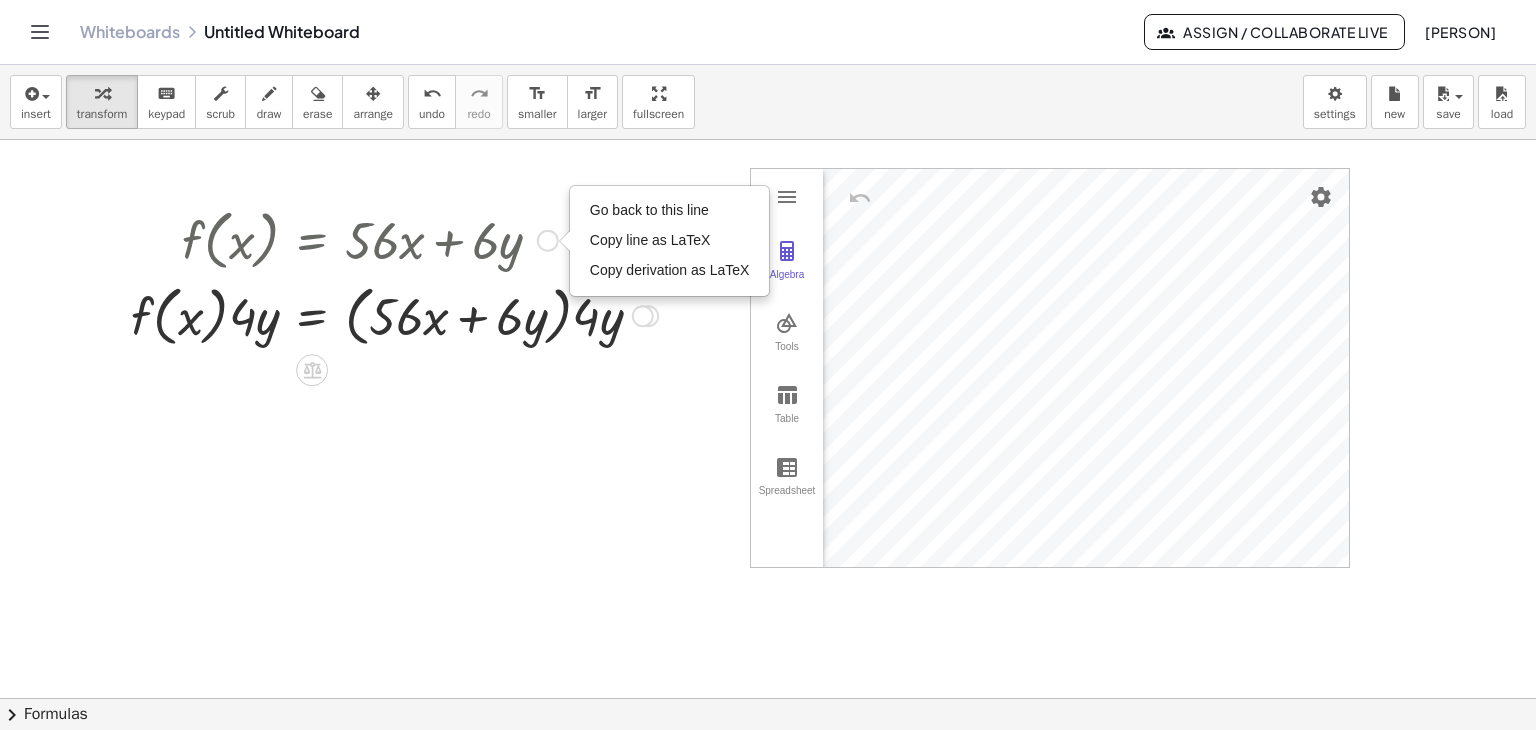 click on "Go back to this line Copy line as LaTeX Copy derivation as LaTeX" at bounding box center (548, 241) 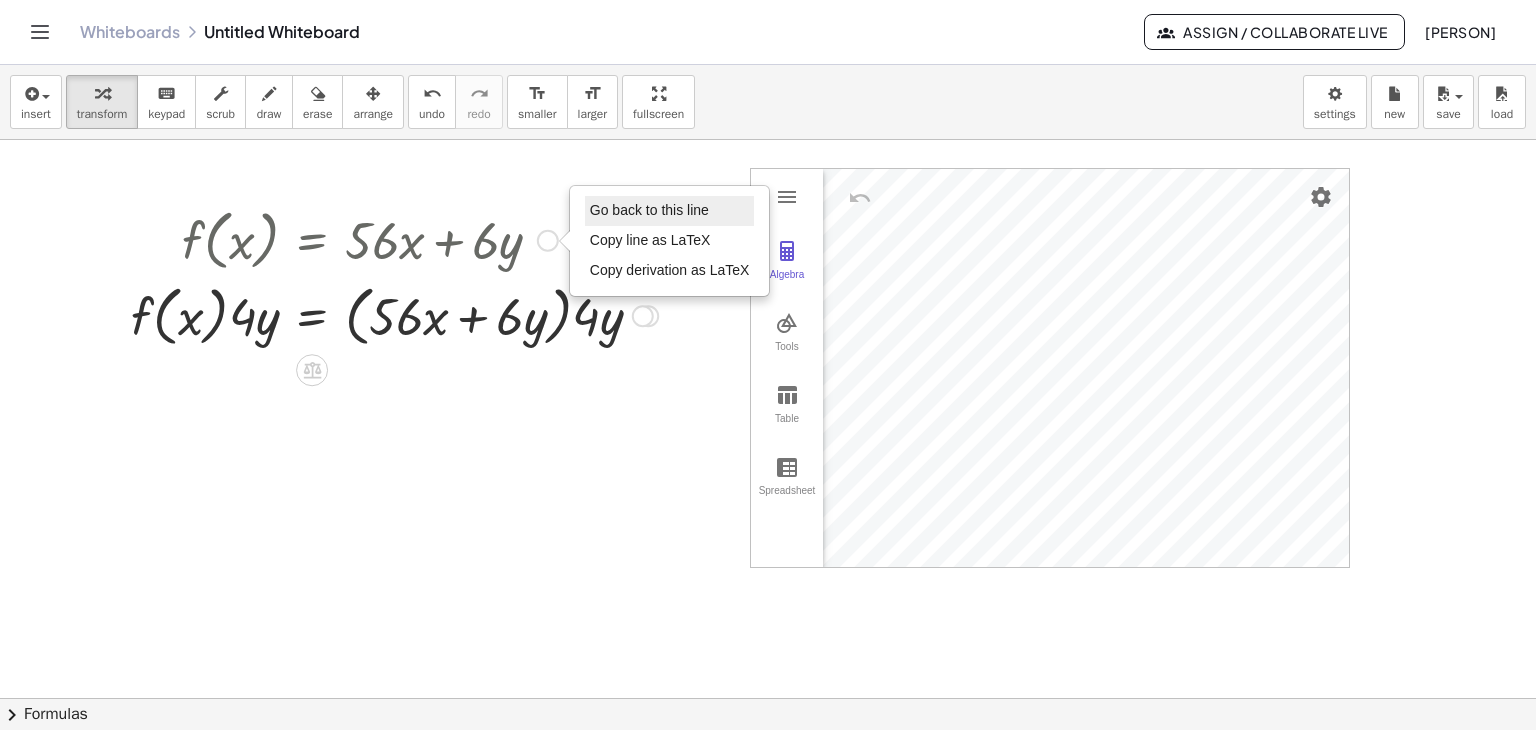 click on "Go back to this line" at bounding box center (649, 210) 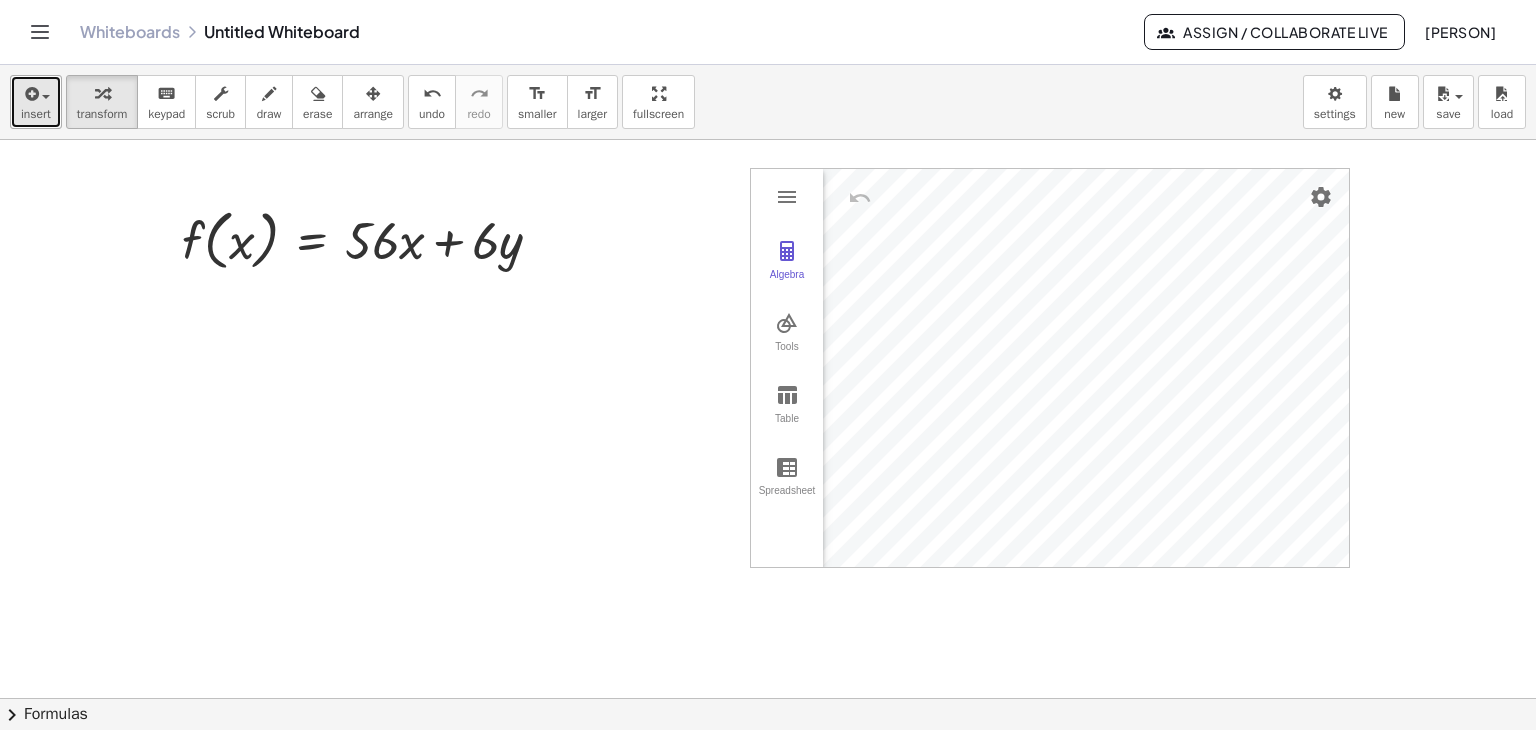 click on "insert" at bounding box center (36, 114) 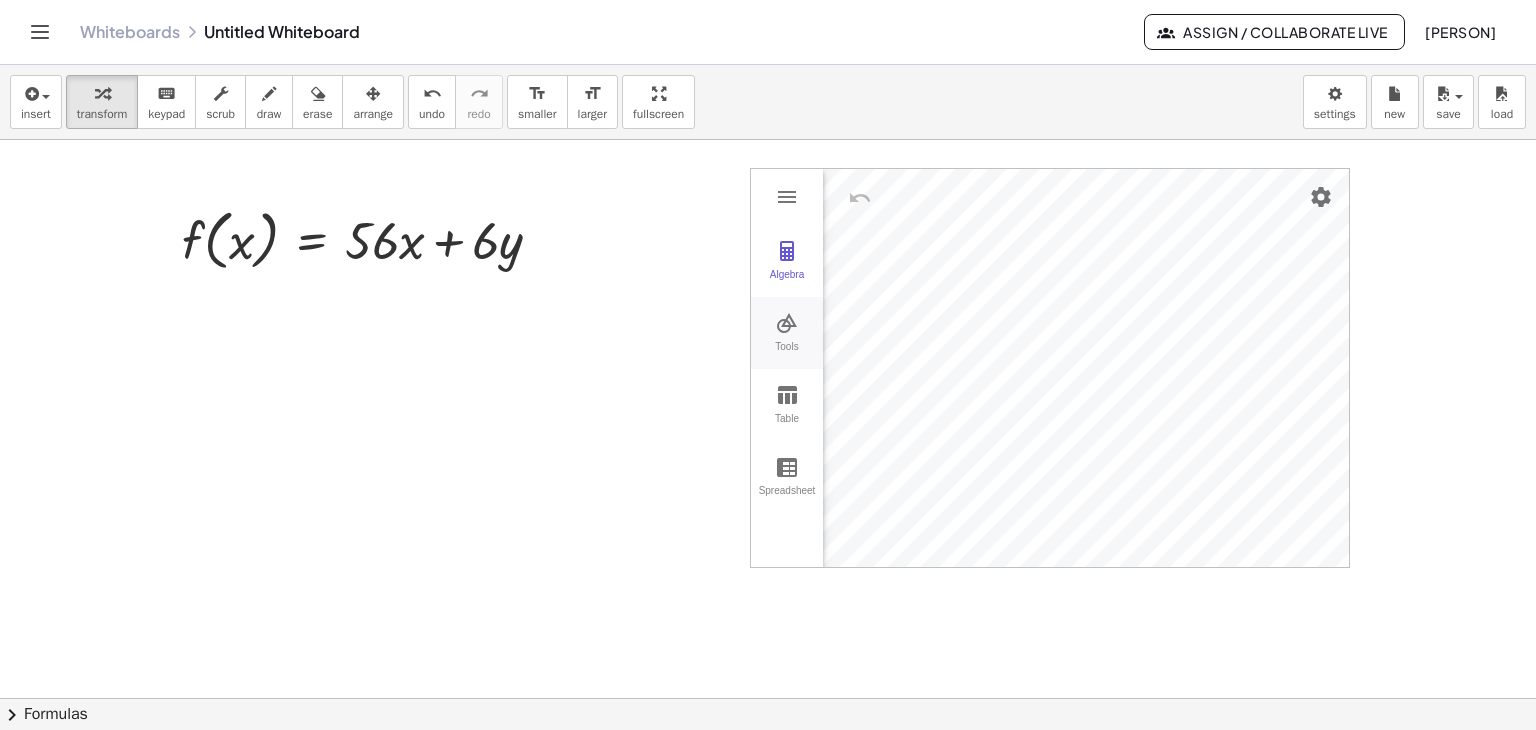 click on "Algebra Tools Table Spreadsheet GeoGebra Graphing Calculator Basic Tools Move Point Slider Intersect Extremum Roots Best Fit Line Edit Select Objects Move Graphics View Delete Show / Hide Label Show / Hide Object Copy Visual Style Media Text Points Point Intersect Point on Object Attach / Detach Point Extremum Roots Complex Number List Lines Line Ray Vector Others Pen Freehand Function Button Check Box Input Box" at bounding box center [1050, 368] 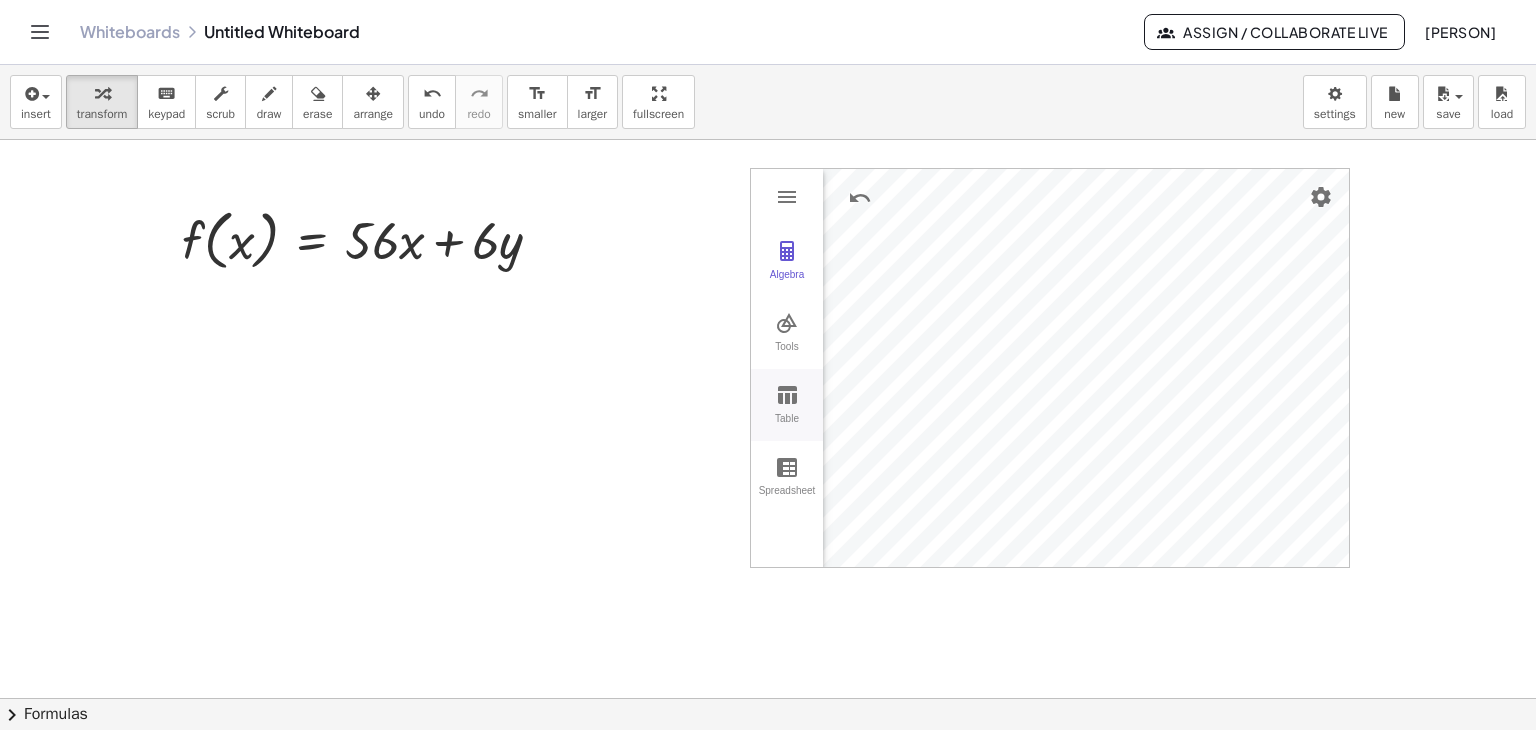 click at bounding box center (787, 395) 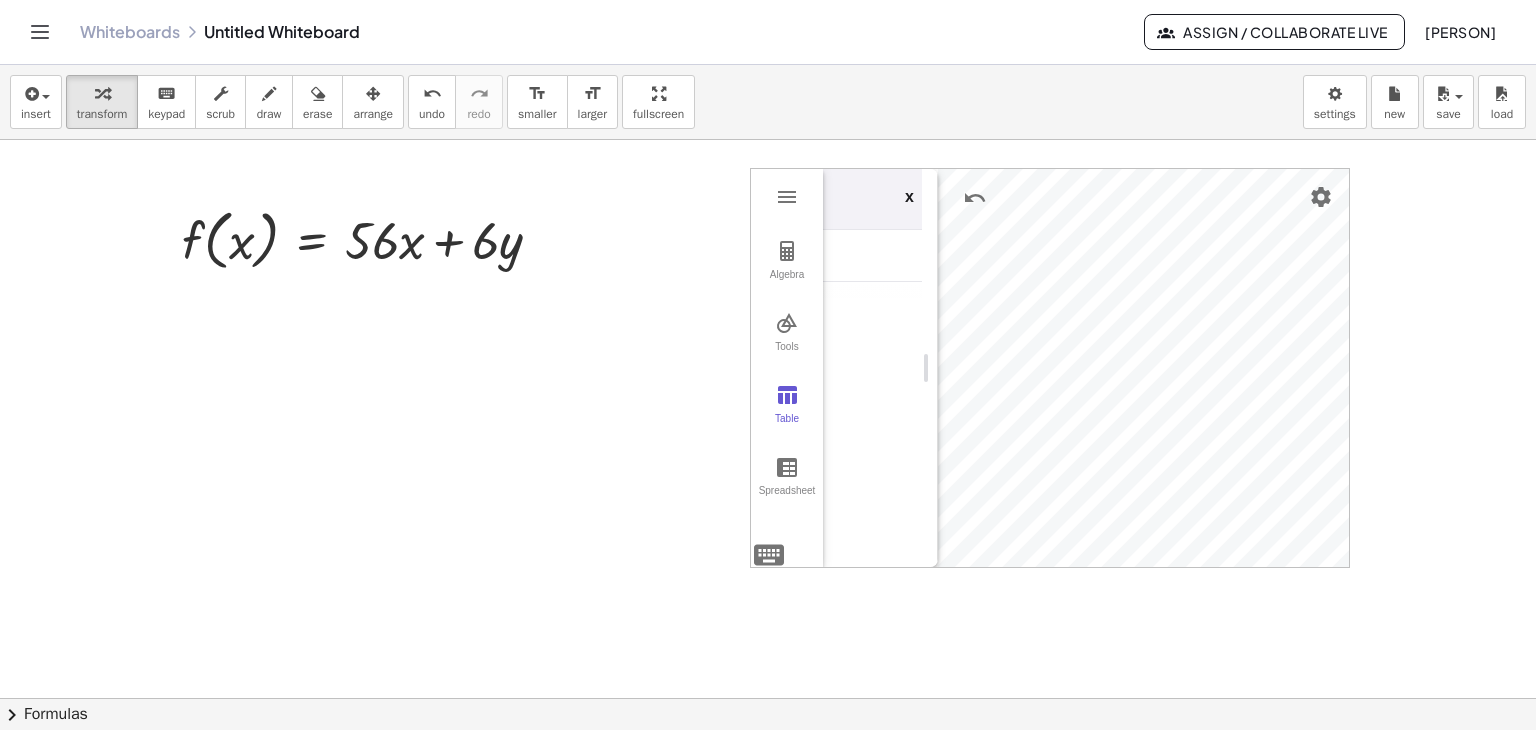 click at bounding box center (883, 256) 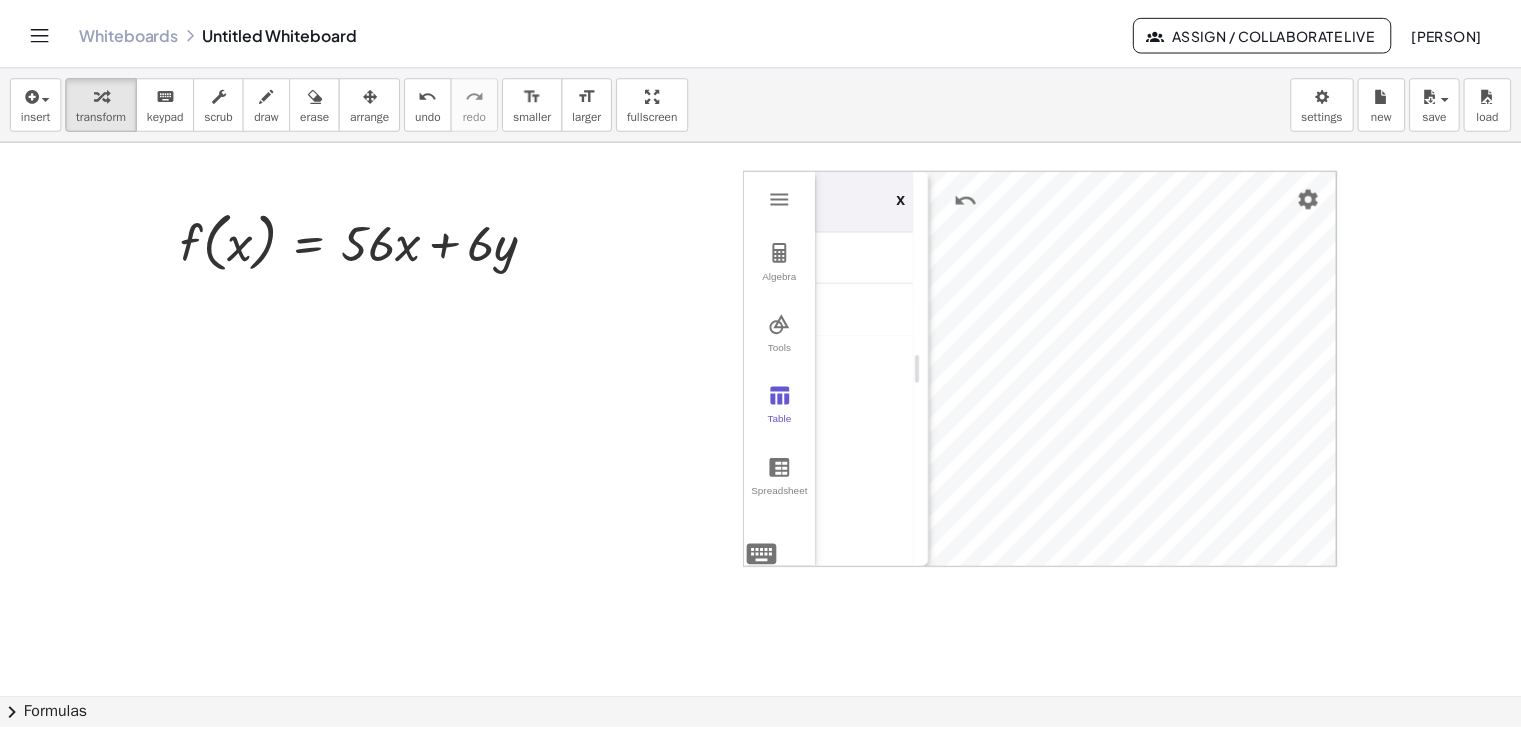 scroll, scrollTop: 0, scrollLeft: 20, axis: horizontal 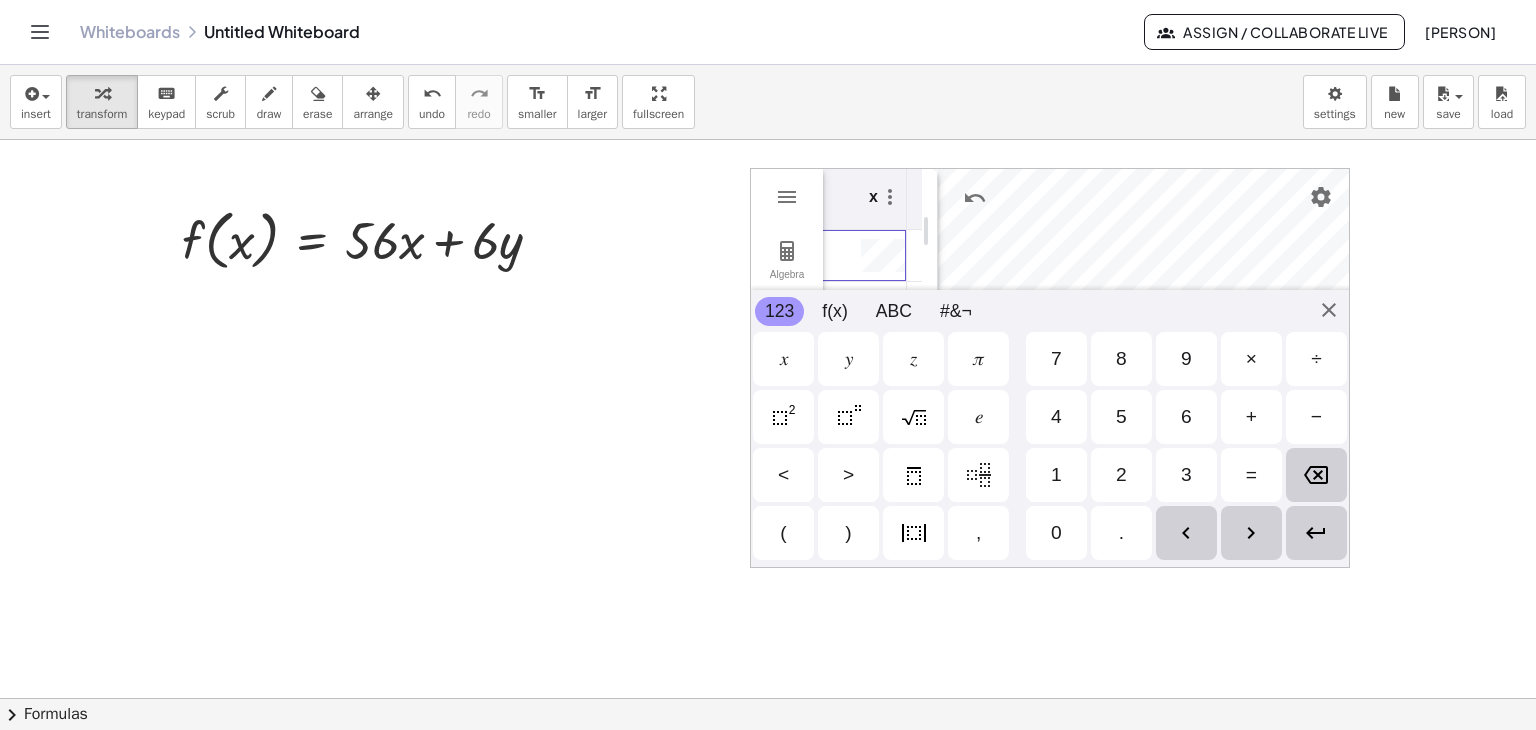 click at bounding box center (768, 698) 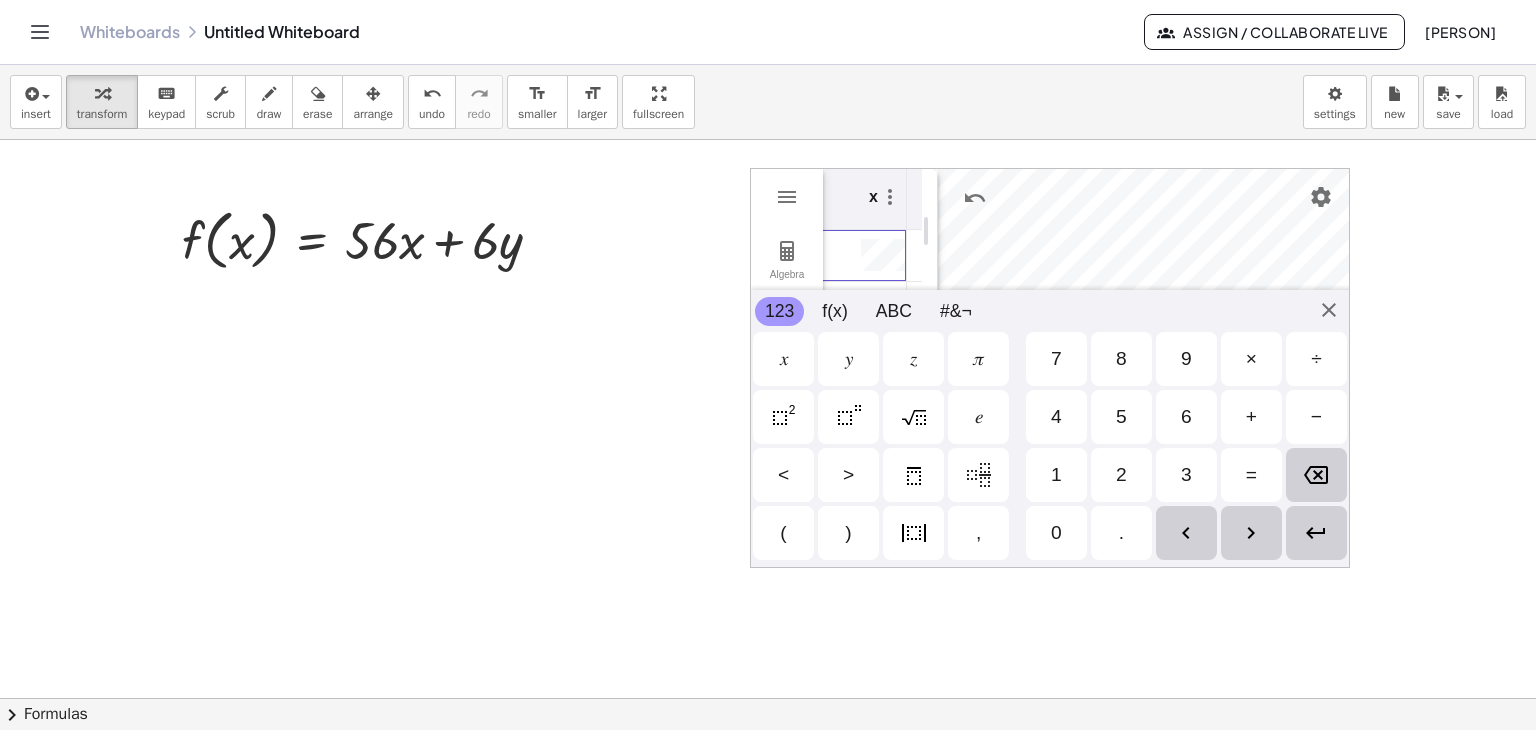 click at bounding box center [849, 417] 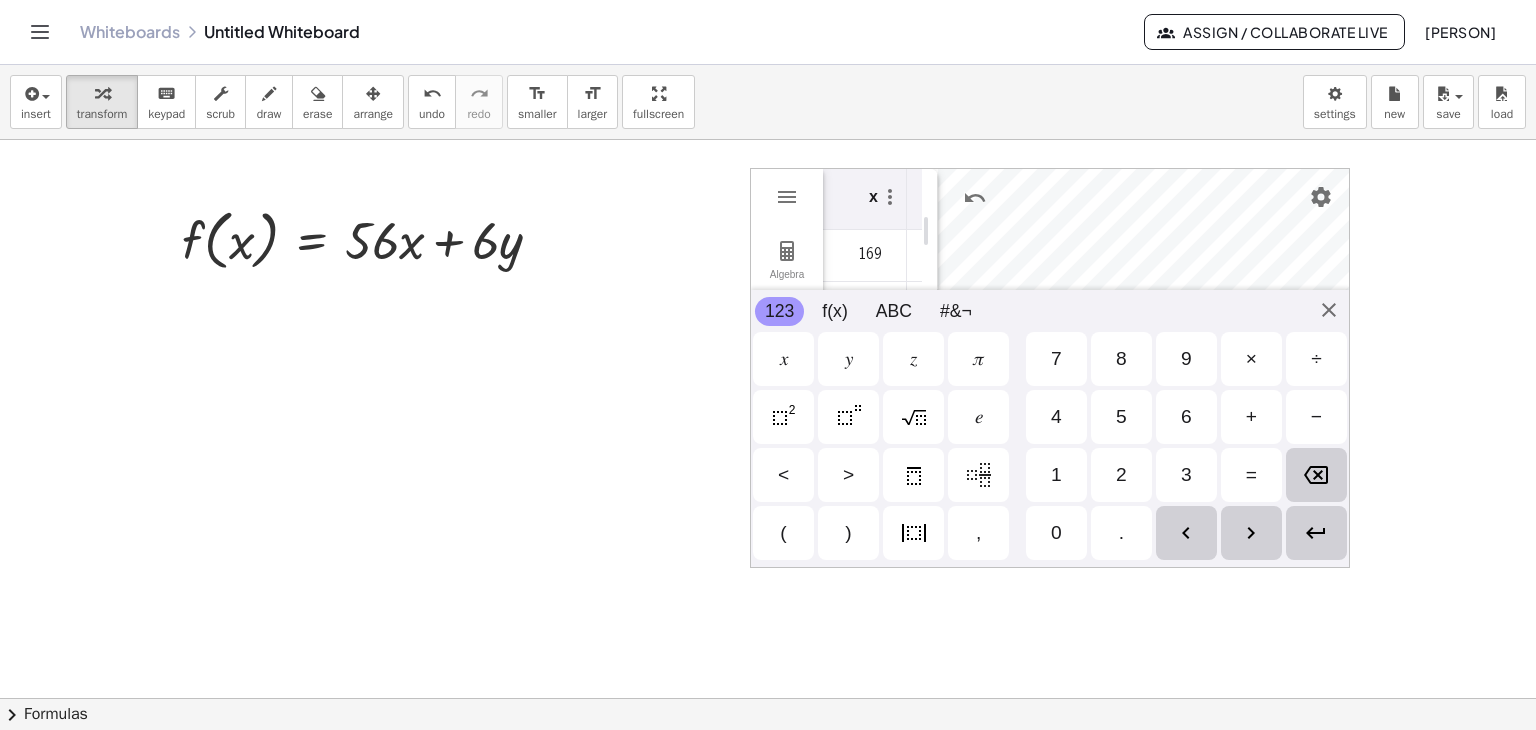 drag, startPoint x: 1535, startPoint y: 269, endPoint x: 1529, endPoint y: 291, distance: 22.803509 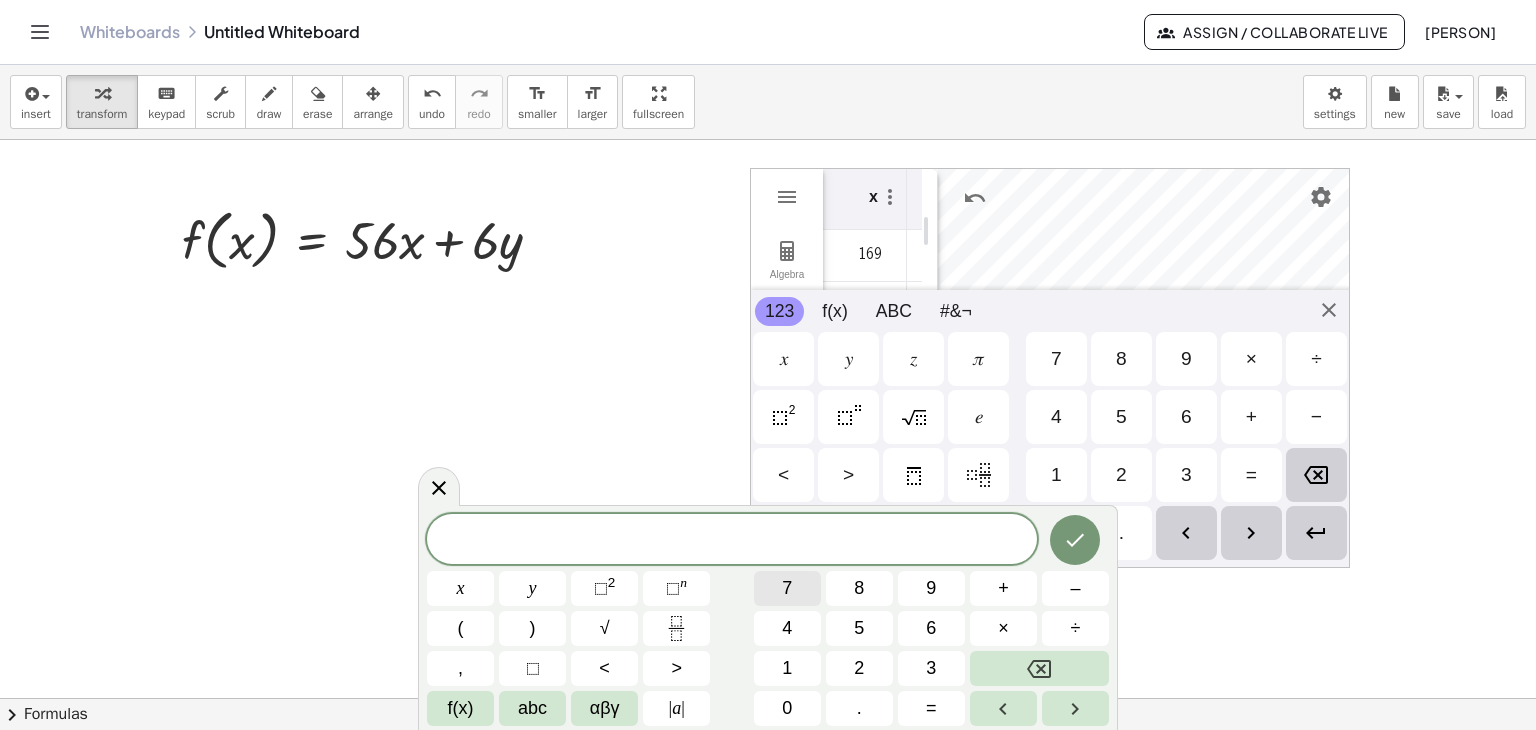 click on "7" at bounding box center (787, 588) 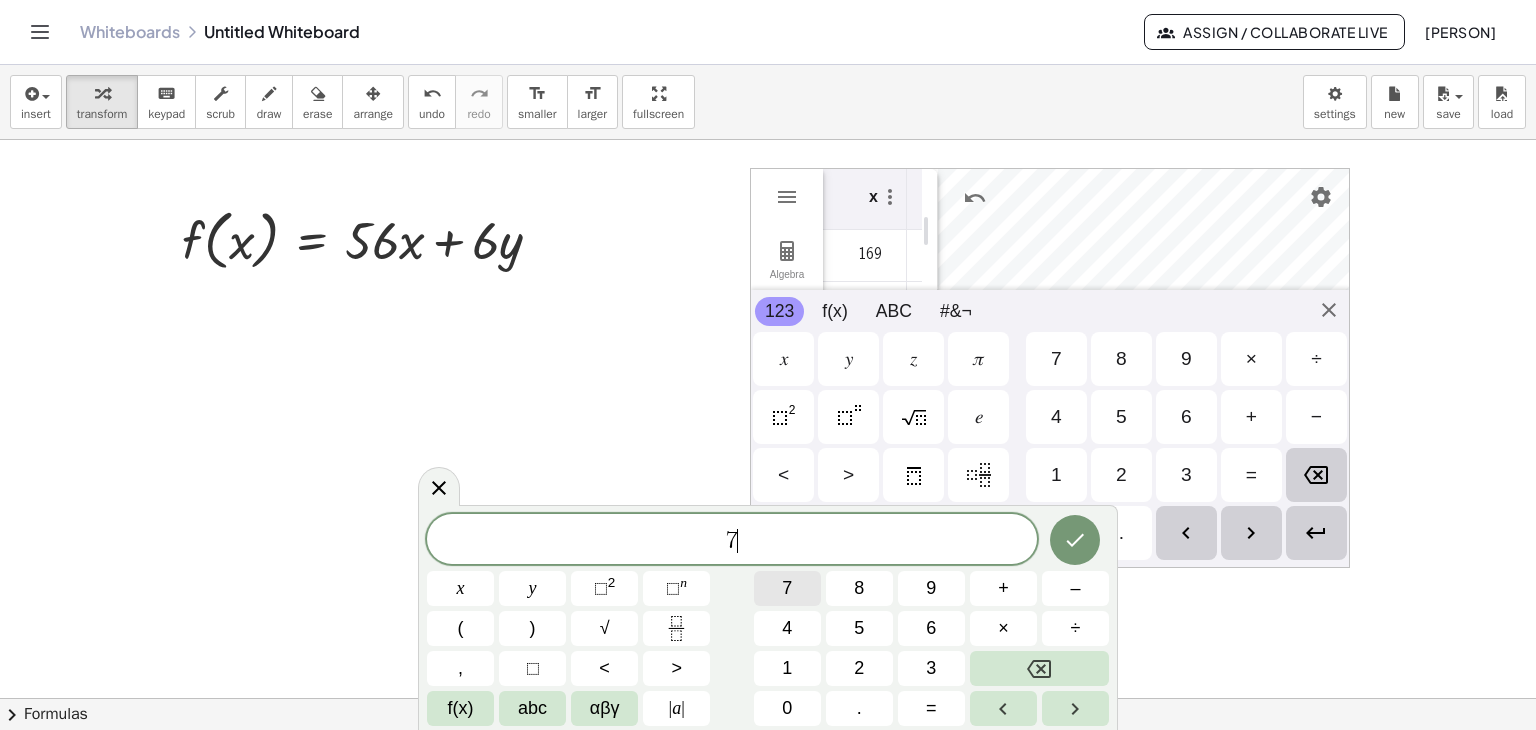 click on "7" at bounding box center (787, 588) 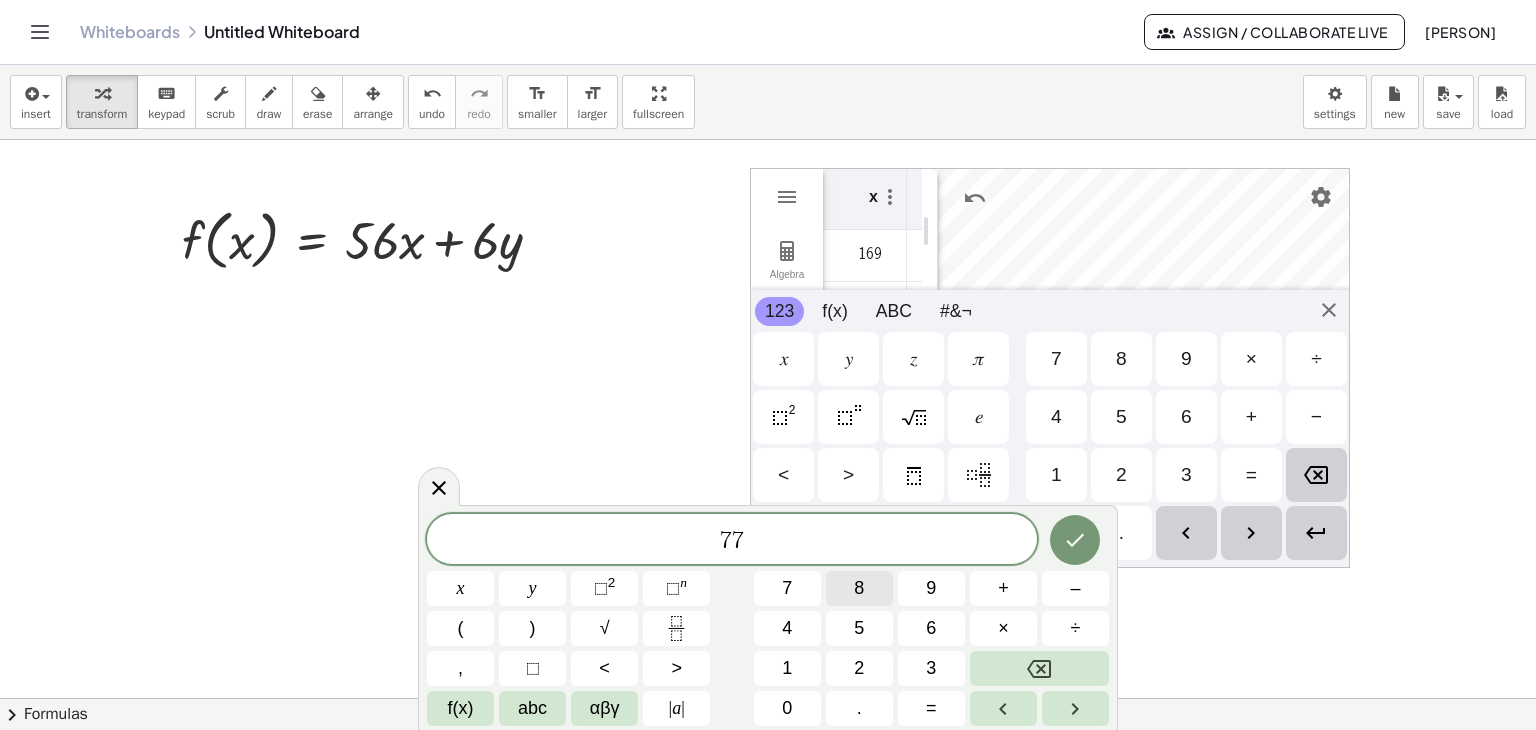 click on "8" at bounding box center [859, 588] 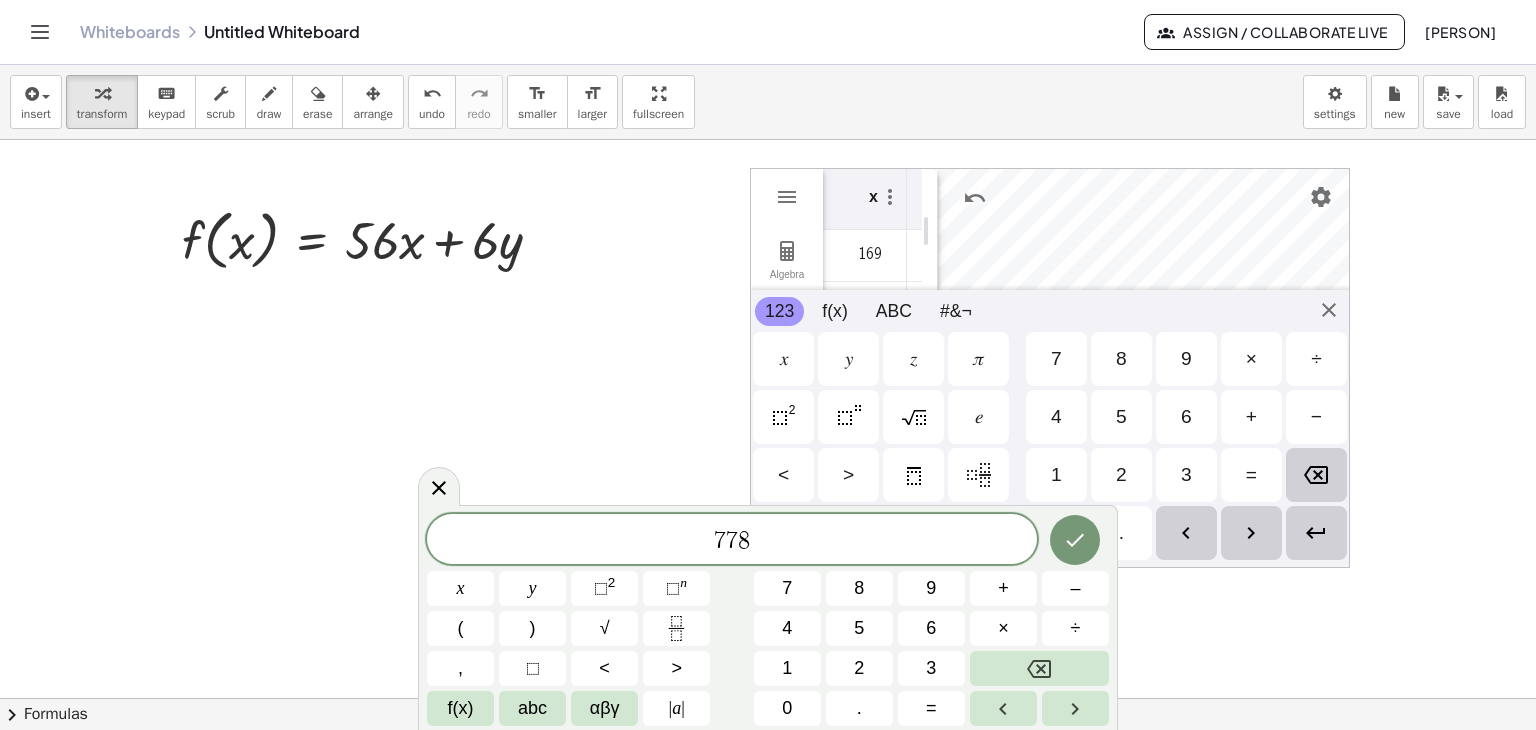 click 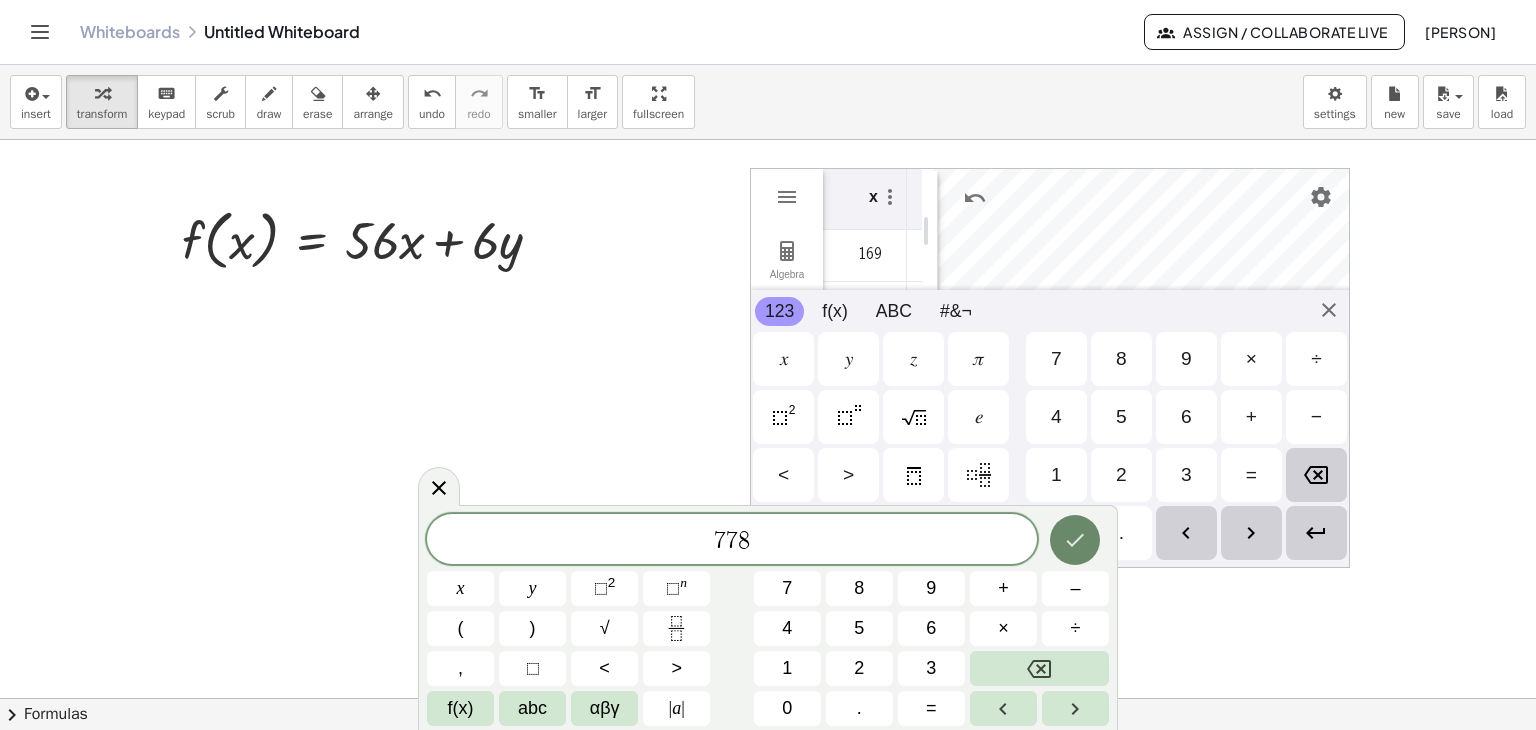 click at bounding box center (1075, 540) 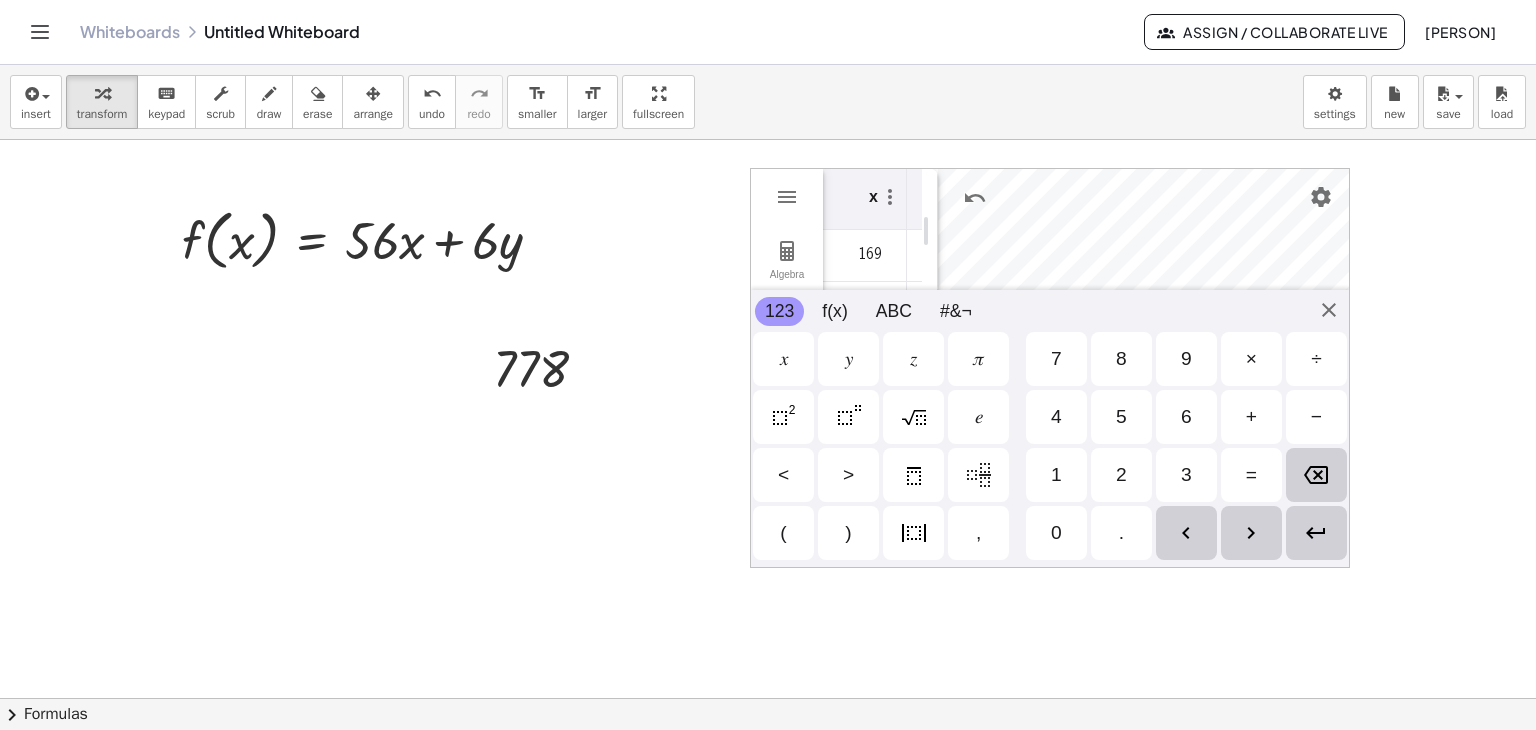 click at bounding box center [1316, 533] 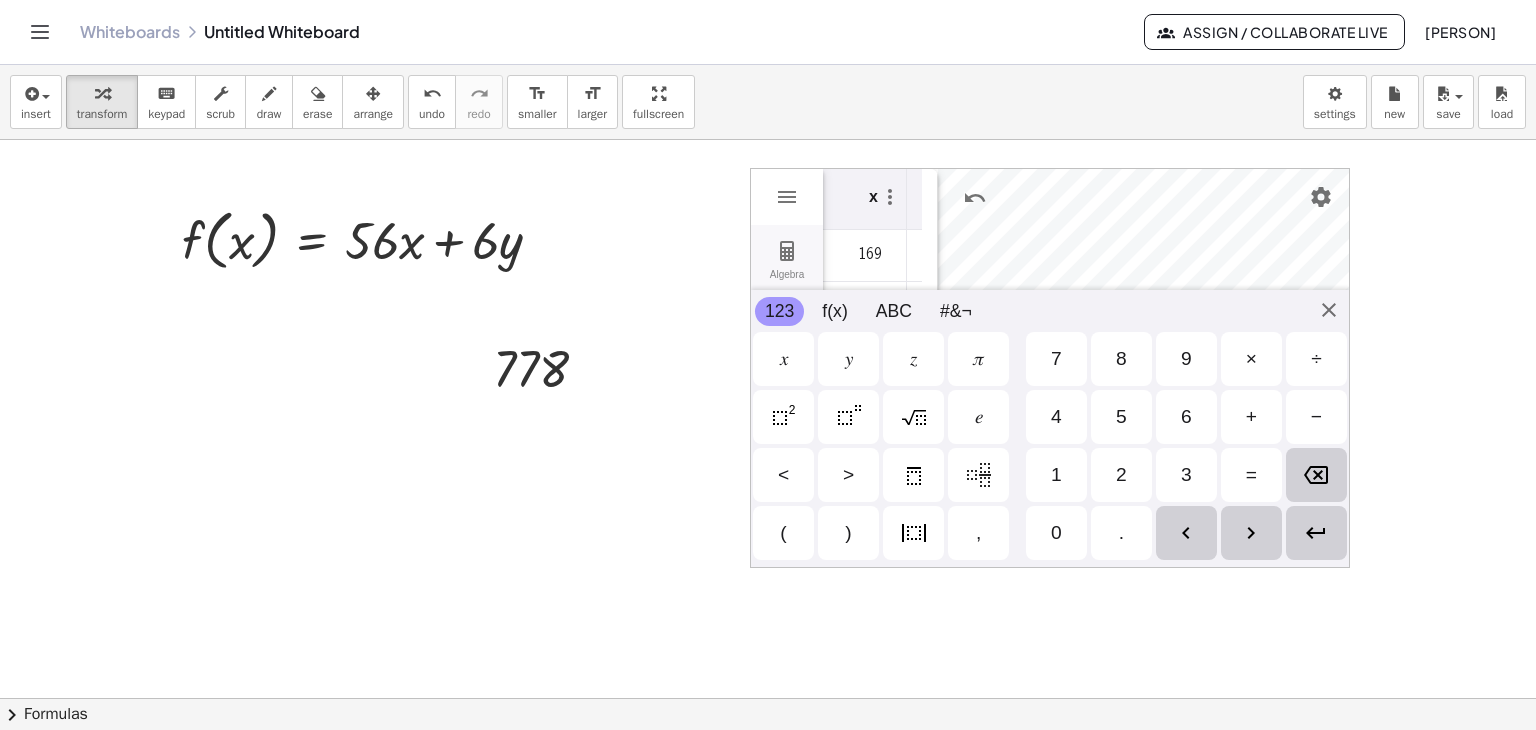 click at bounding box center [787, 251] 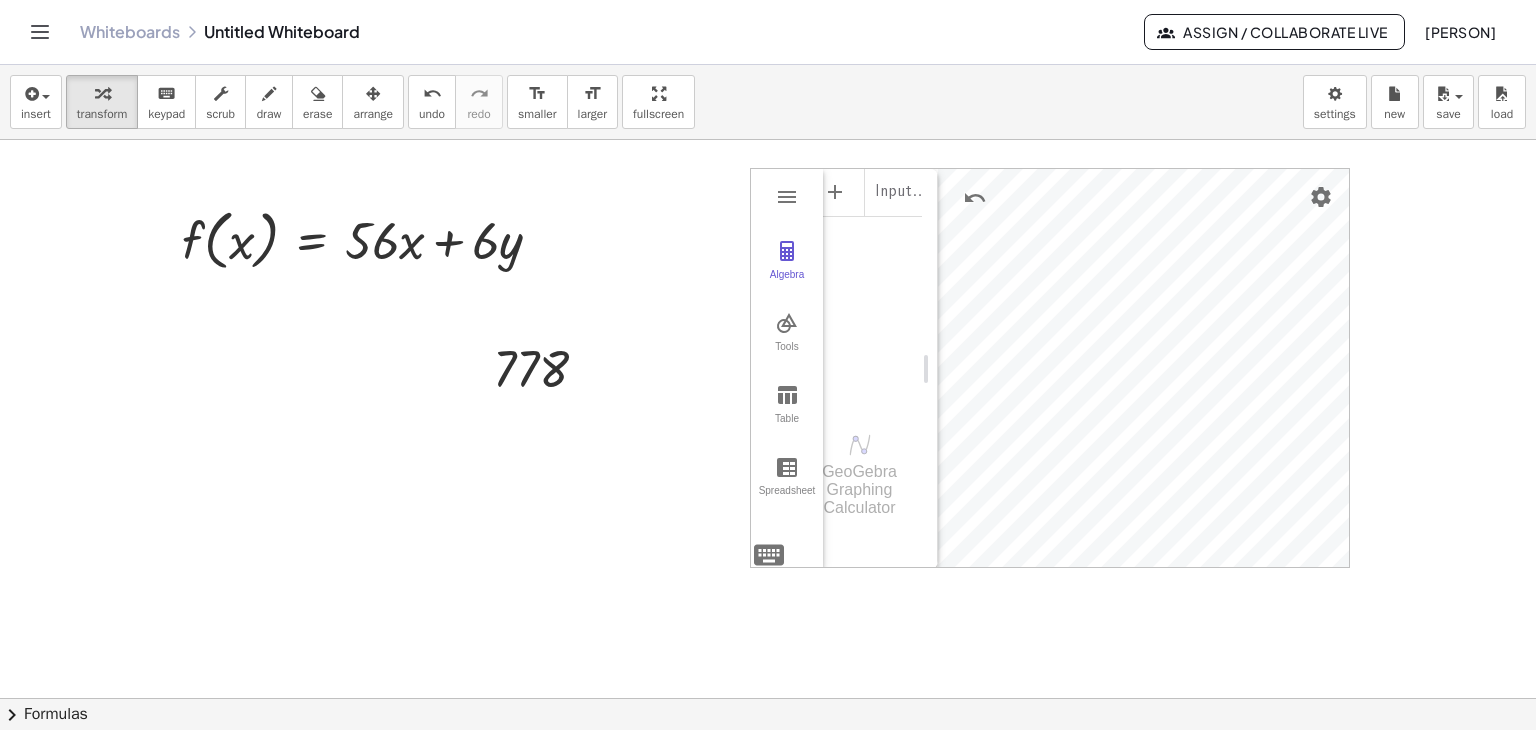 click on "GeoGebra Graphing Calculator" at bounding box center (859, 490) 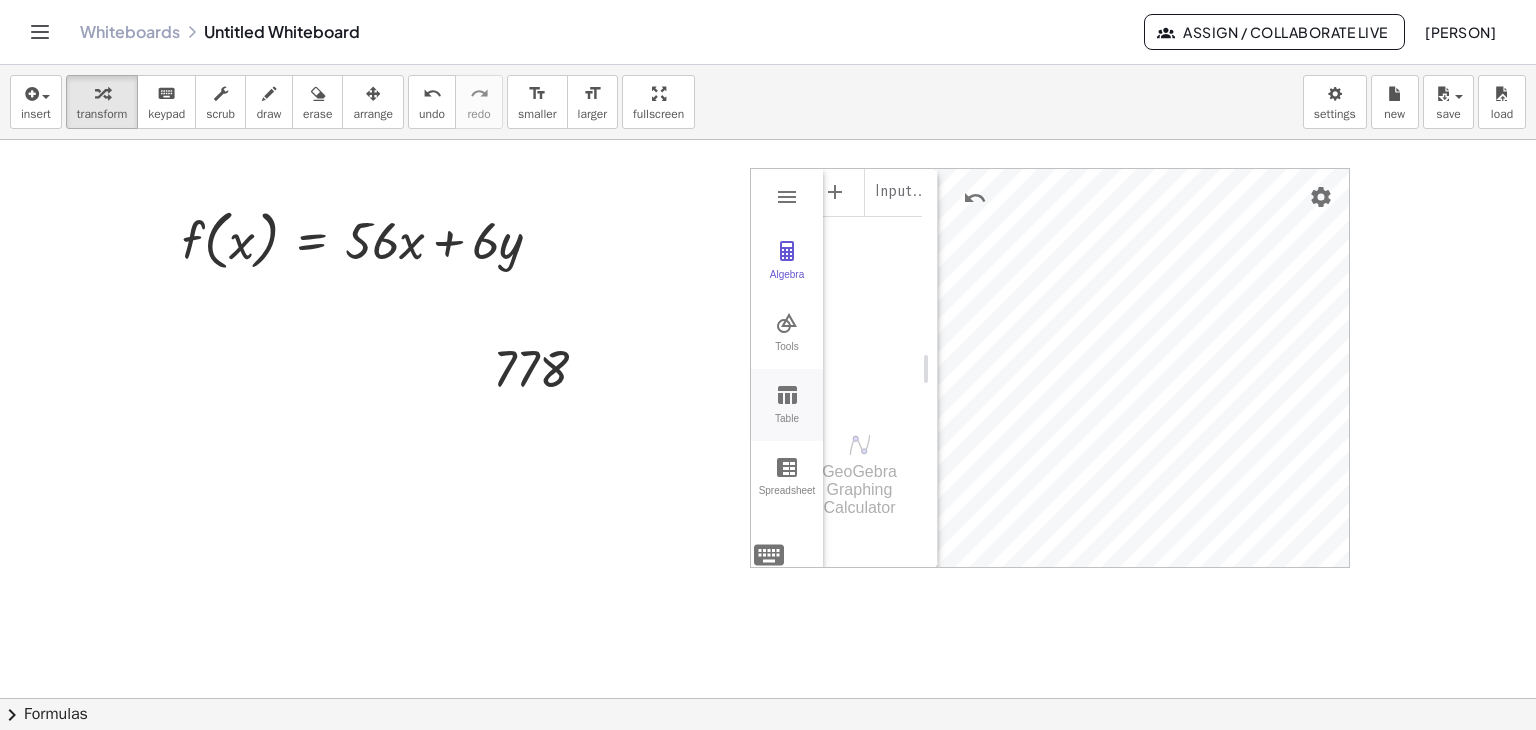 click at bounding box center [787, 395] 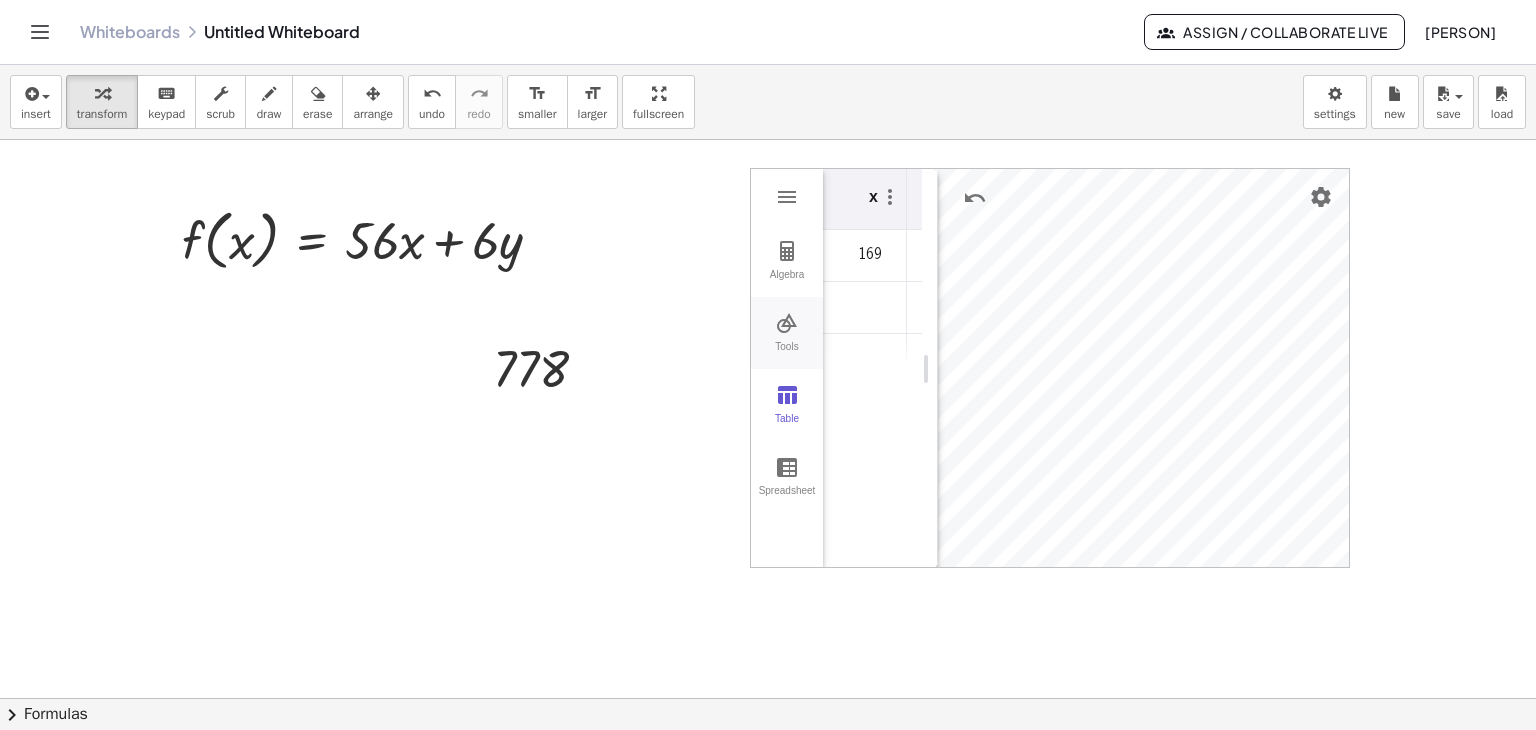 click at bounding box center (787, 323) 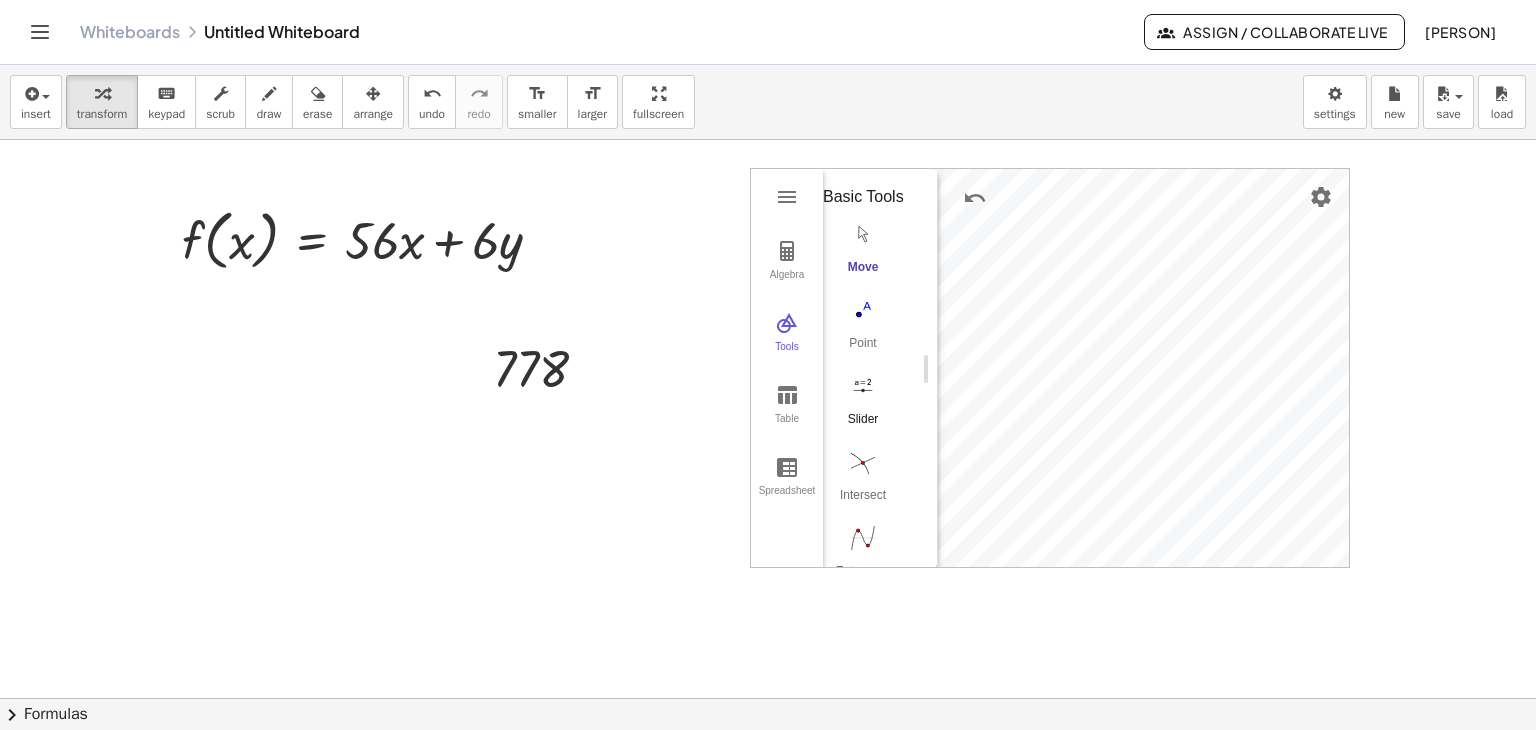 click at bounding box center [863, 386] 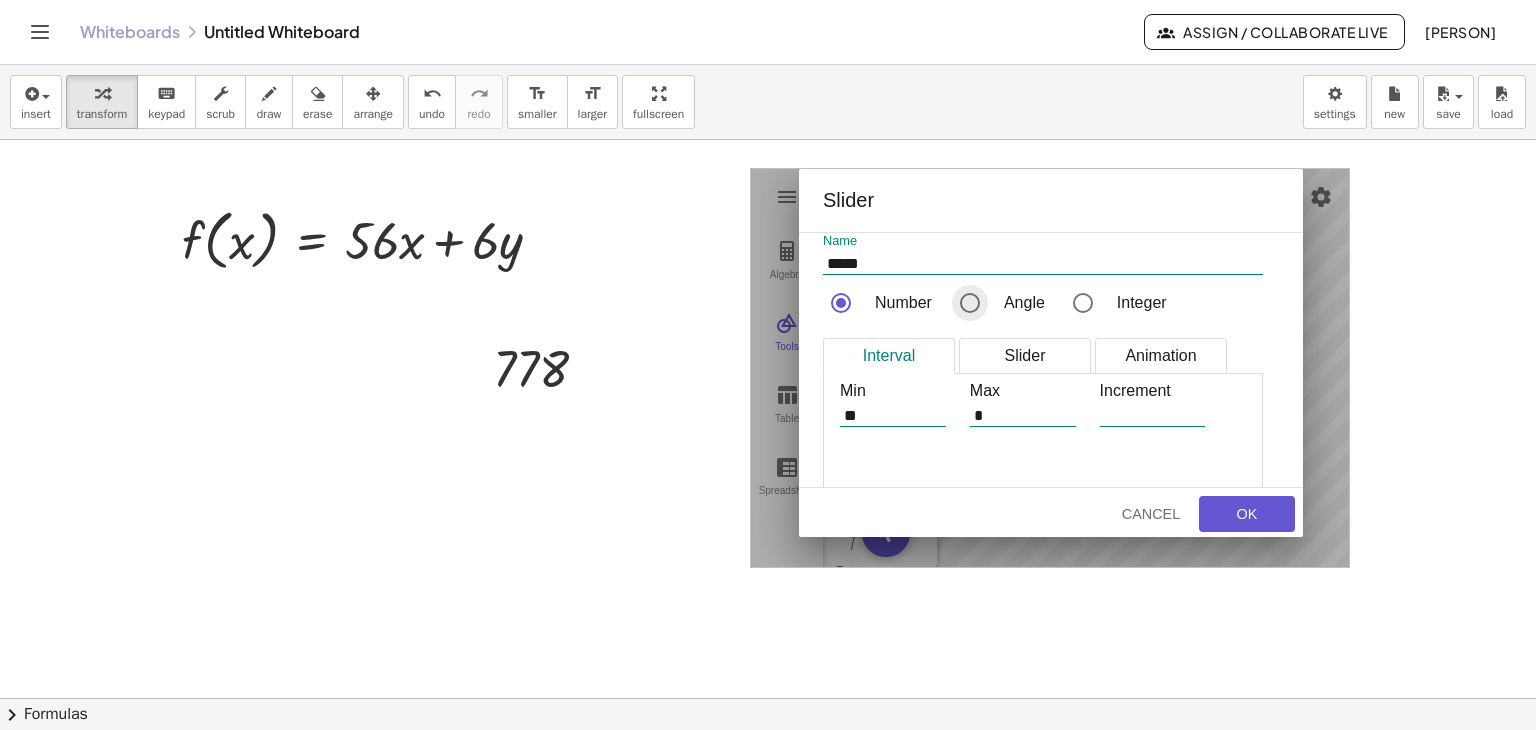 click at bounding box center [970, 303] 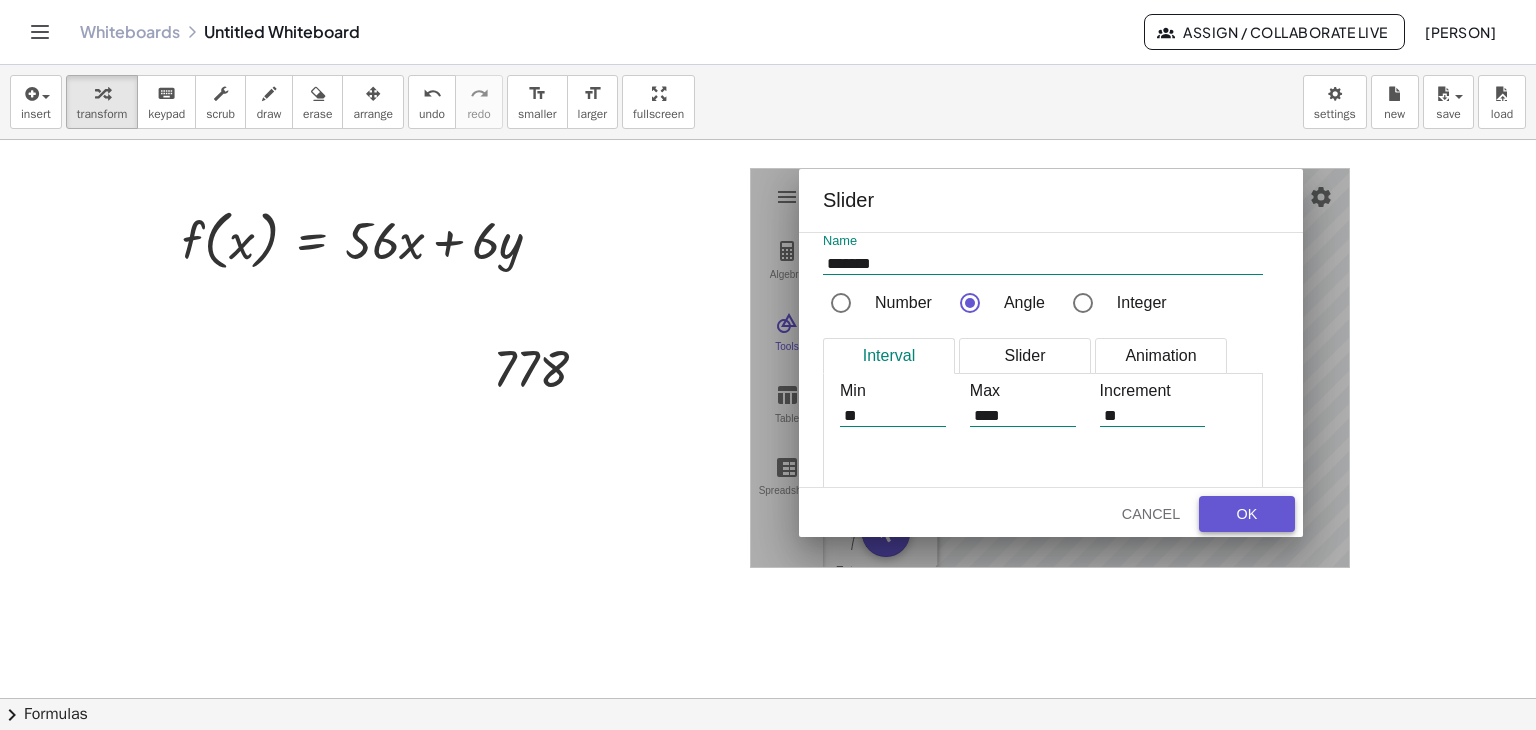 click on "OK" at bounding box center [1247, 514] 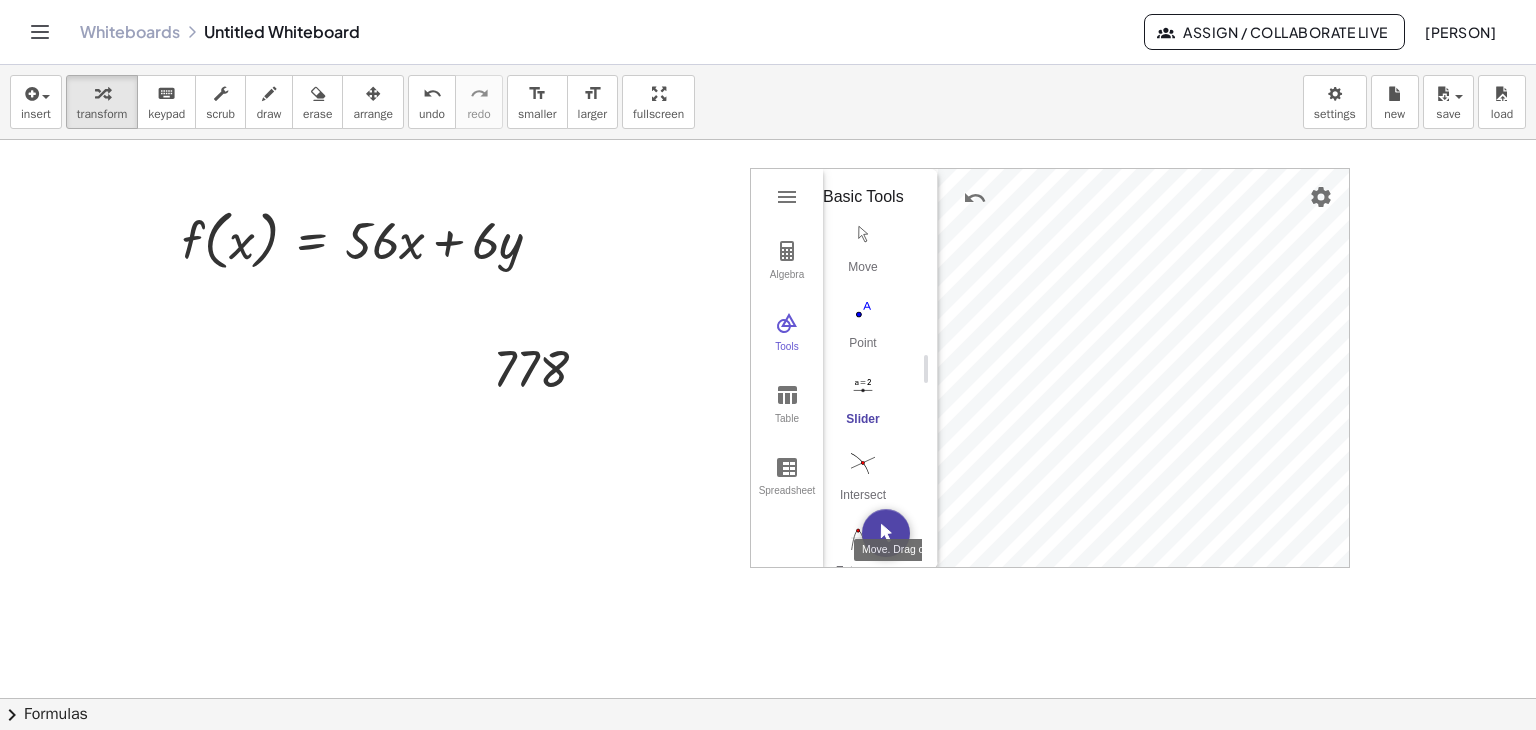 click at bounding box center (886, 533) 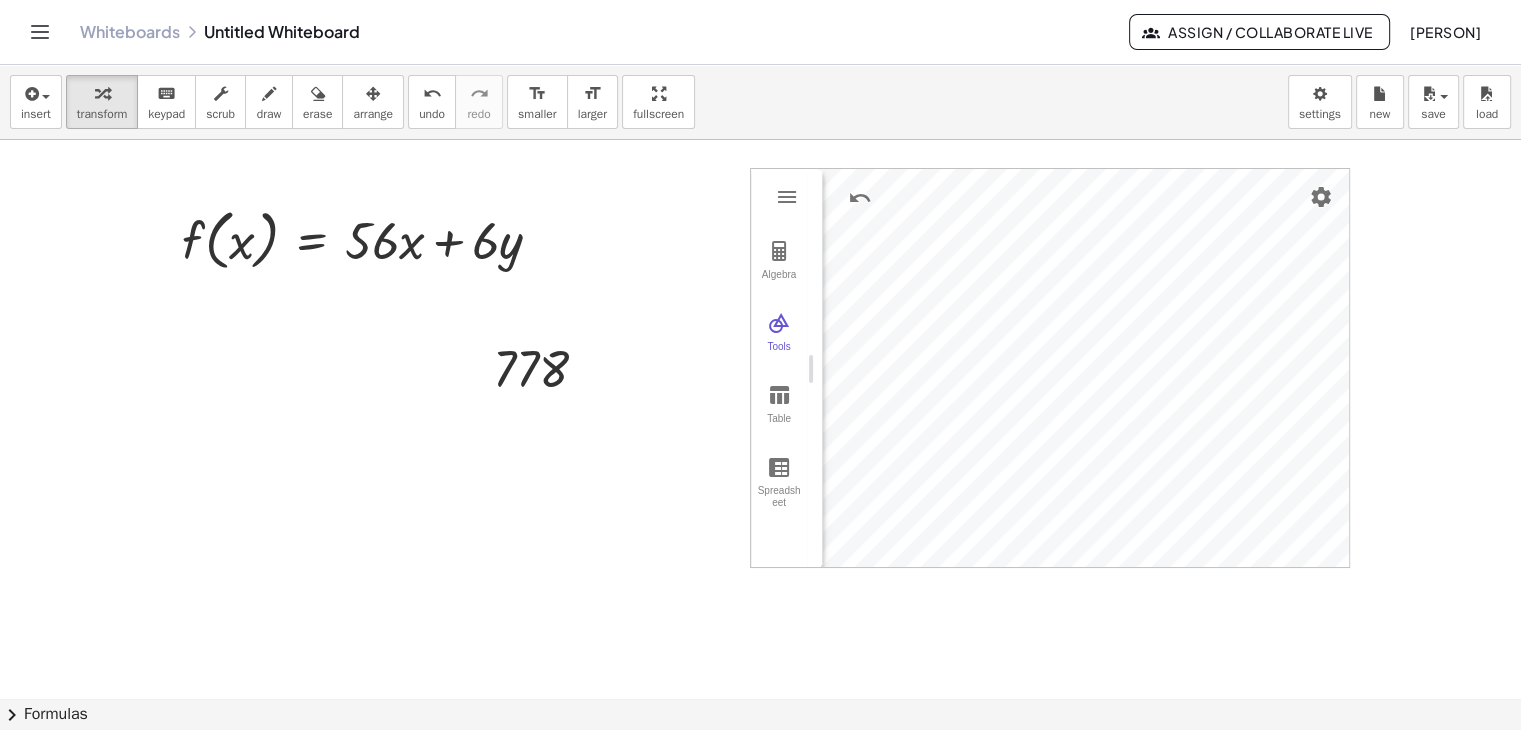 drag, startPoint x: 922, startPoint y: 364, endPoint x: 582, endPoint y: 383, distance: 340.53046 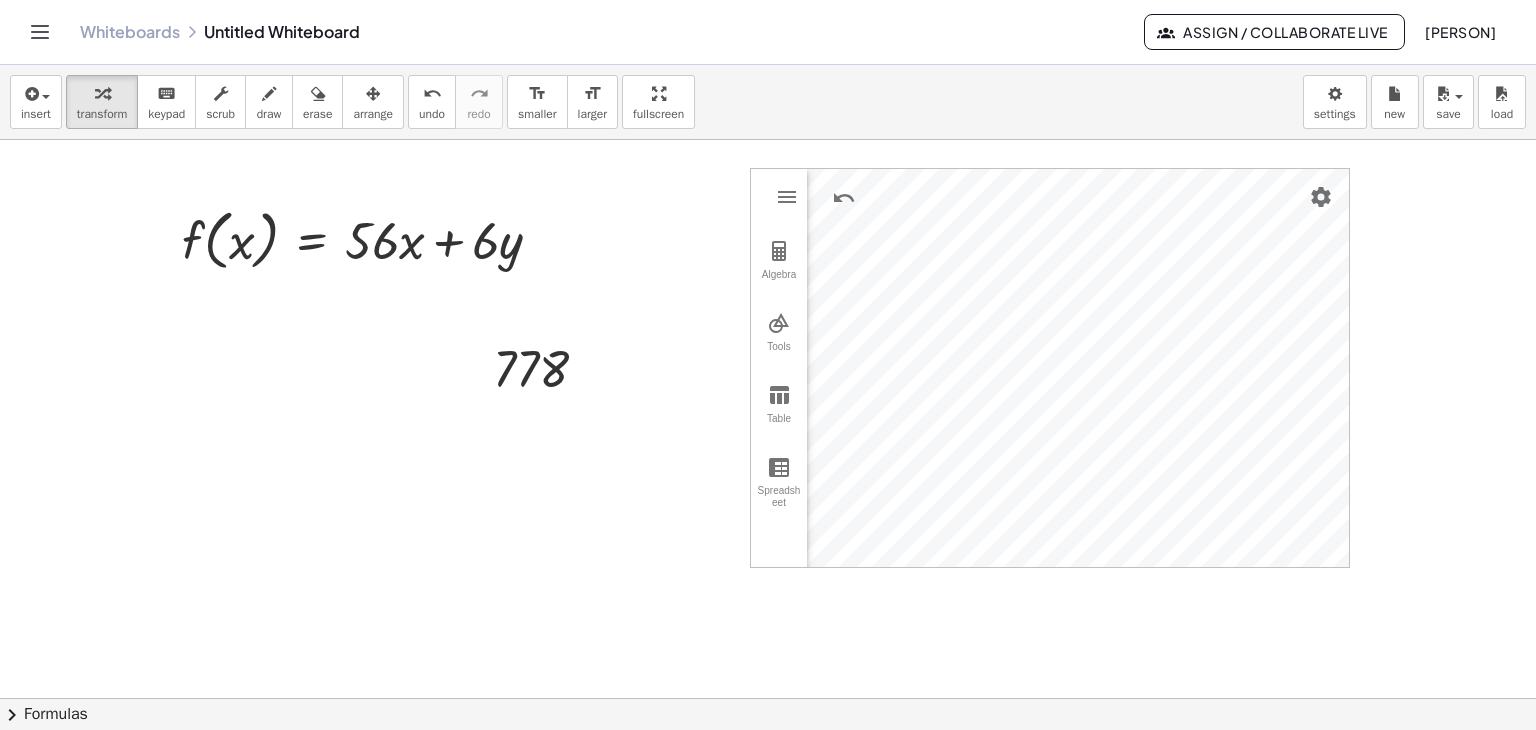 click 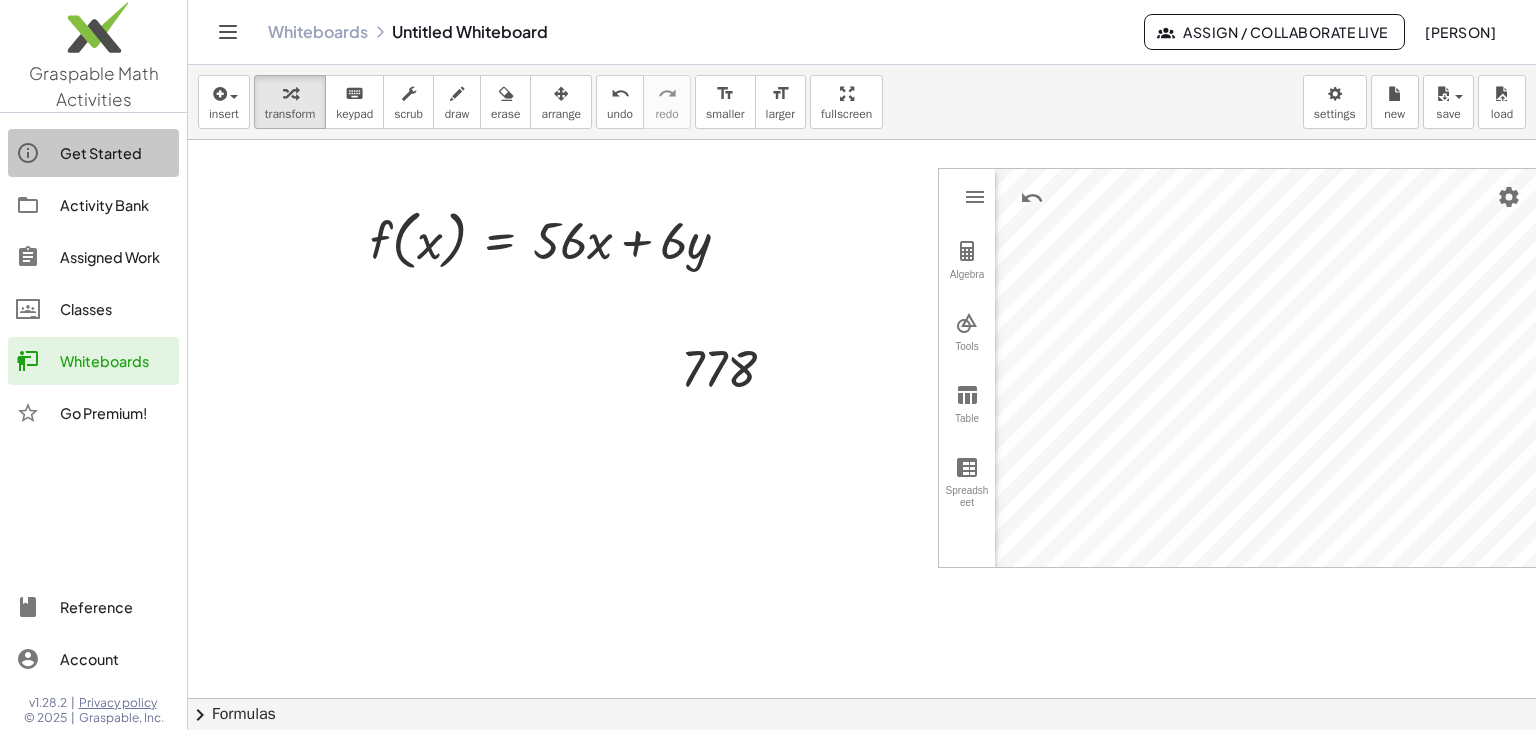 click on "Get Started" 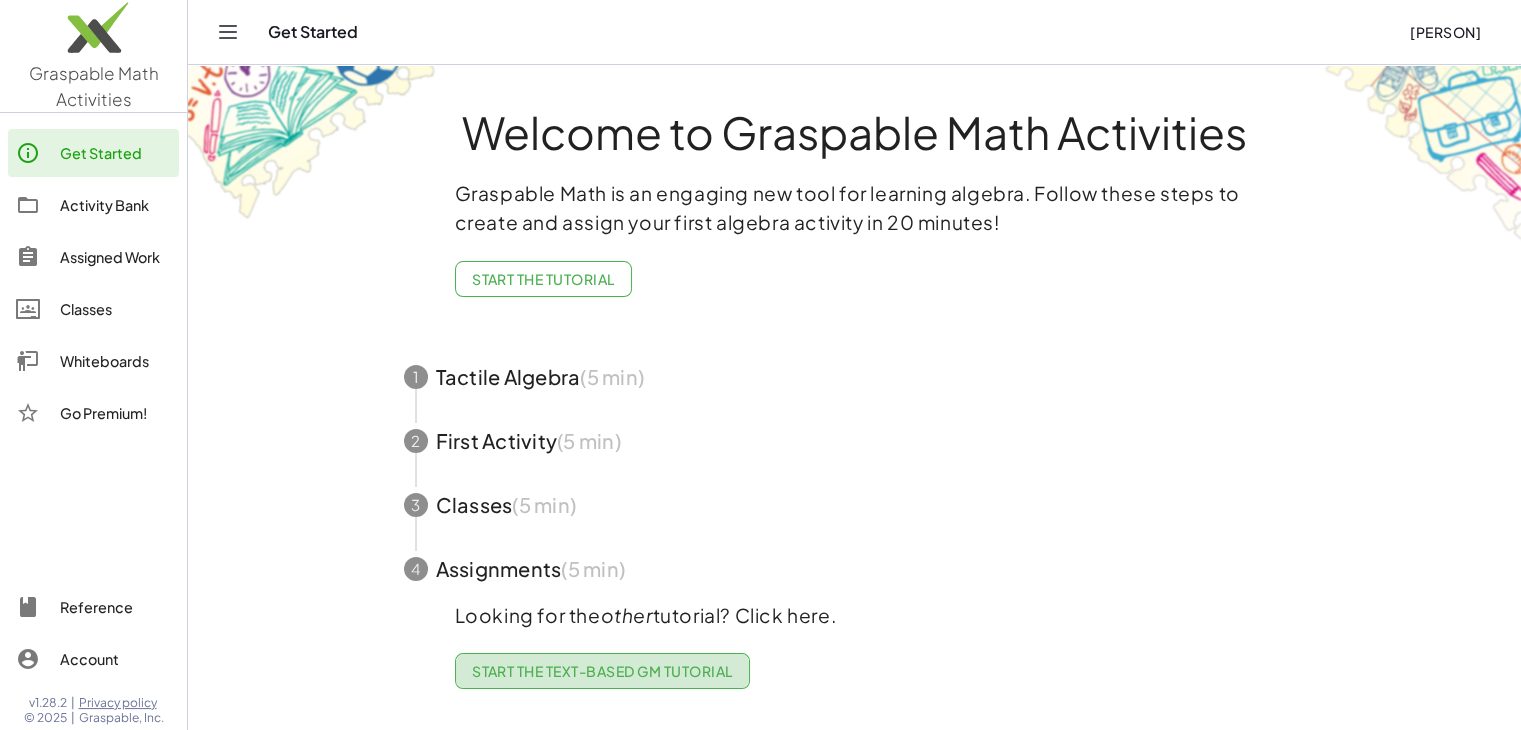 drag, startPoint x: 648, startPoint y: 673, endPoint x: 623, endPoint y: 673, distance: 25 